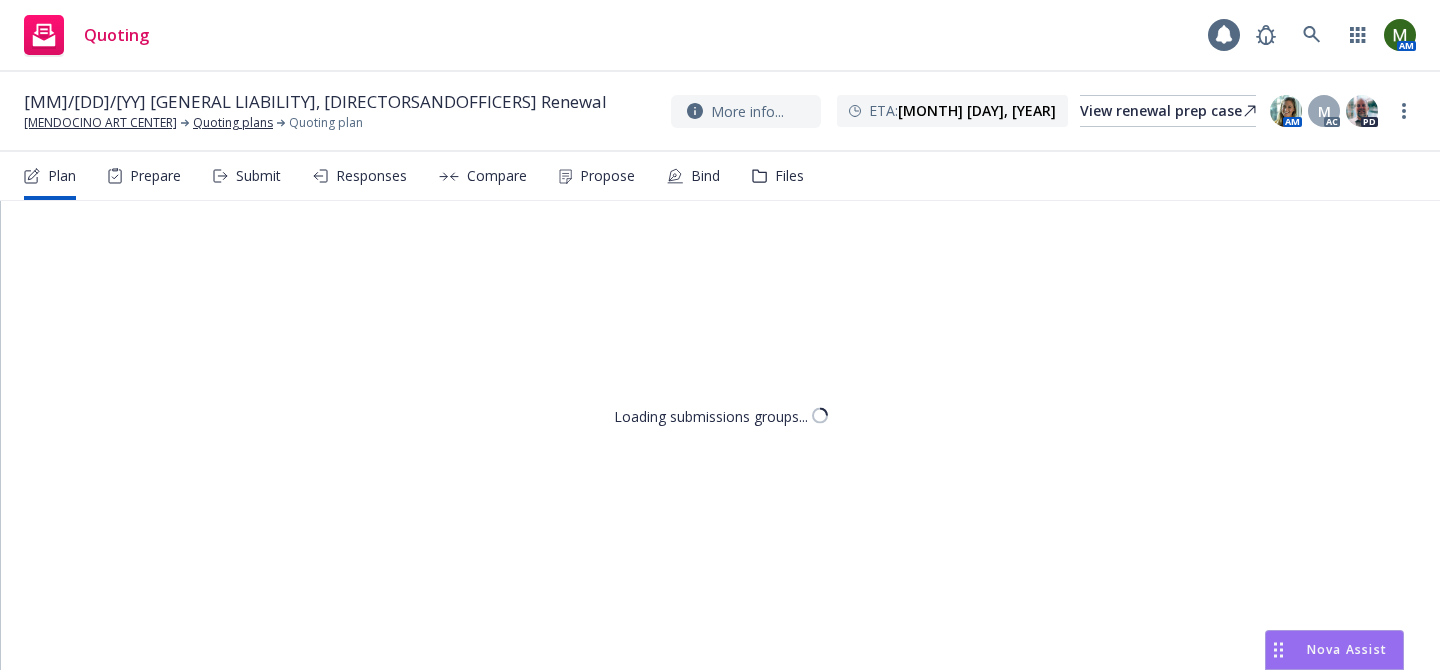 scroll, scrollTop: 0, scrollLeft: 0, axis: both 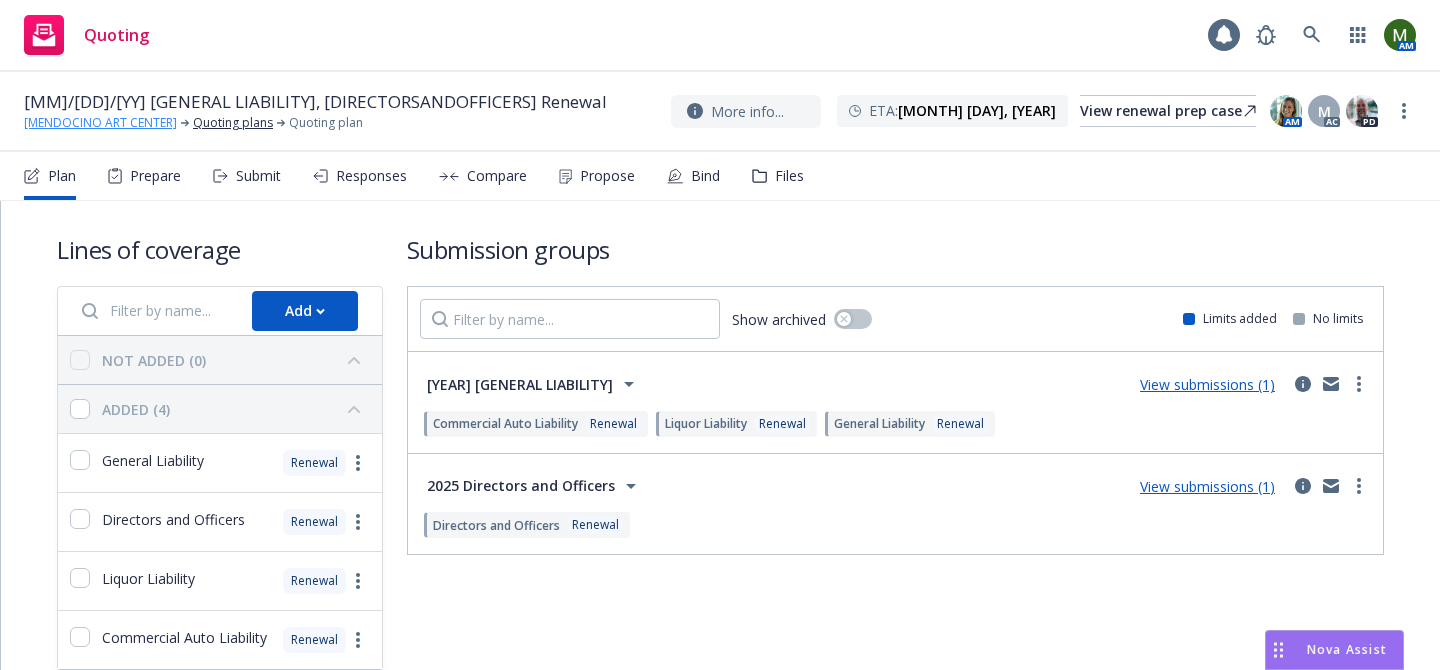 click on "[MENDOCINO ART CENTER]" at bounding box center (100, 123) 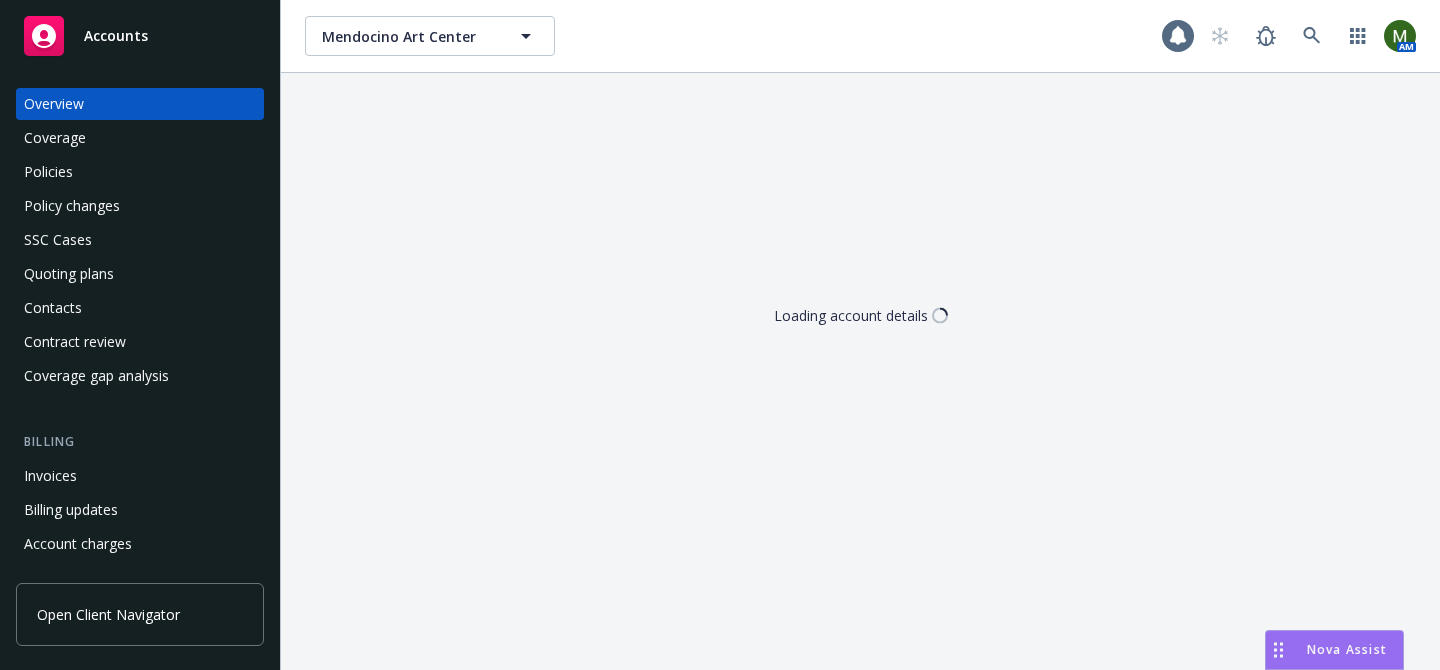 scroll, scrollTop: 0, scrollLeft: 0, axis: both 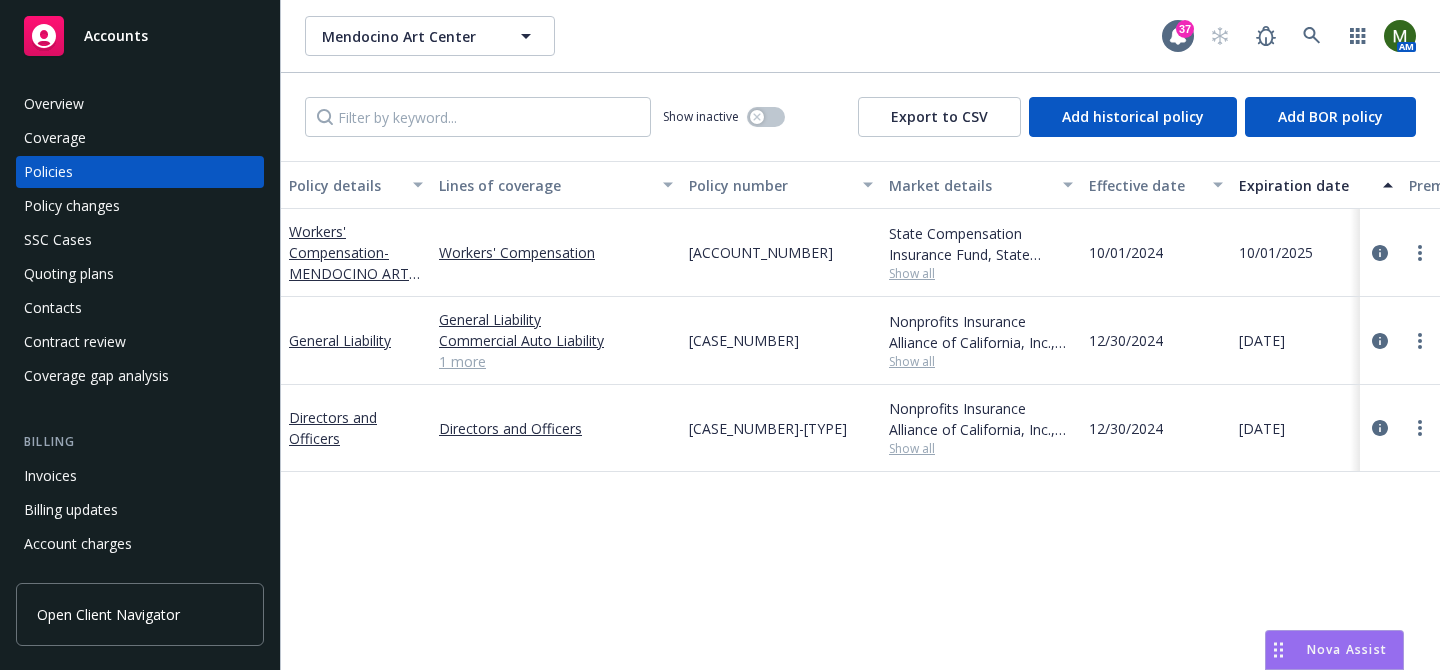 click on "2024-09862" at bounding box center [744, 340] 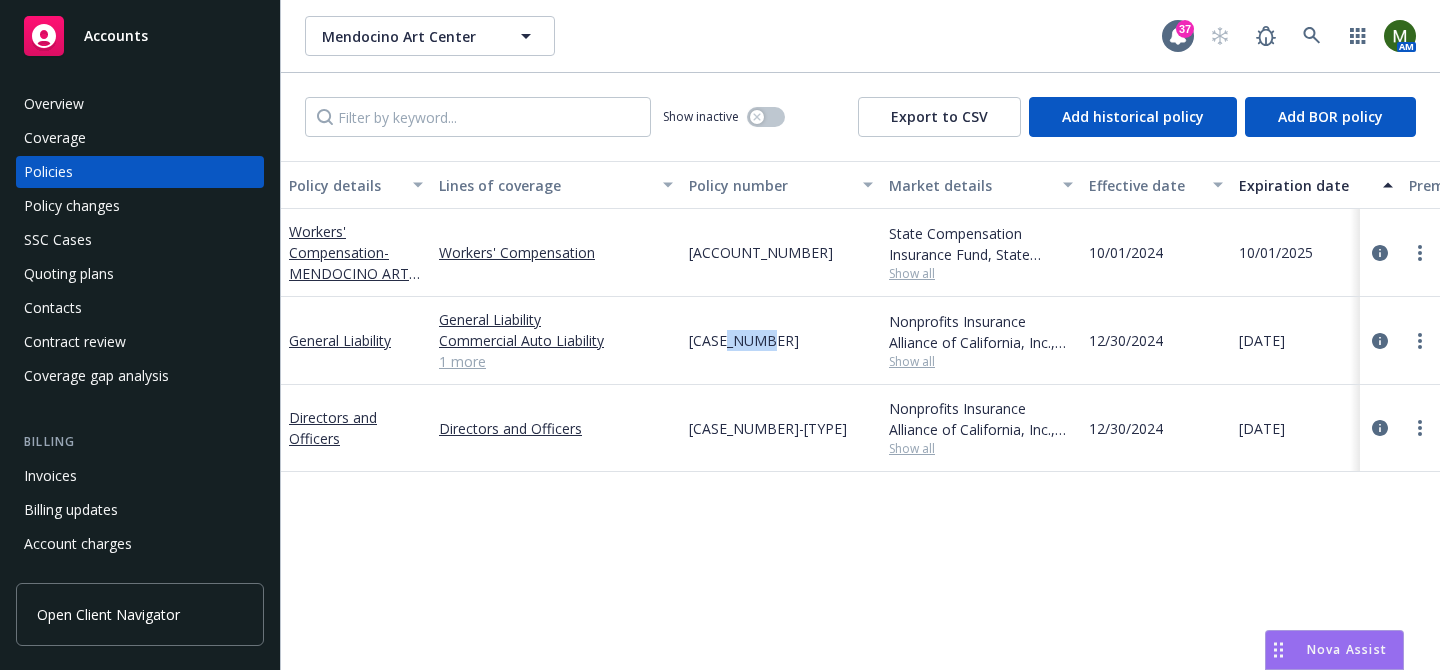 click on "2024-09862" at bounding box center (744, 340) 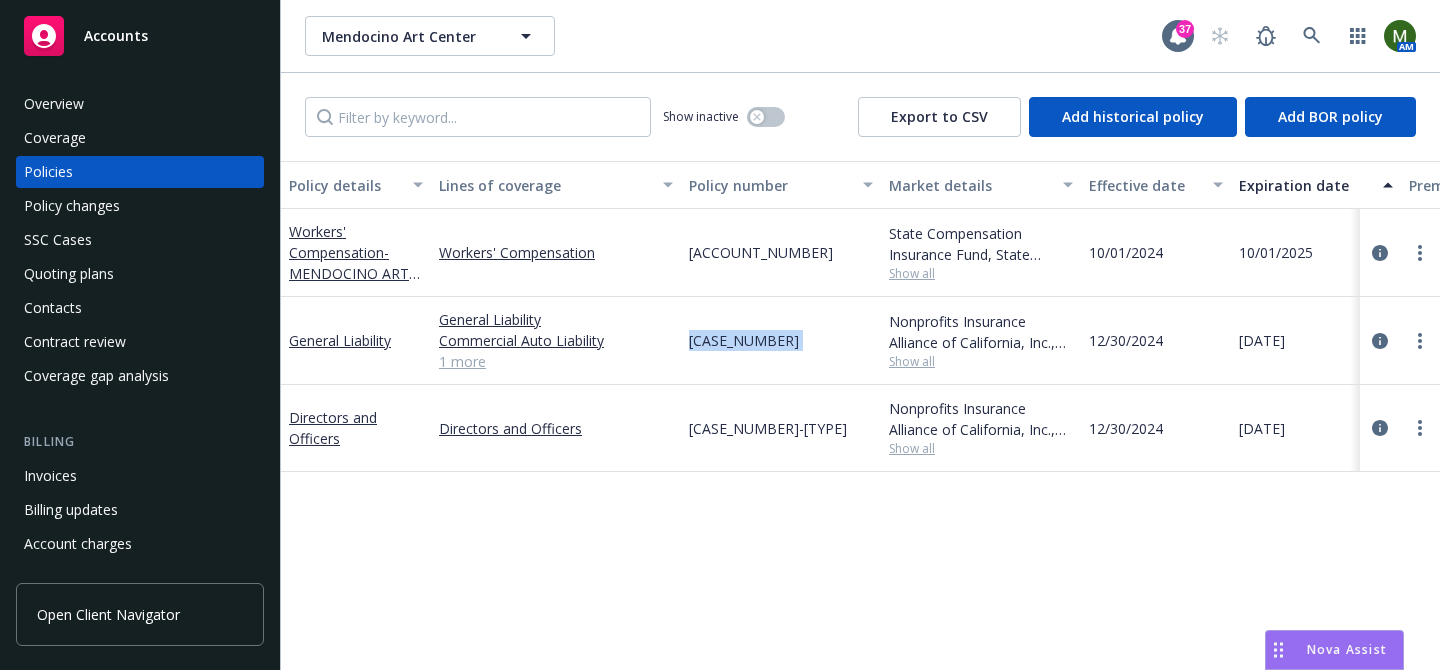 click on "2024-09862" at bounding box center (744, 340) 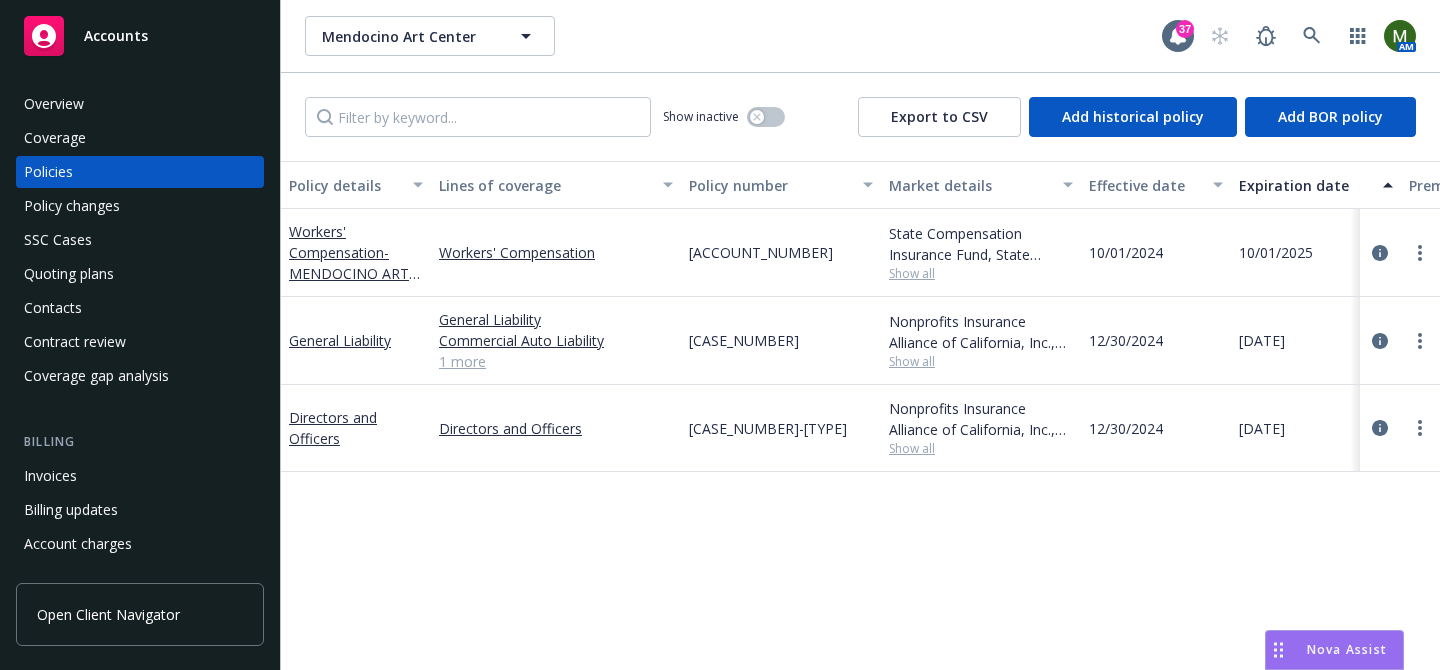 click on "2024-09862-DO-NPO" at bounding box center (768, 428) 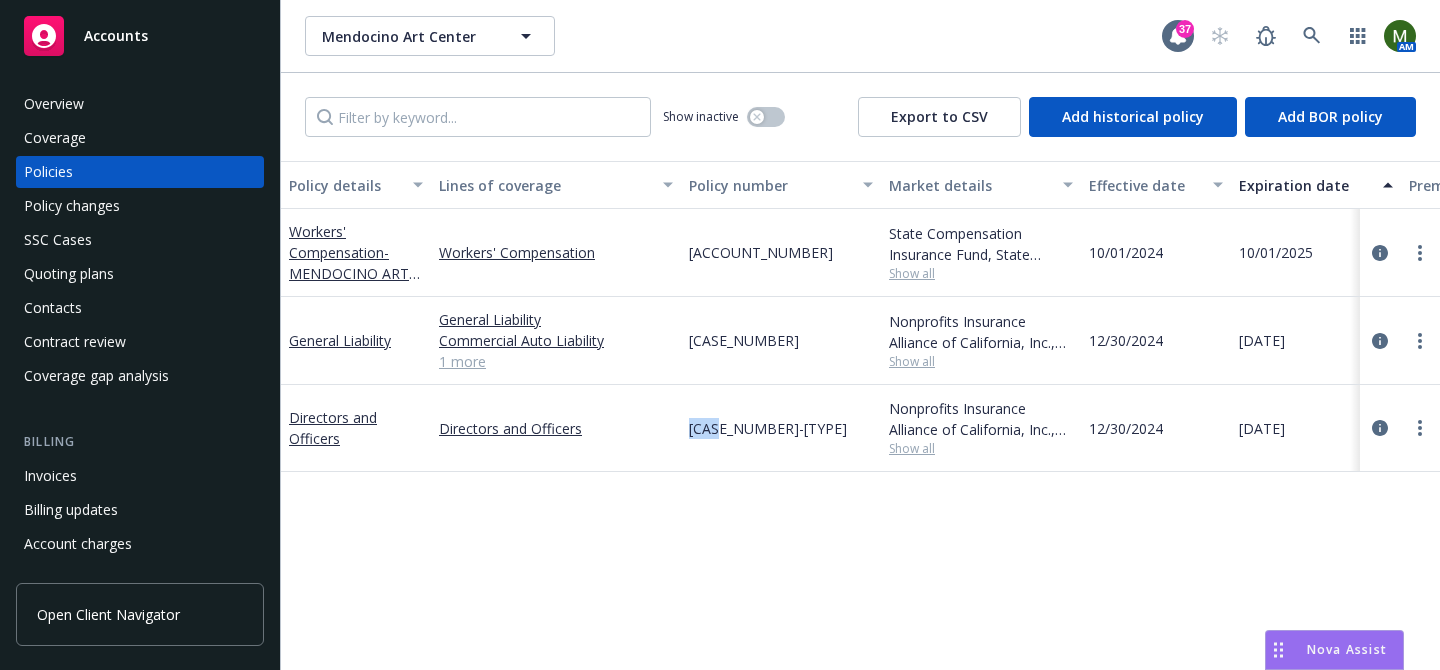 click on "2024-09862-DO-NPO" at bounding box center [768, 428] 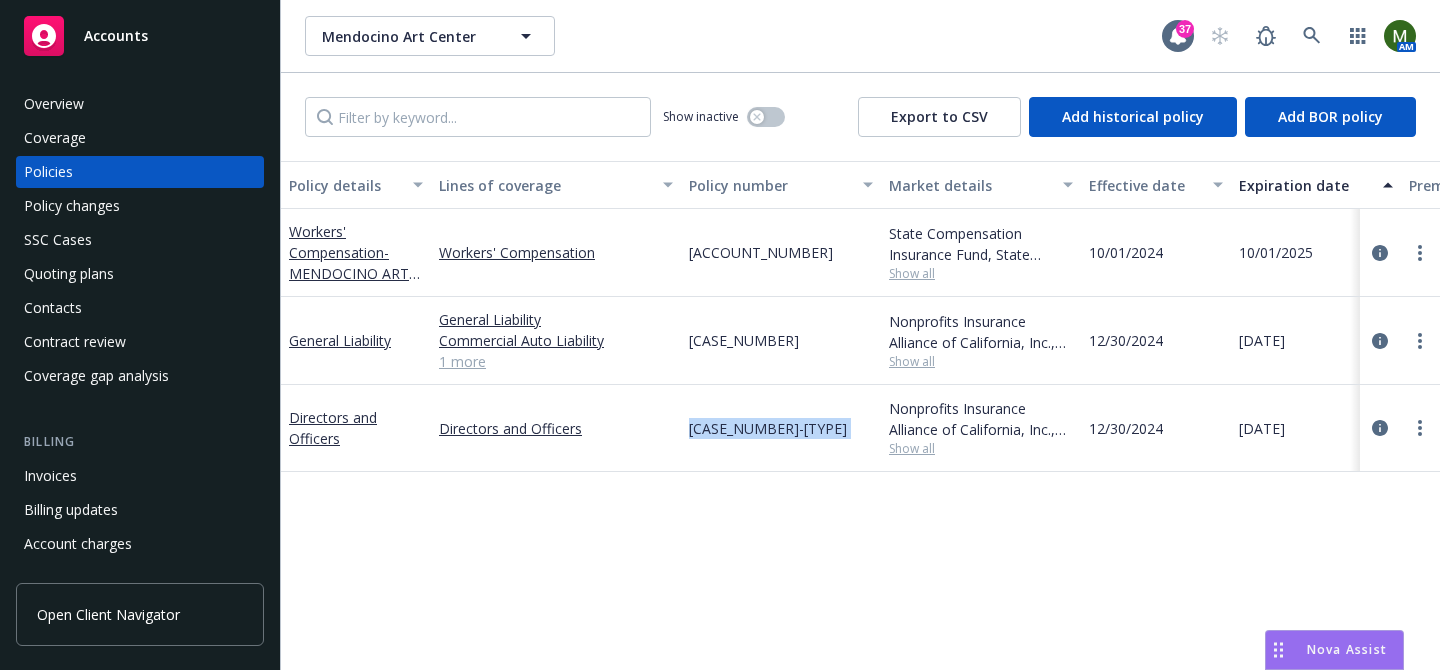 click on "2024-09862-DO-NPO" at bounding box center (768, 428) 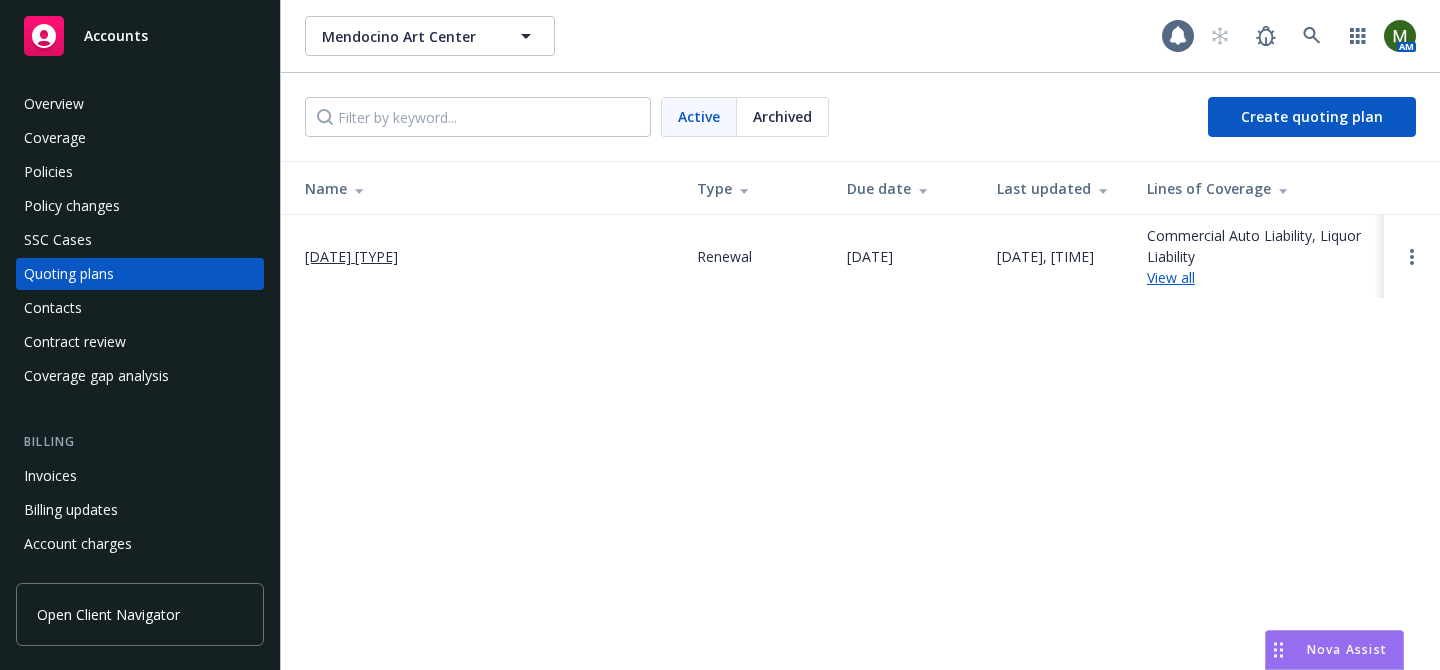 click on "12/30/25 General Liability, Directors and Officers Renewal" at bounding box center [351, 256] 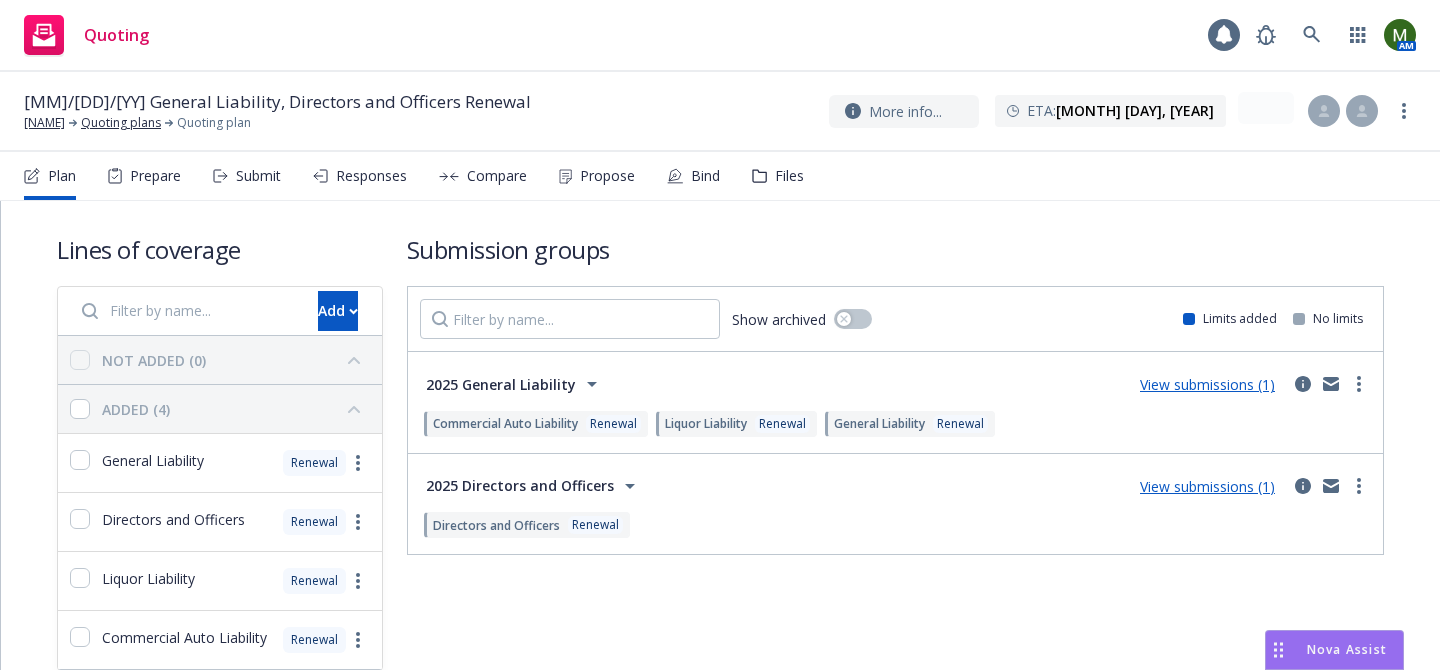 scroll, scrollTop: 0, scrollLeft: 0, axis: both 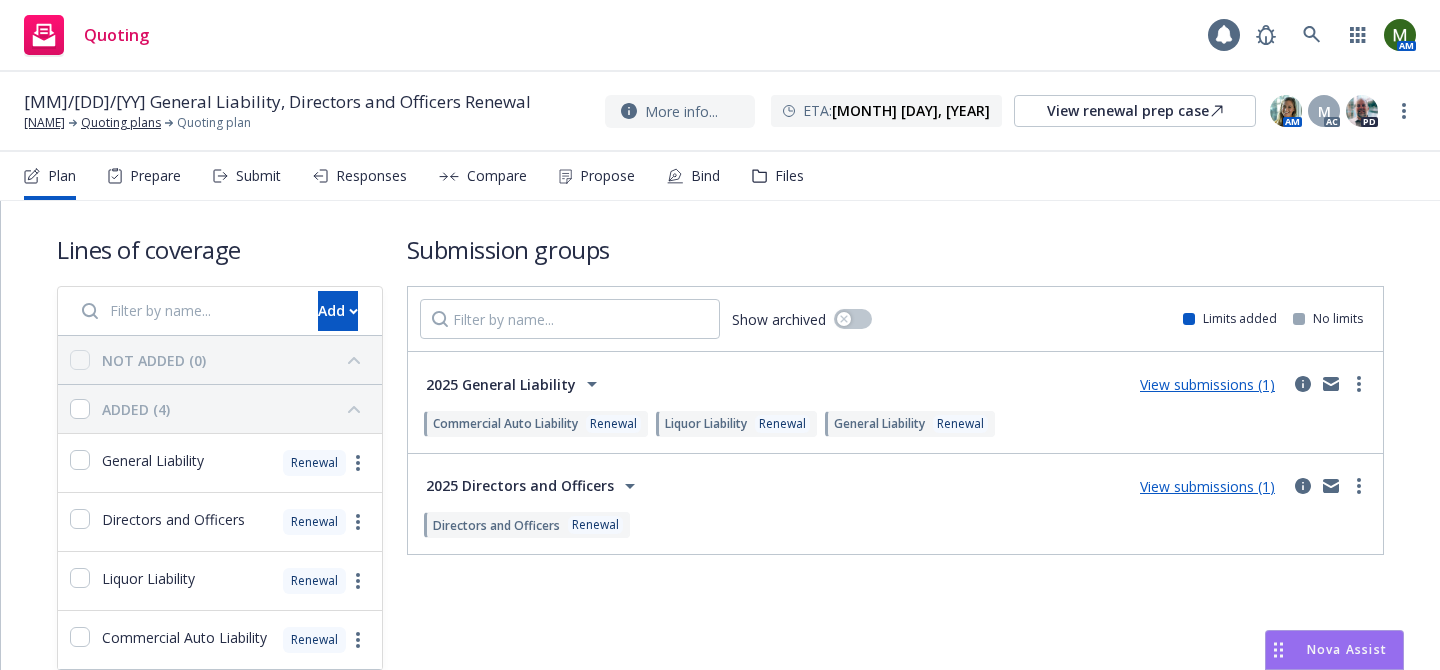 click on "Submit" at bounding box center (247, 176) 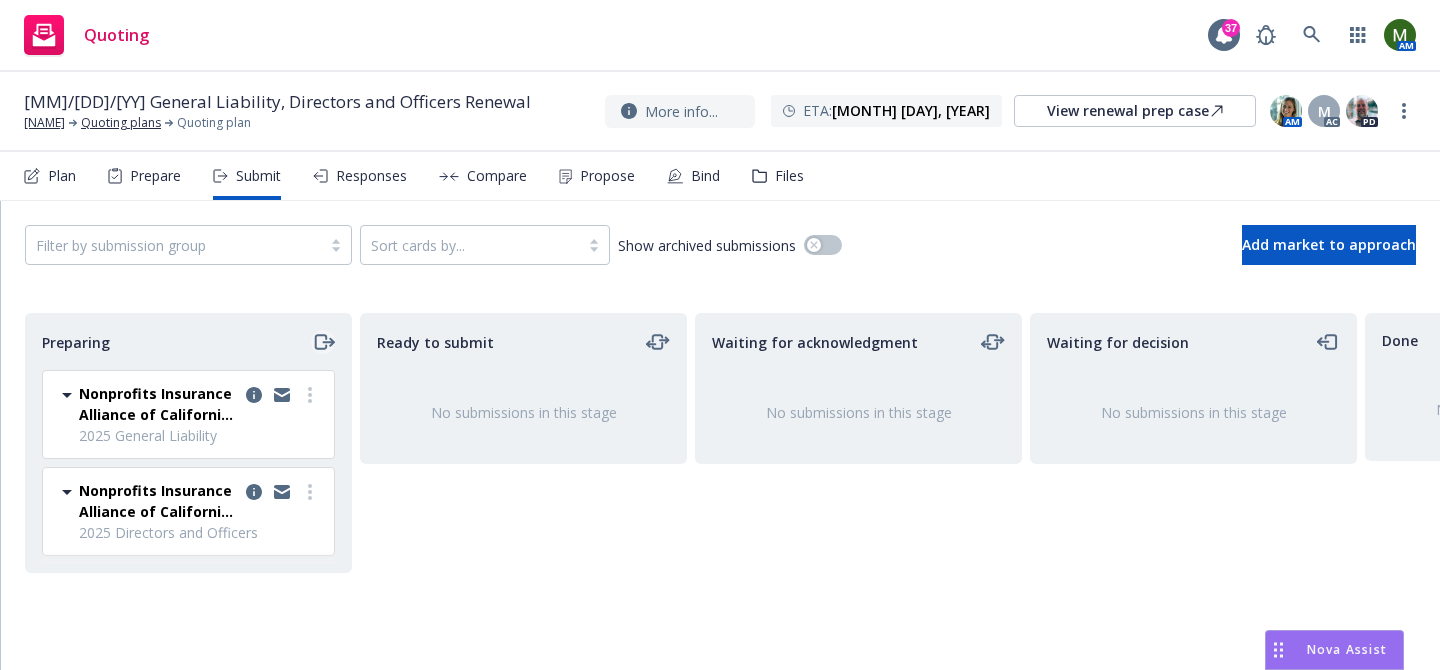 click 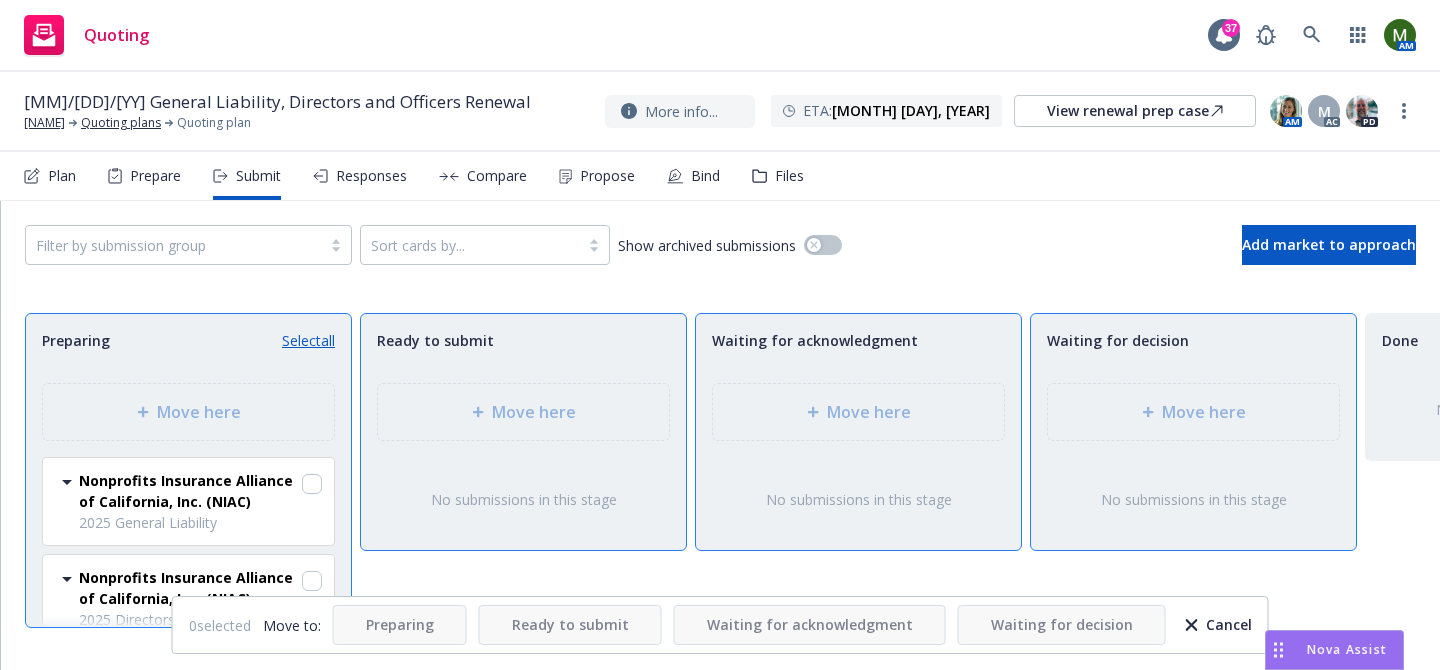 click on "Select  all" at bounding box center [308, 340] 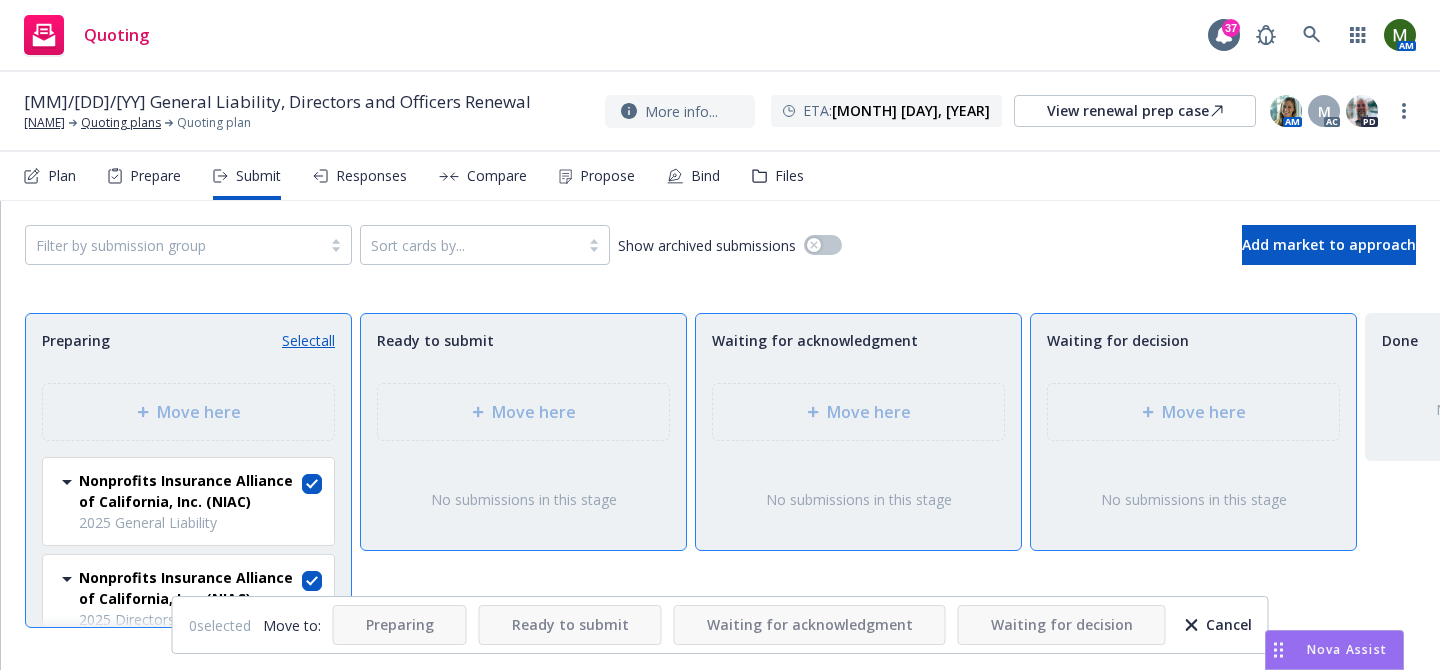 checkbox on "true" 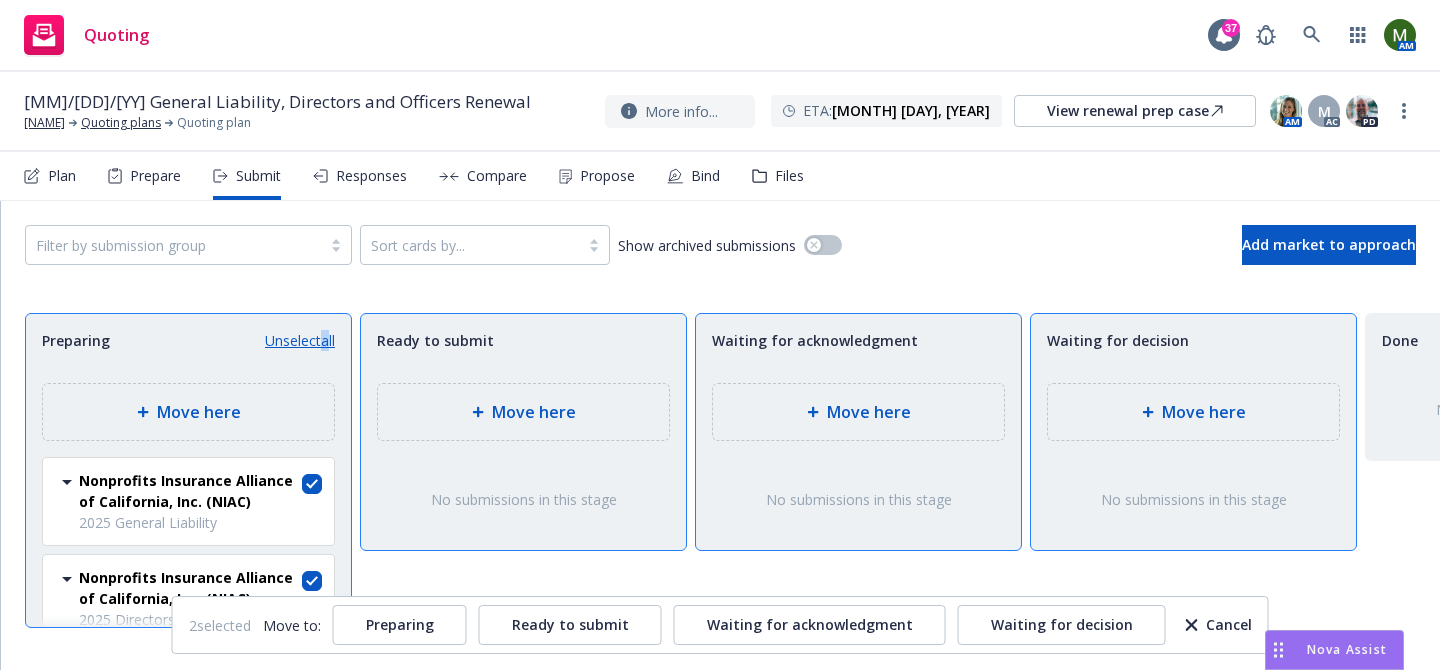 click on "Move here" at bounding box center (523, 412) 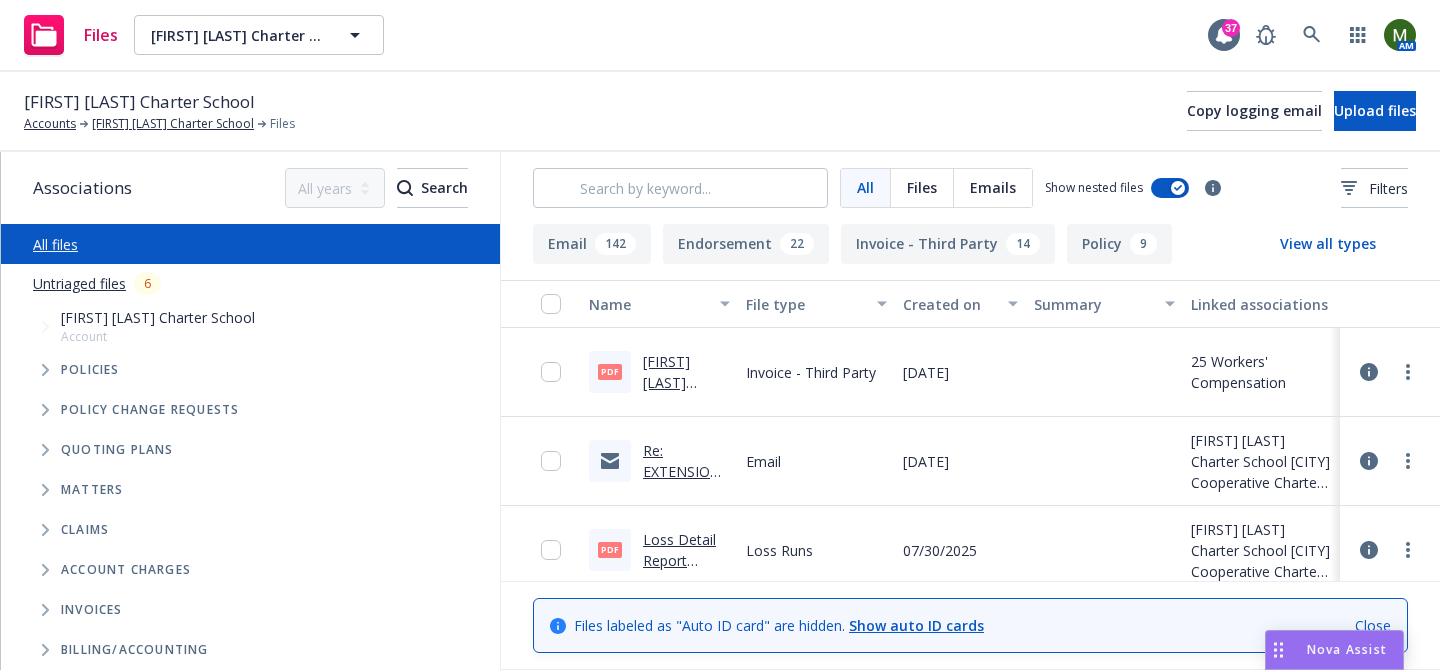 scroll, scrollTop: 0, scrollLeft: 0, axis: both 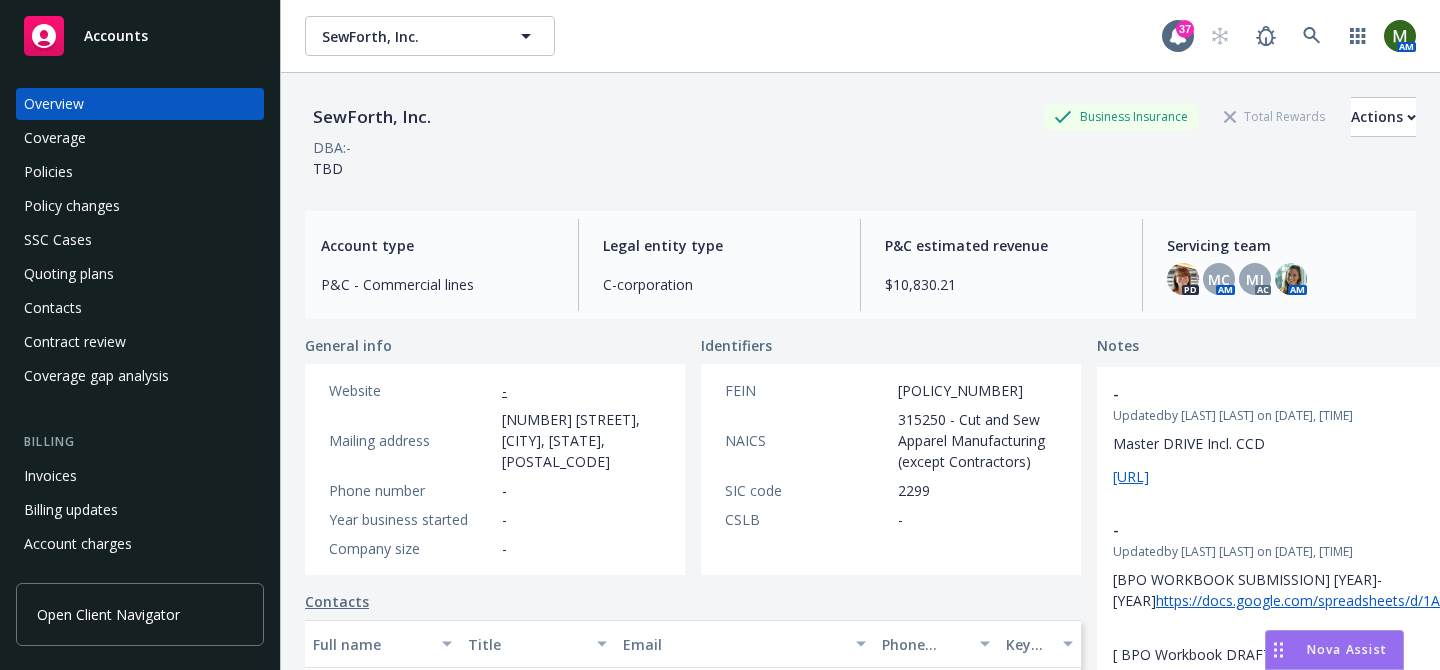 click on "Policies" at bounding box center (140, 172) 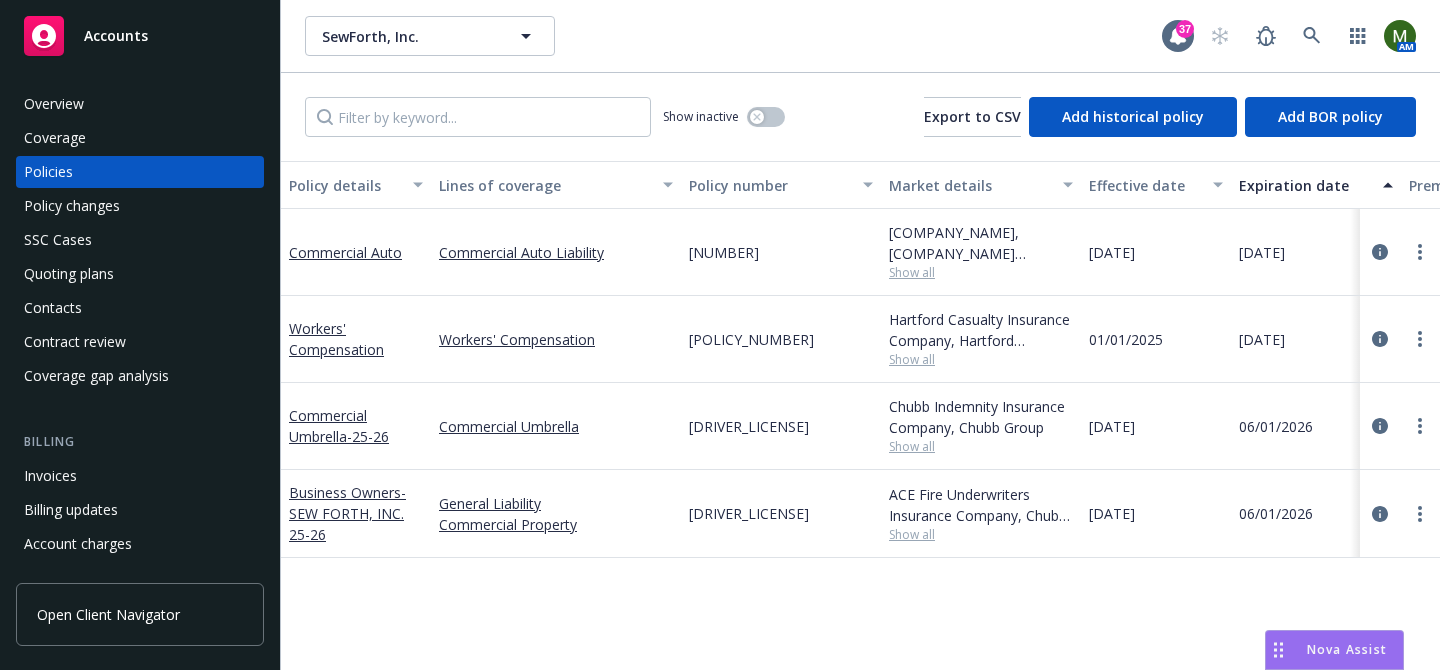 click on "[NUMBER]" at bounding box center (724, 252) 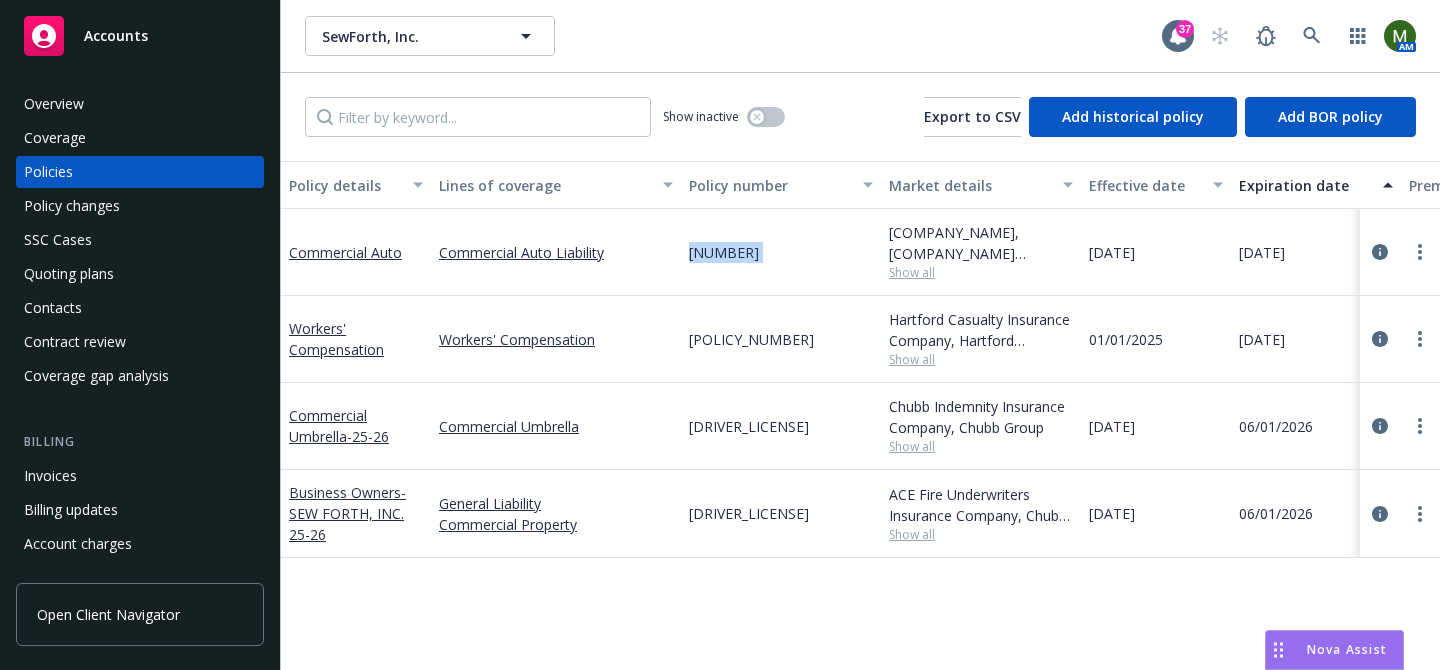 copy on "50024518301" 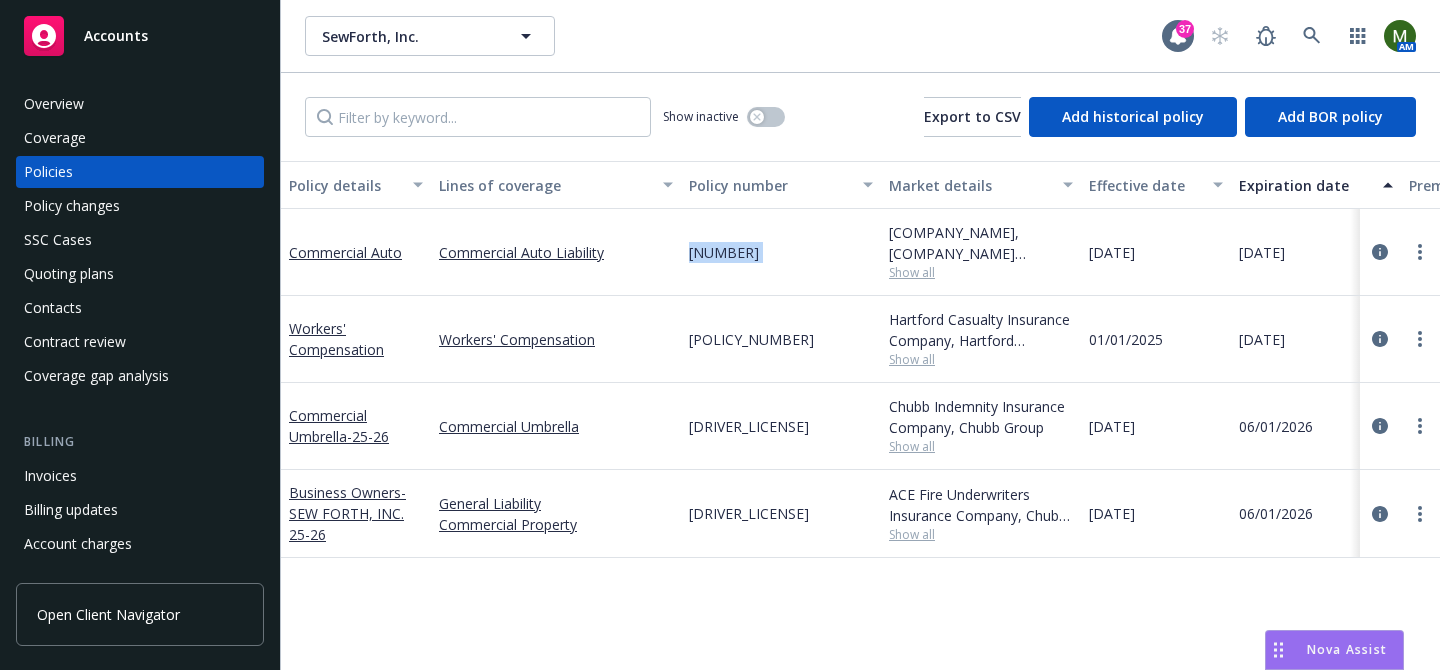 click on "50024518301" at bounding box center (724, 252) 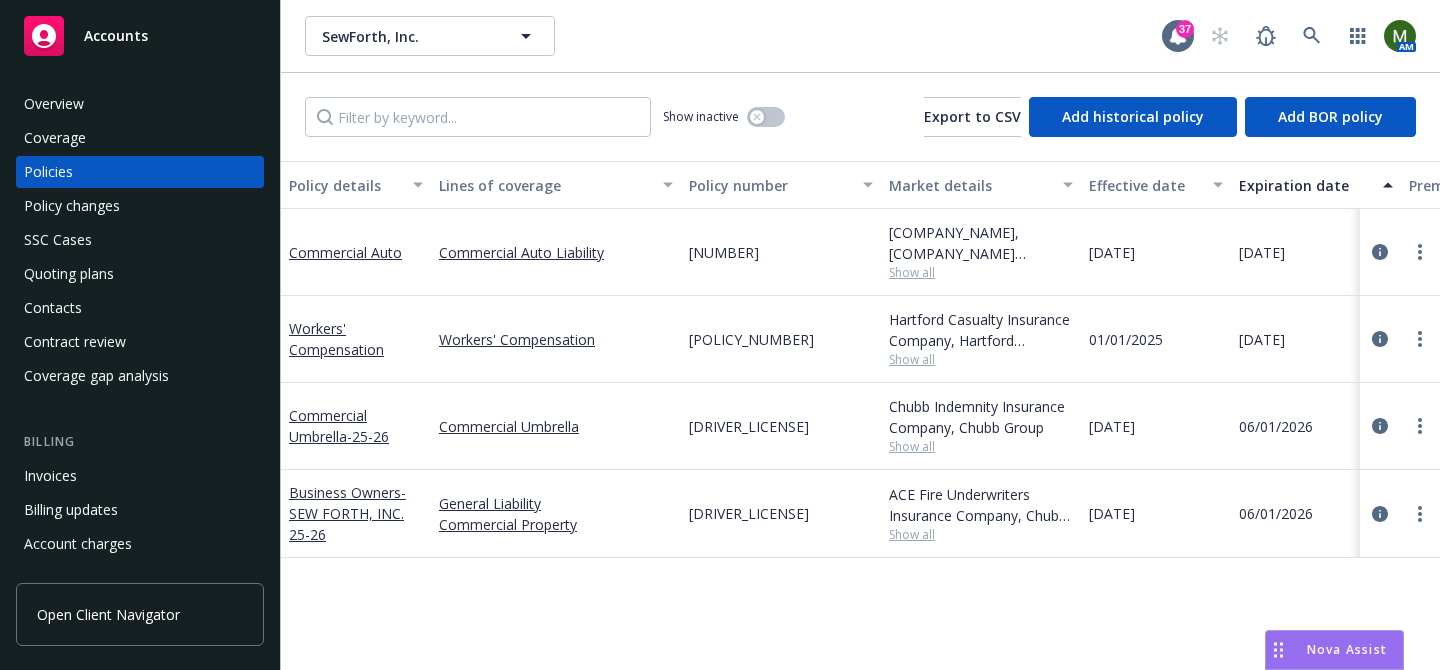 click on "50024518301" at bounding box center [724, 252] 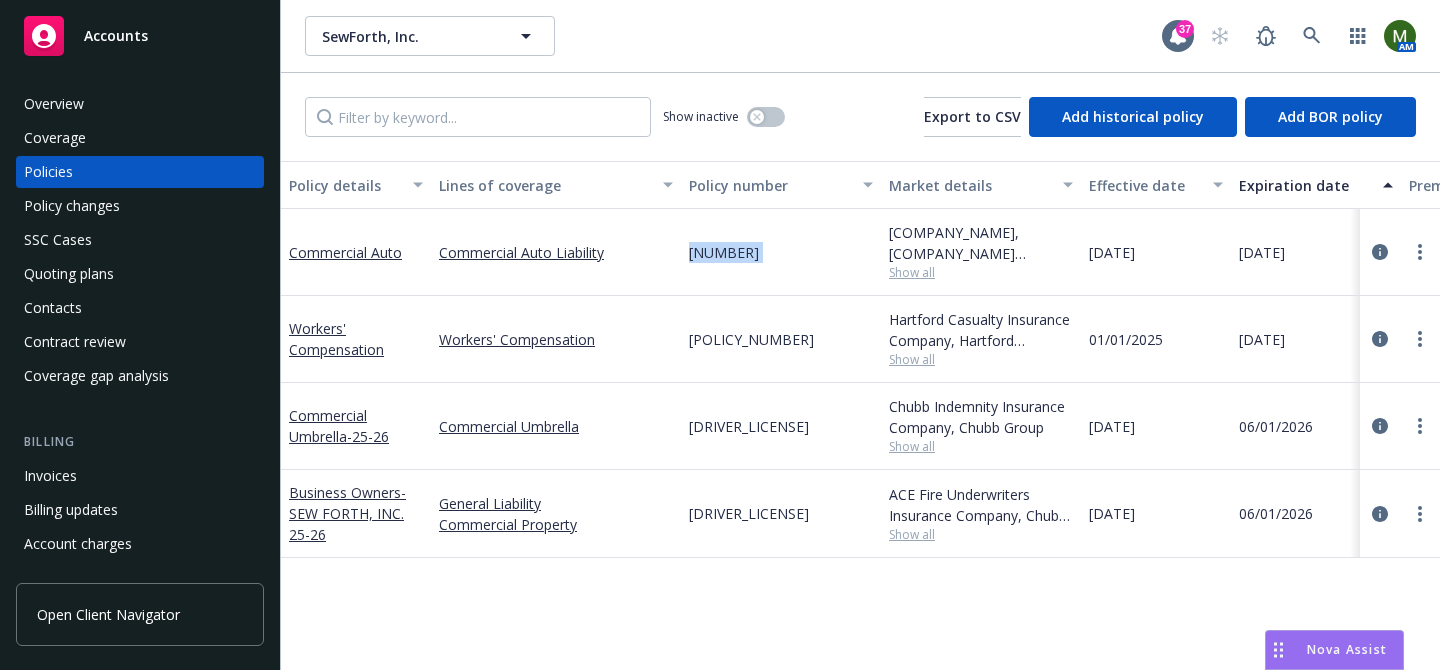 click on "50024518301" at bounding box center [724, 252] 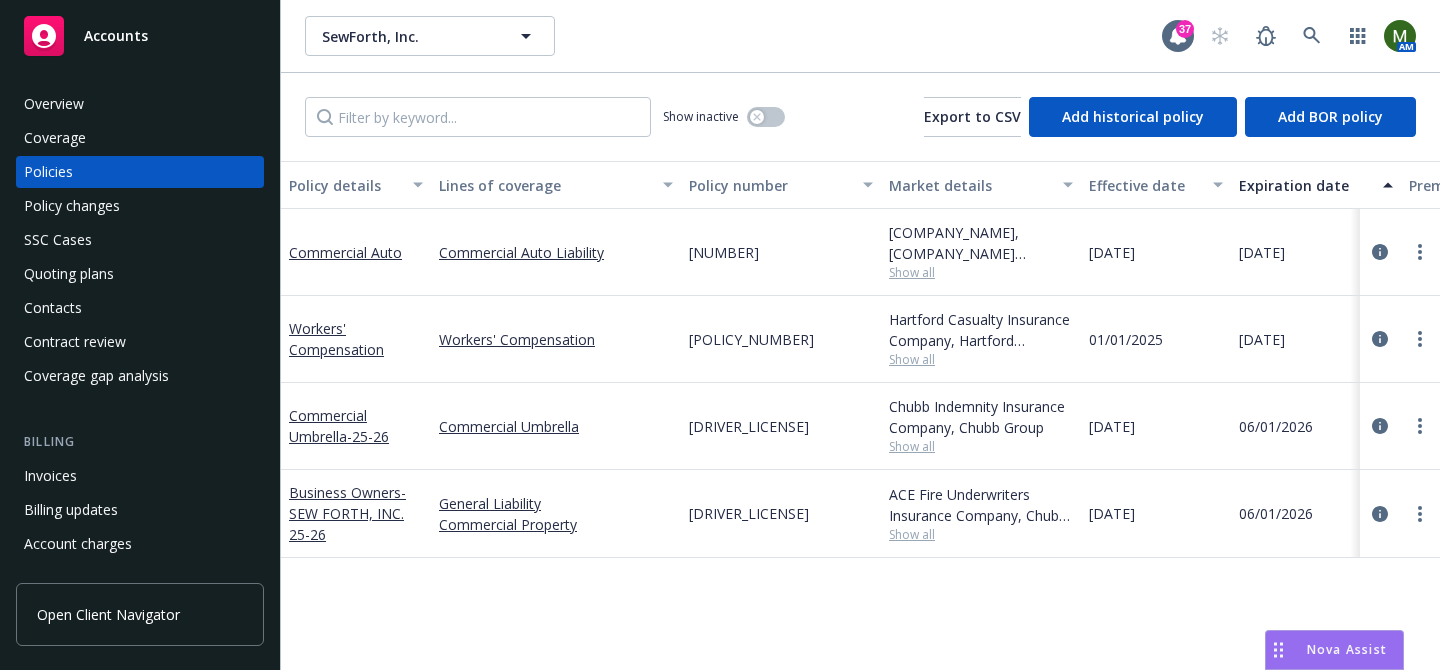 click on "50024518301" at bounding box center (724, 252) 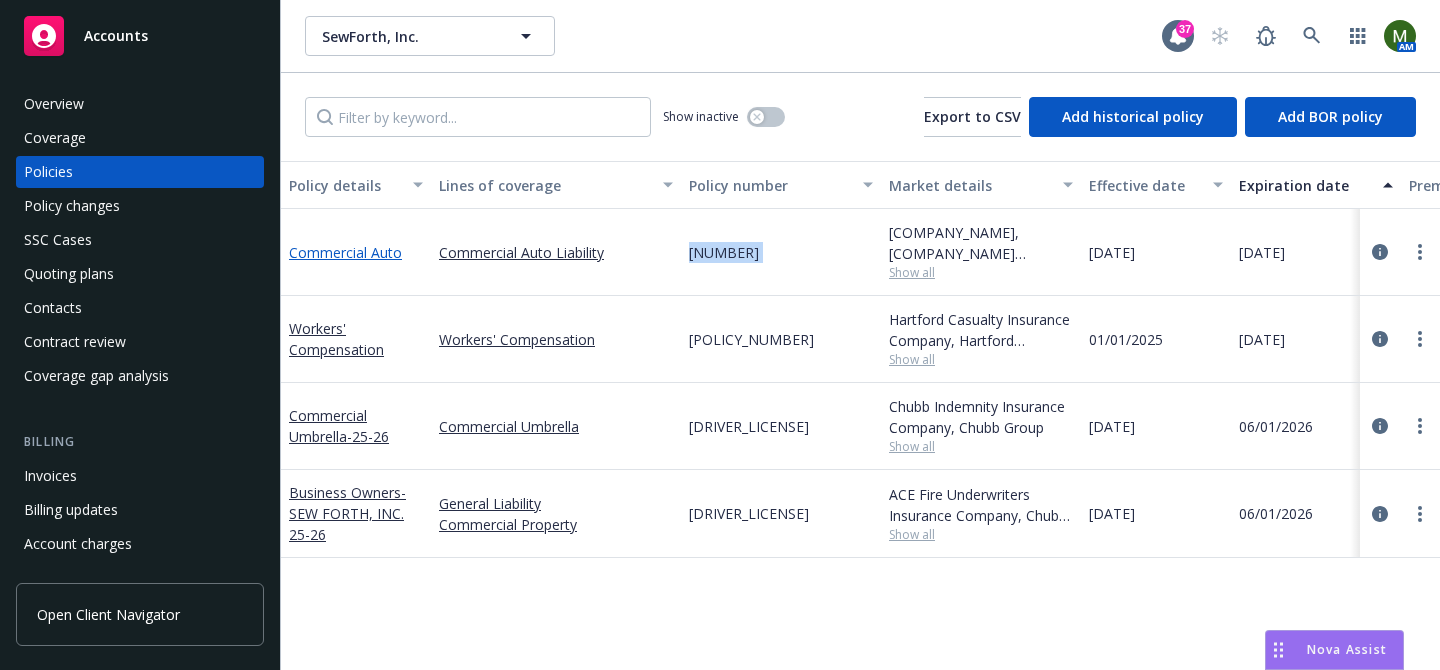 click on "Commercial Auto" at bounding box center [345, 252] 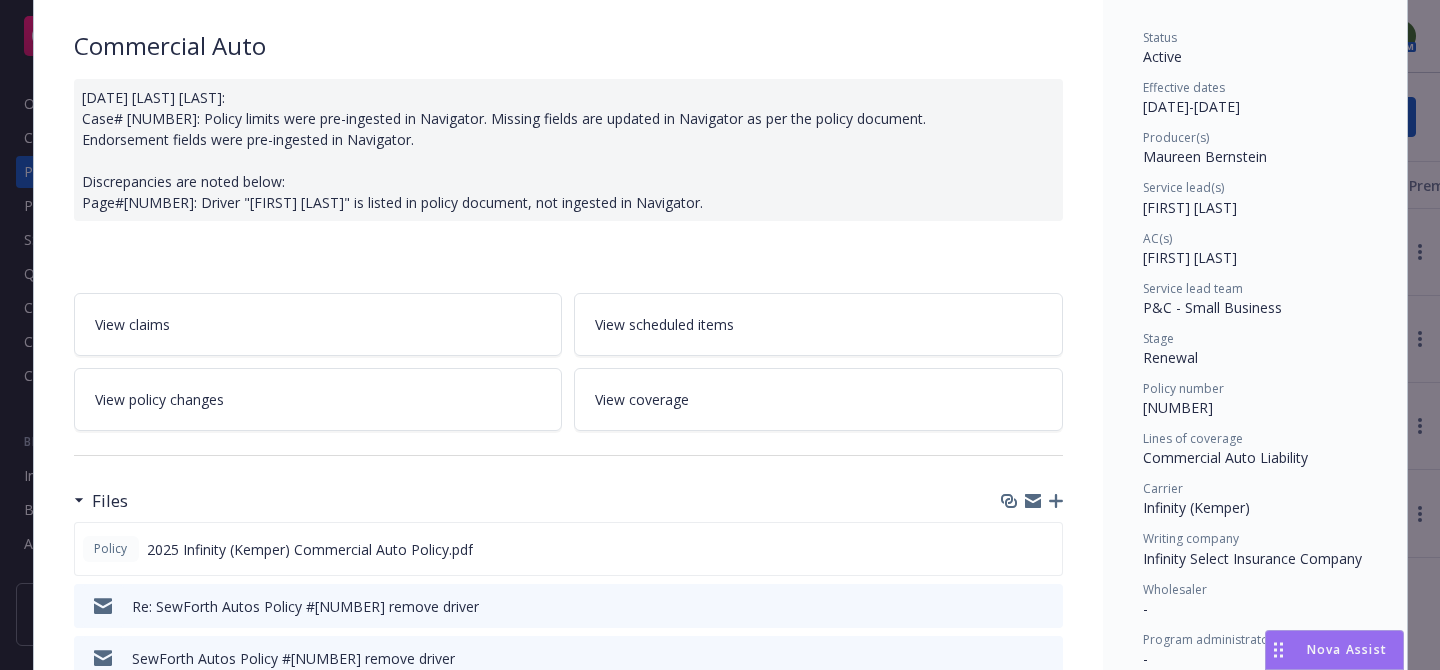 scroll, scrollTop: 166, scrollLeft: 0, axis: vertical 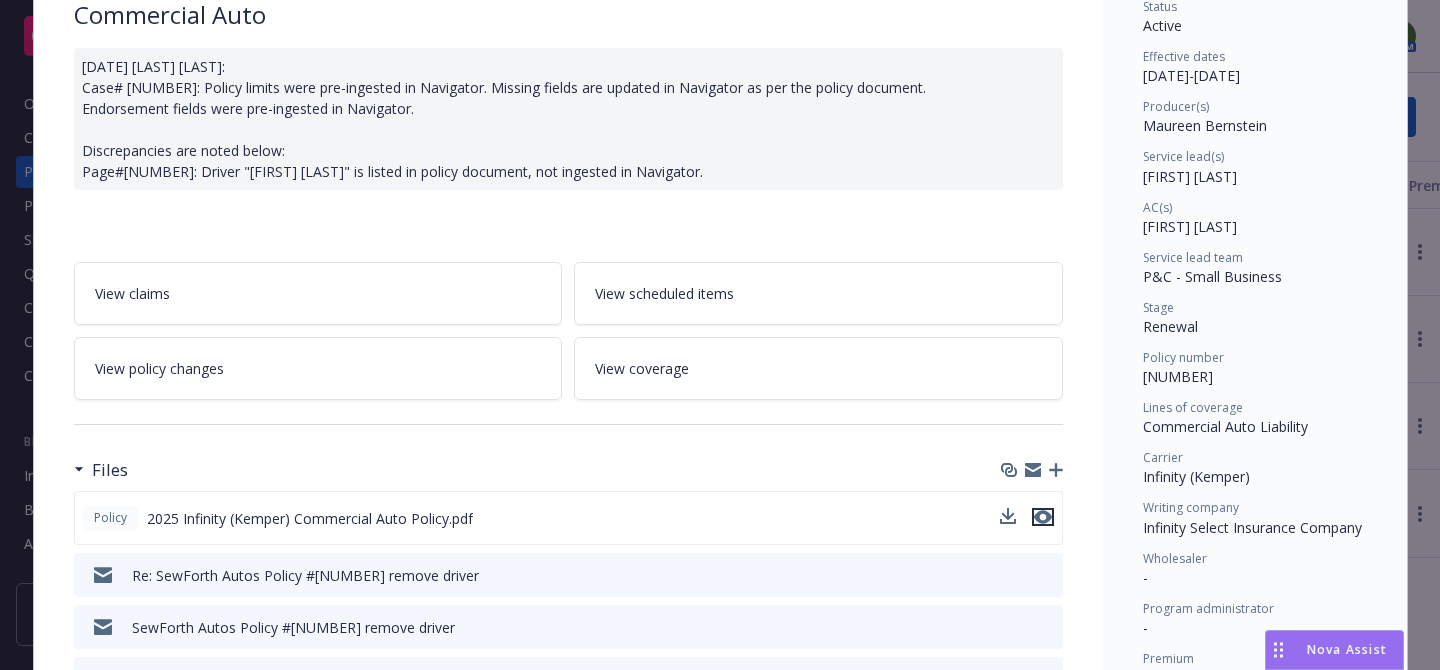 click 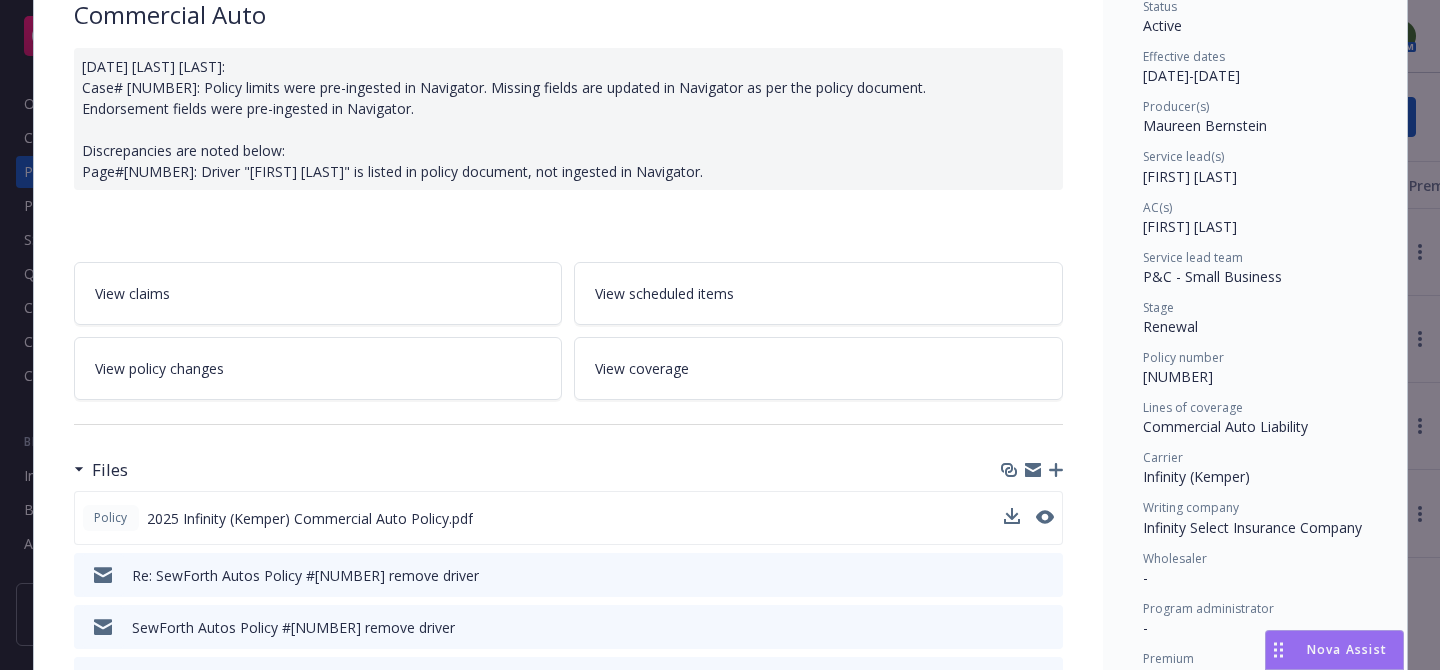 click on "Policy Commercial Auto   07/07/2025 Galib Sheik:
Case# 01632136: Policy limits were pre-ingested in Navigator. Missing fields are updated in Navigator as per the policy document.
Endorsement fields were pre-ingested in Navigator.
Discrepancies are noted below:
Page#06: Driver "Sam Androus" is listed in policy document, not ingested in Navigator.  View claims View scheduled items View policy changes View coverage Files Policy 2025 Infinity (Kemper) Commercial Auto Policy.pdf Re: Sew Forth Autos Policy #50024518301 remove driver Sew Forth Autos Policy #50024518301 remove driver pdf 9179375655.pdf pdf Sew Forth Auto Bind Order 2025.pdf pdf Sew Forth - Kemper bindable quote.pdf View all Billing summary Billing summary includes policy changes. View the policy start billing summary on the   policy start page . Amount ($) Premium $4,178.00 Surplus lines state tax $0.00 Surplus lines state fee $0.00 Misc taxes & fees $0.00 Carrier policy fee $0.00 Newfront fee / rebate $0.00 Wholesale fee $0.00 Inspection fee $0.00" at bounding box center [720, 335] 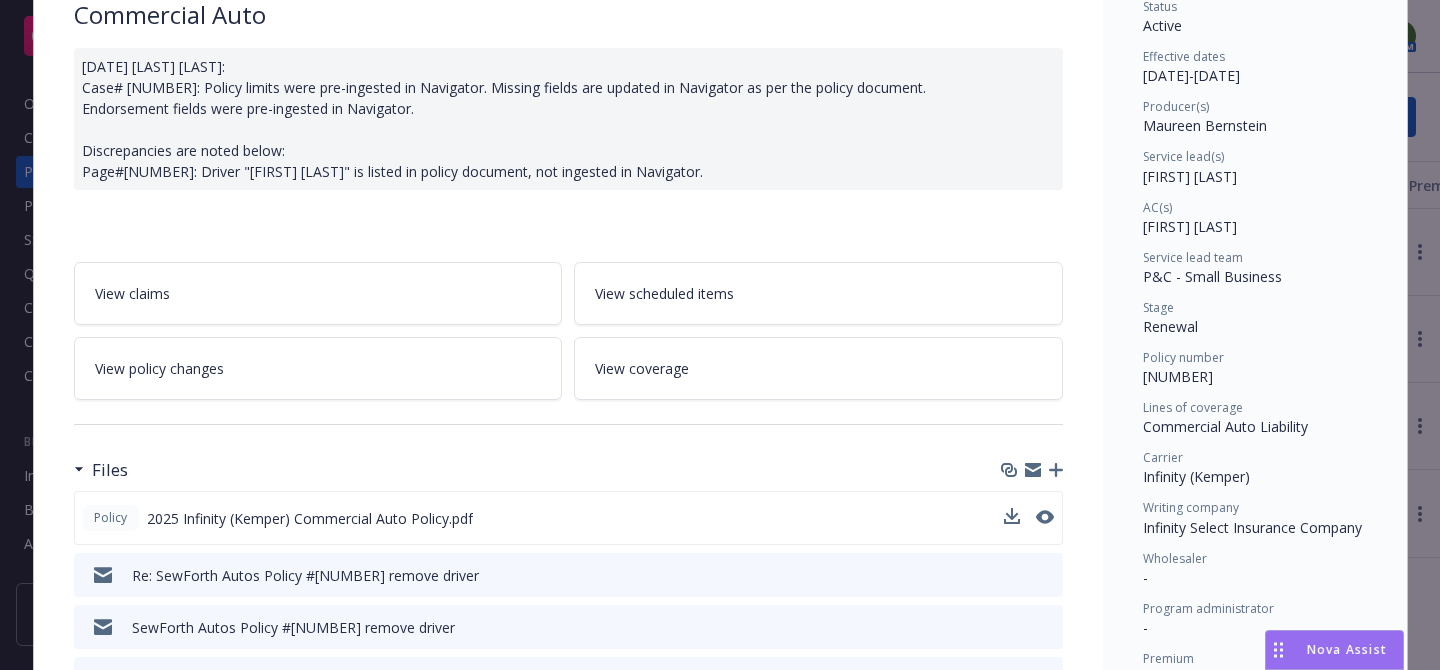 scroll, scrollTop: 0, scrollLeft: 0, axis: both 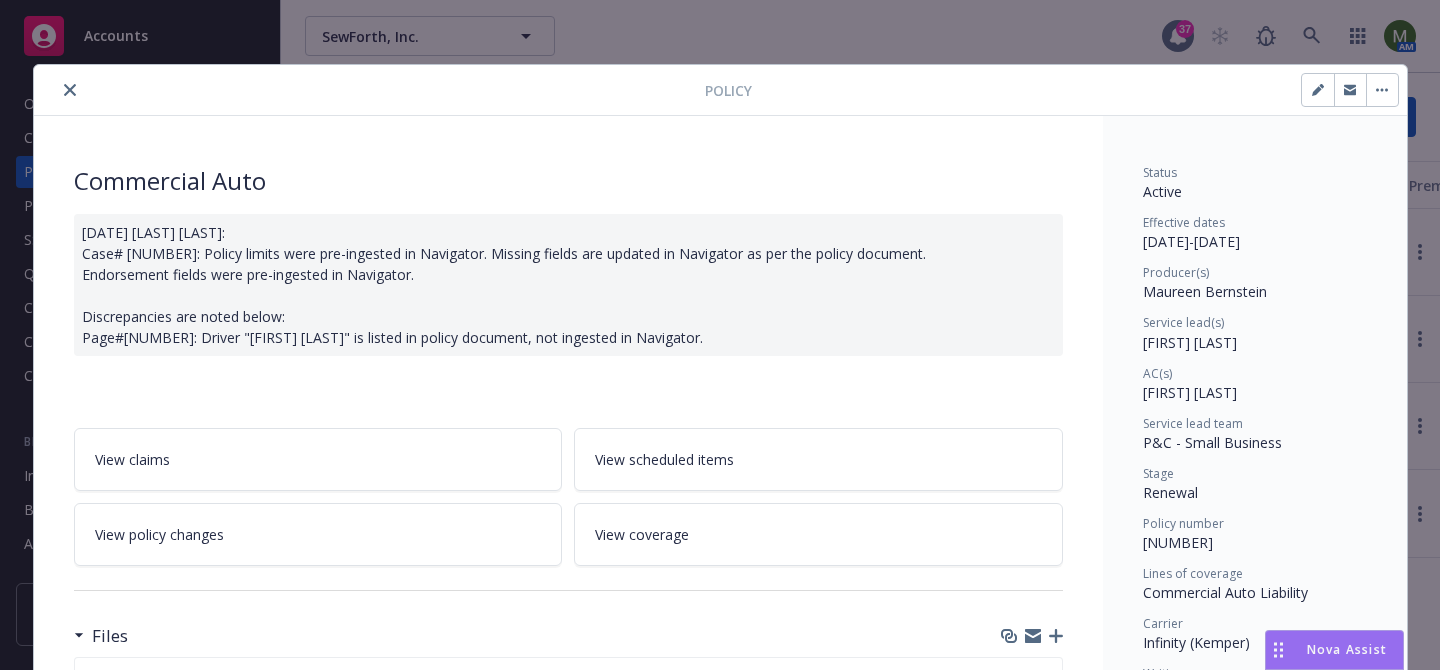 click on "50024518301" at bounding box center (1178, 542) 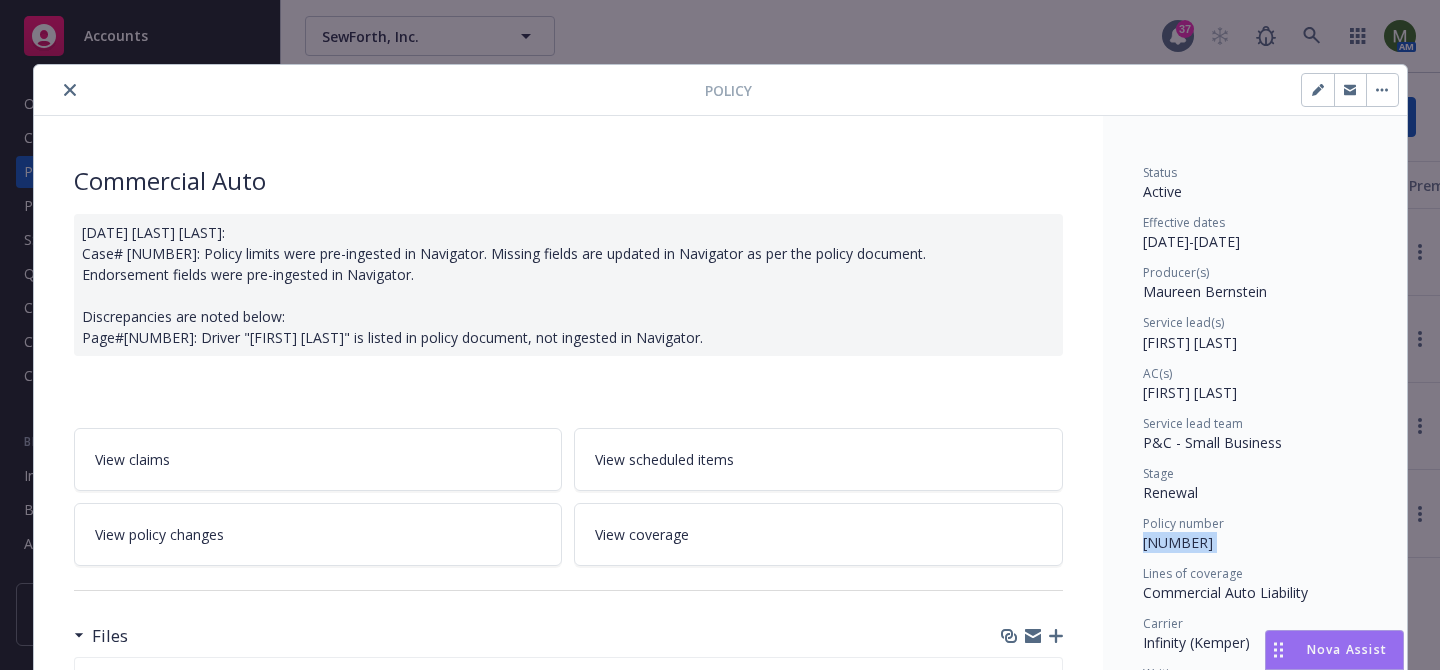 click on "50024518301" at bounding box center [1178, 542] 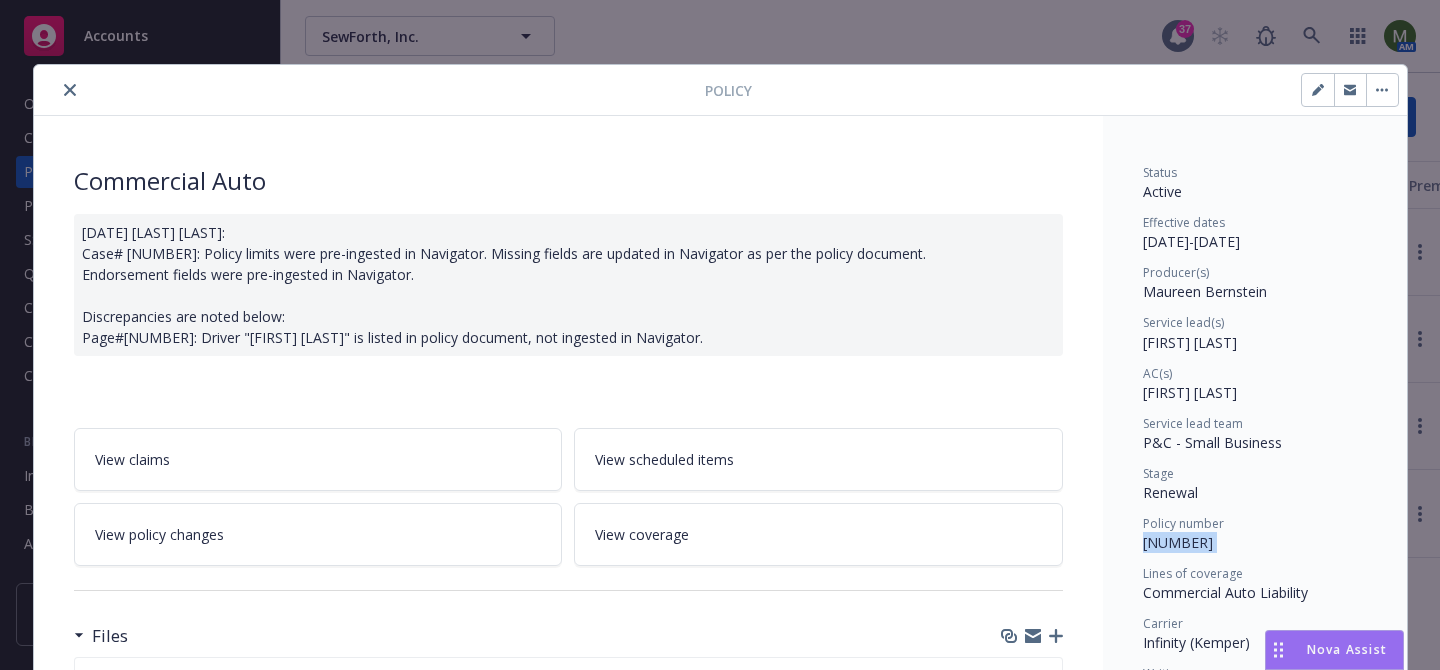 click 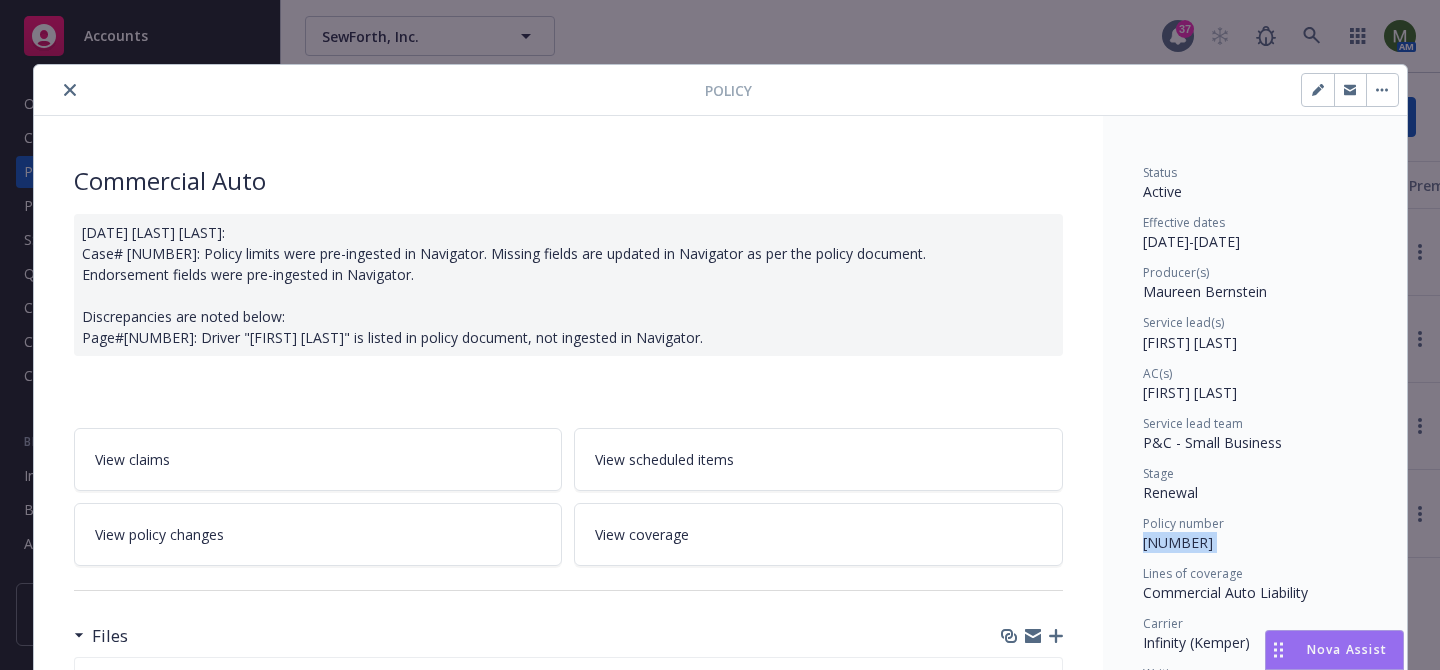click at bounding box center [70, 90] 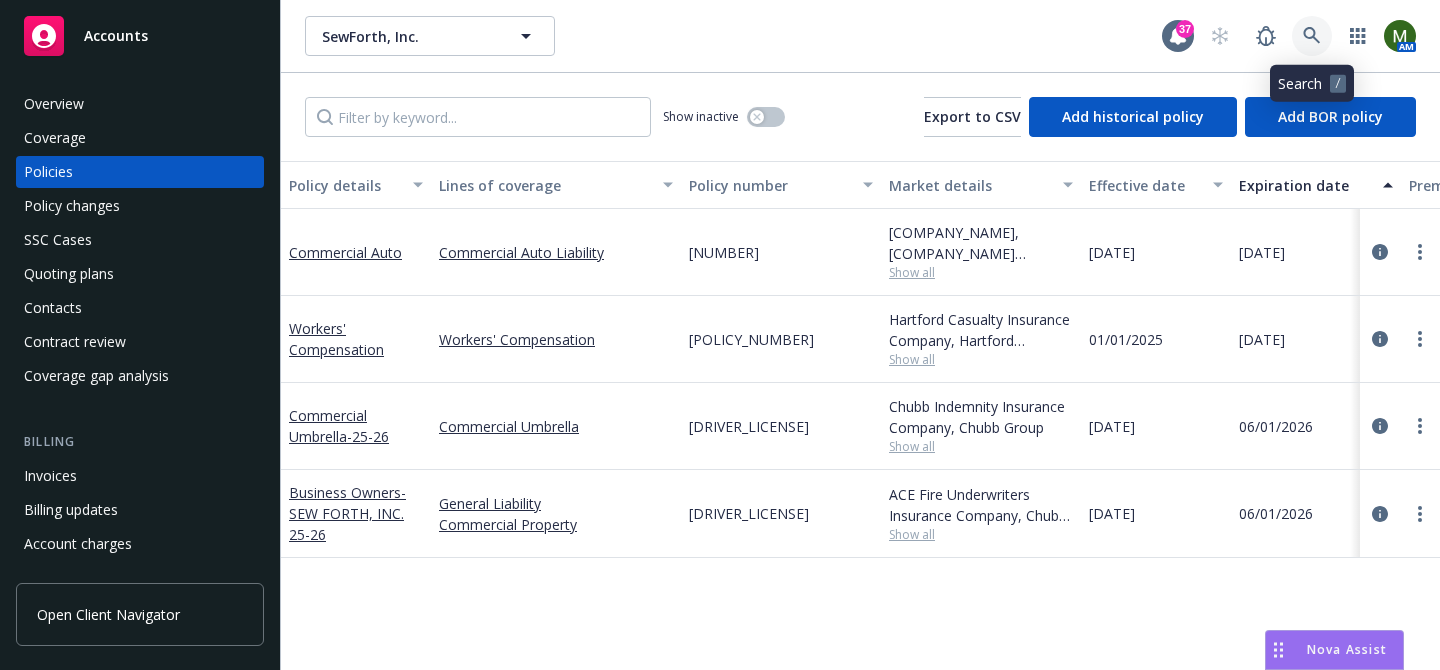 click 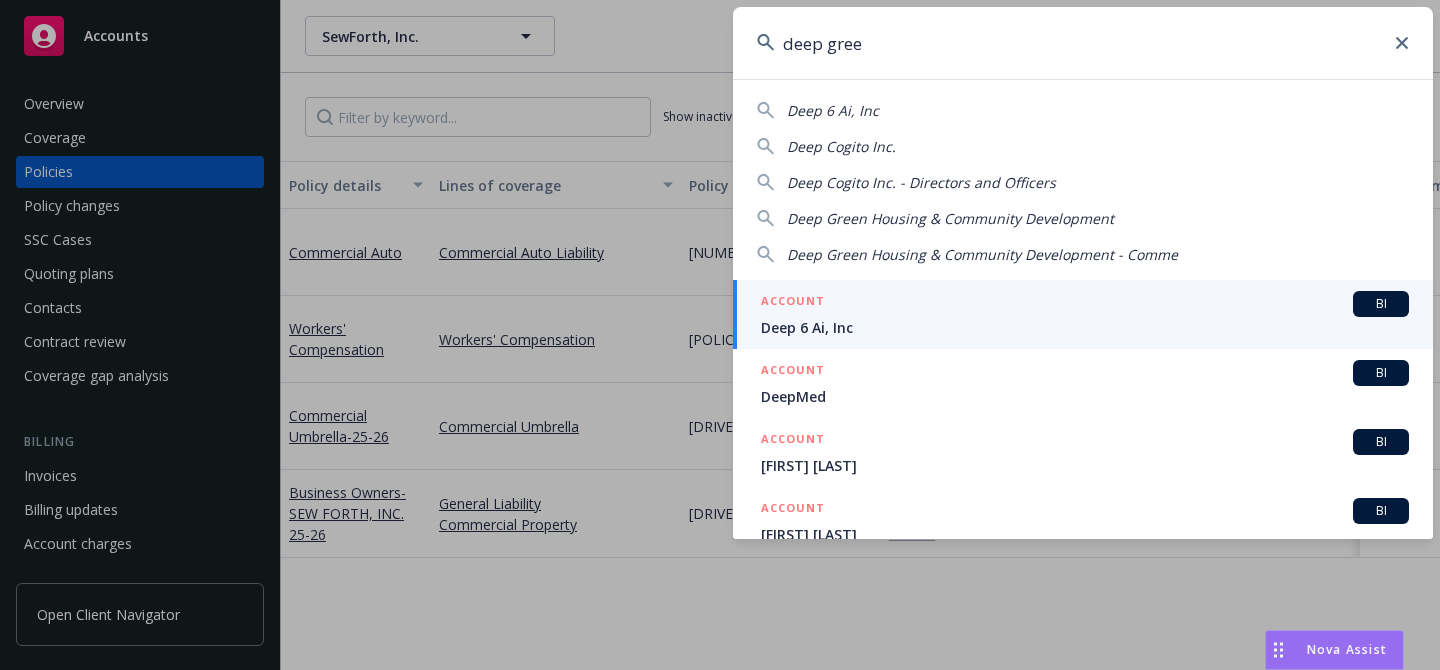 type on "deep green" 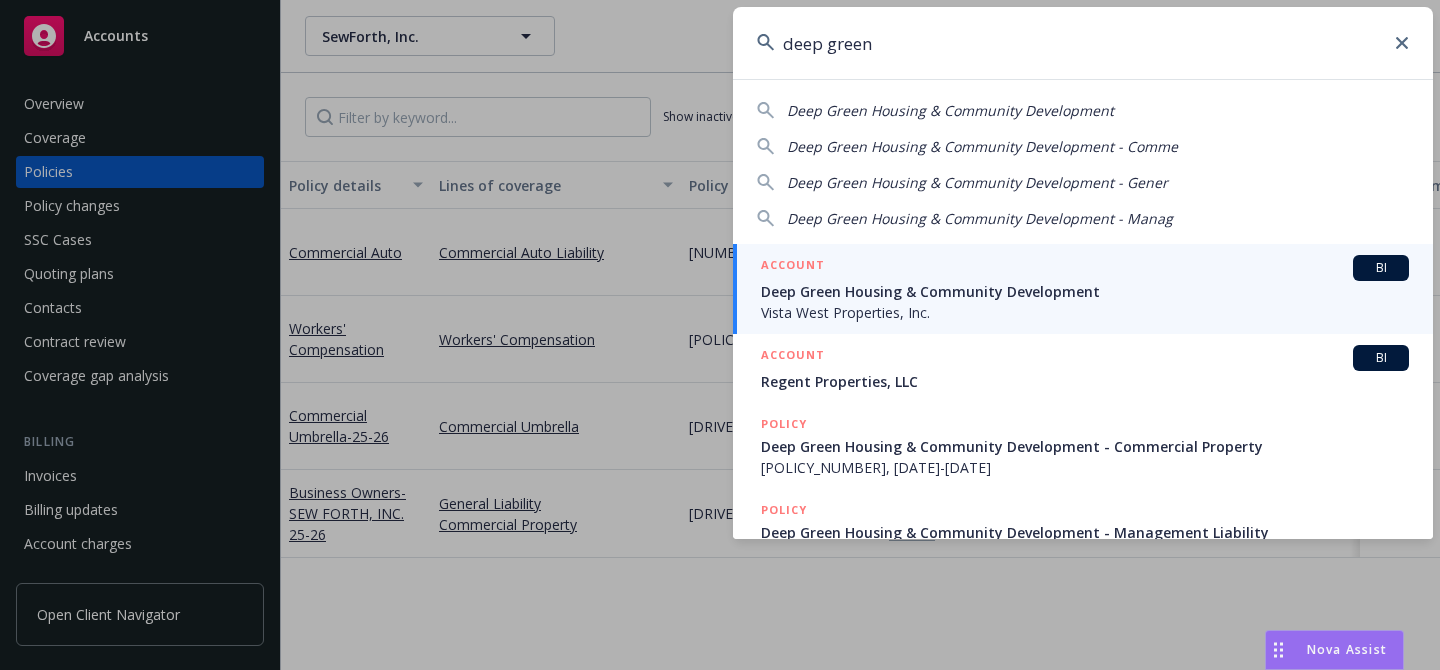 click on "Deep Green Housing & Community Development" at bounding box center [1085, 291] 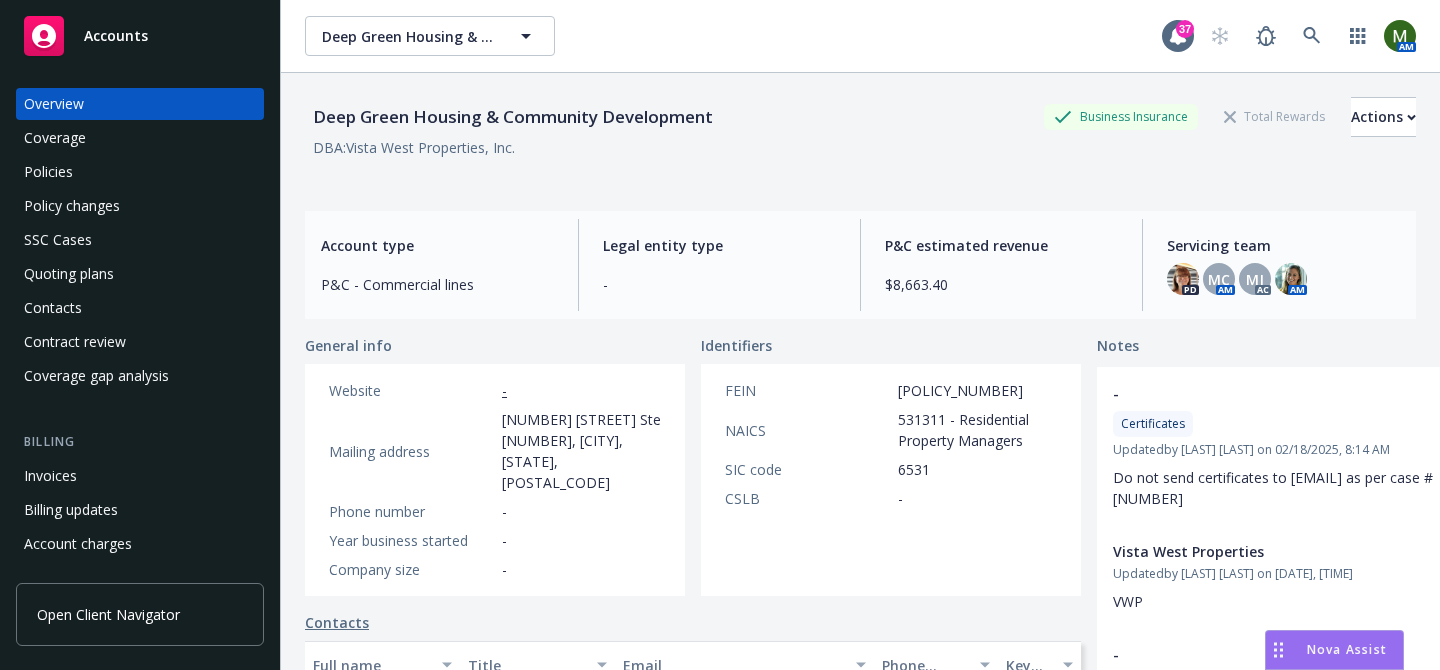 click on "Overview Coverage Policies Policy changes SSC Cases Quoting plans Contacts Contract review Coverage gap analysis" at bounding box center (140, 240) 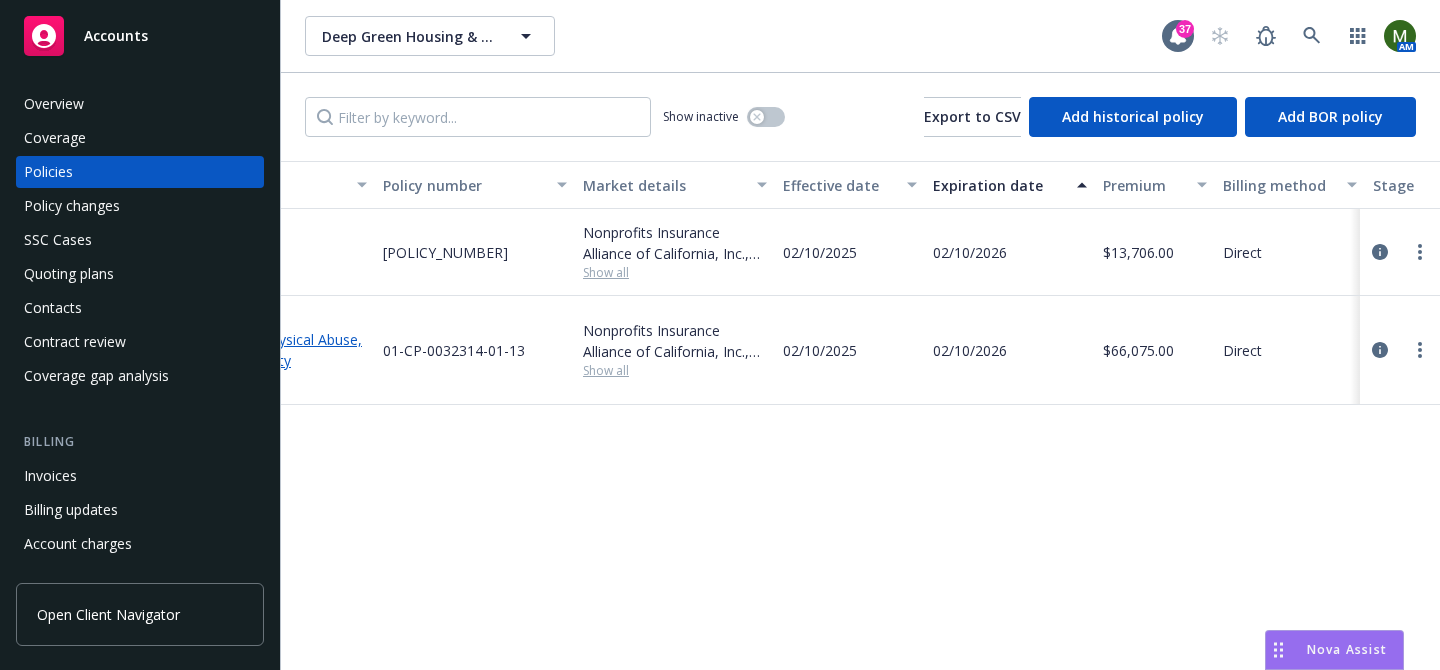 scroll, scrollTop: 0, scrollLeft: 313, axis: horizontal 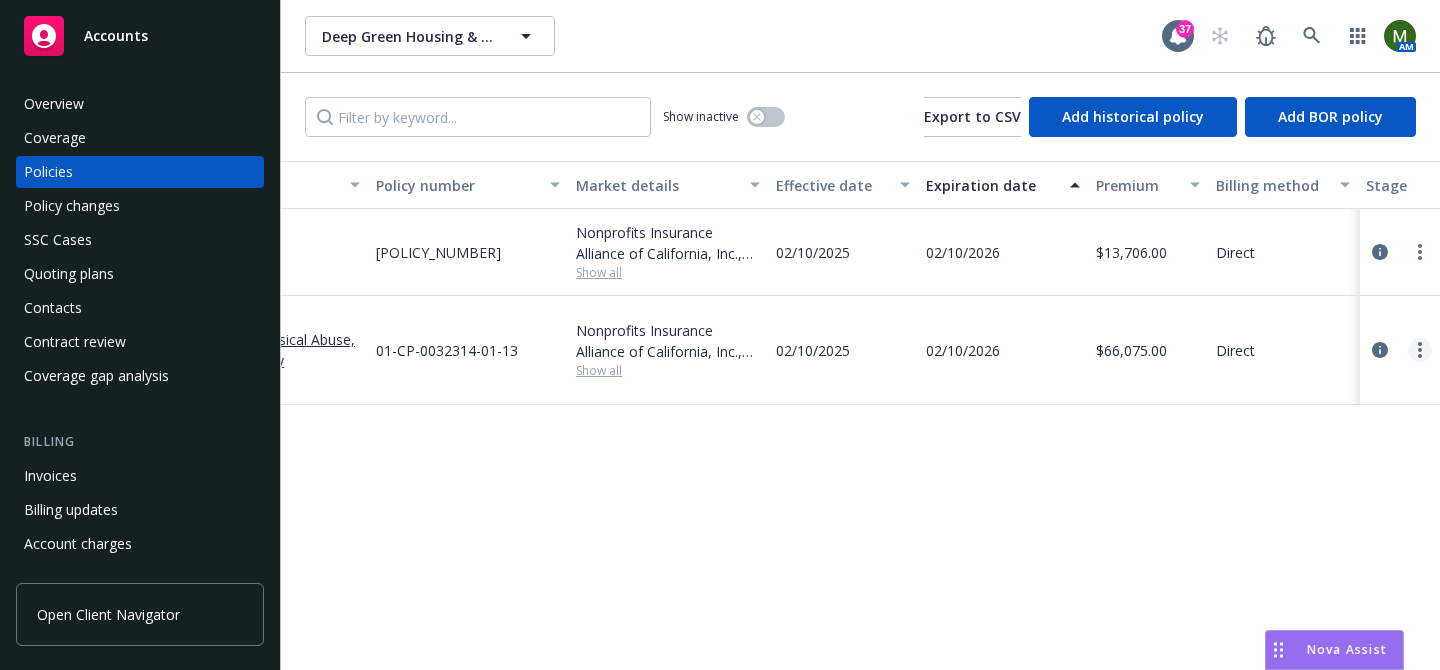 click 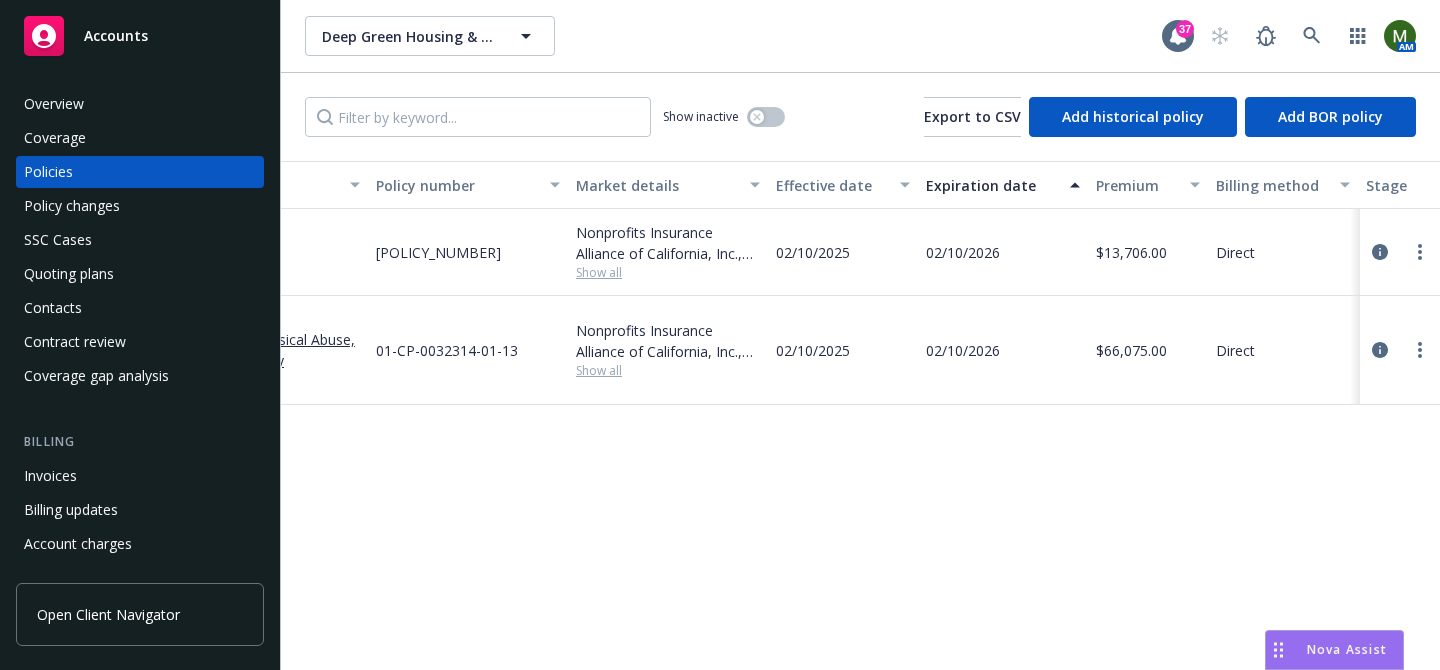 click on "Policy details Lines of coverage Policy number Market details Effective date Expiration date Premium Billing method Stage Status Service team leaders Commercial Umbrella Commercial Umbrella 01UB00323140113 Nonprofits Insurance Alliance of California, Inc., Nonprofits Insurance Alliance of California, Inc. (NIAC) Show all 02/10/2025 02/10/2026 $13,706.00 Direct New Active Michael Jose AC Sally Poole AM 1 more Commercial Package Crime Sexual Misconduct, Physical Abuse, and Molestation Liability Directors and Officers Commercial Auto Liability Liquor Liability General Liability Commercial Property 5 more 01-CP-0032314-01-13 Nonprofits Insurance Alliance of California, Inc., Nonprofits Insurance Alliance of California, Inc. (NIAC) Show all 02/10/2025 02/10/2026 $66,075.00 Direct Renewal Active Michael Jose AC Sally Poole AM 1 more" at bounding box center (860, 415) 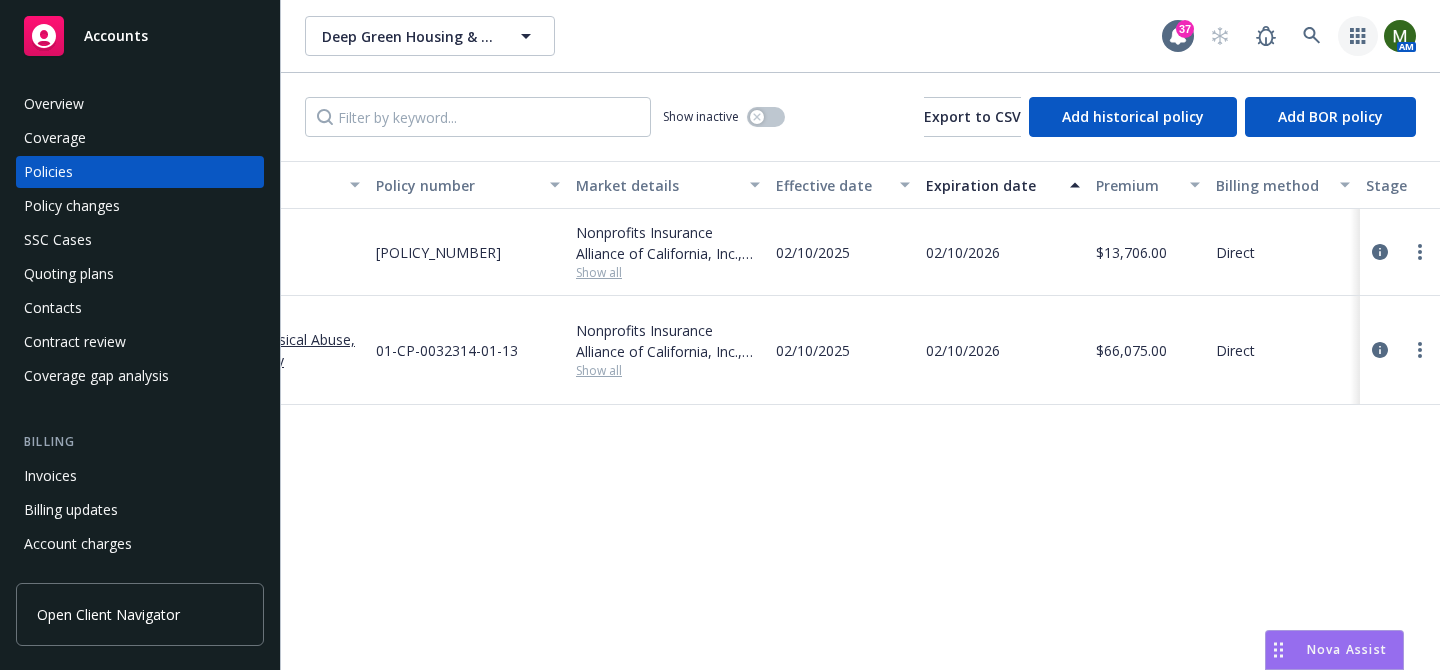 click 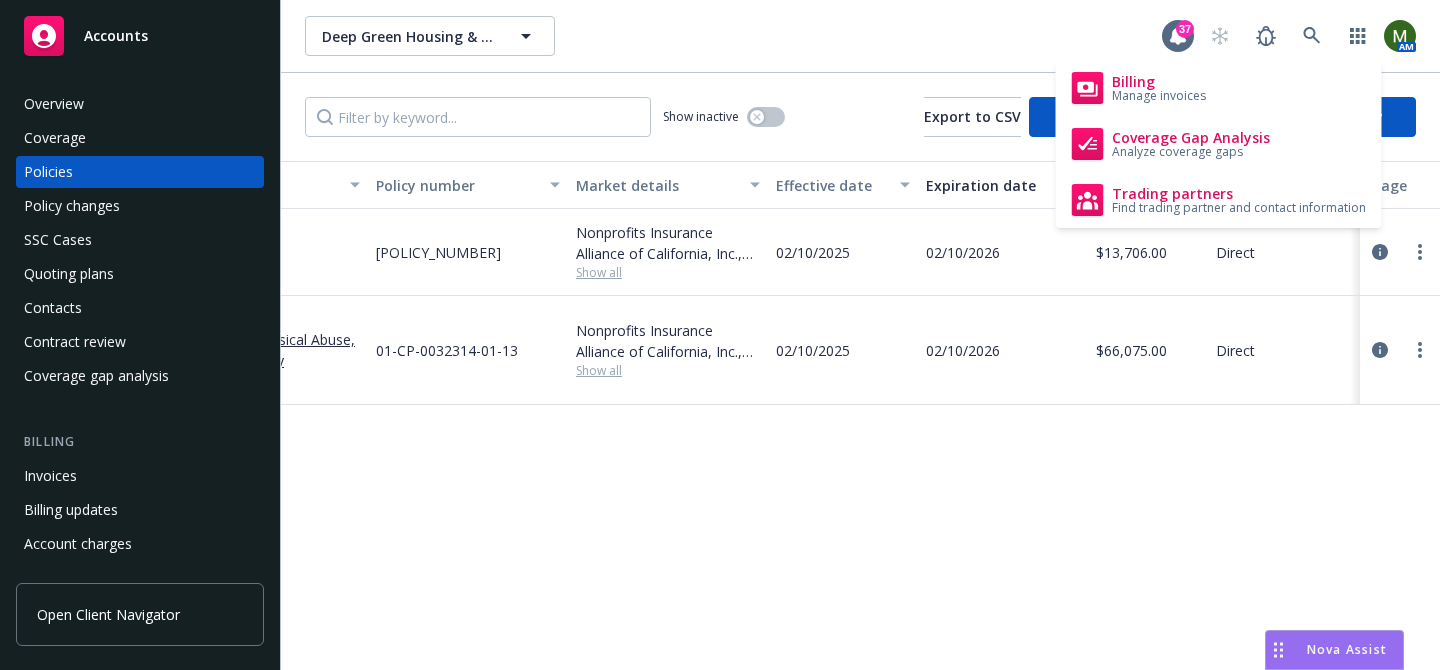 click on "Overview" at bounding box center (140, 104) 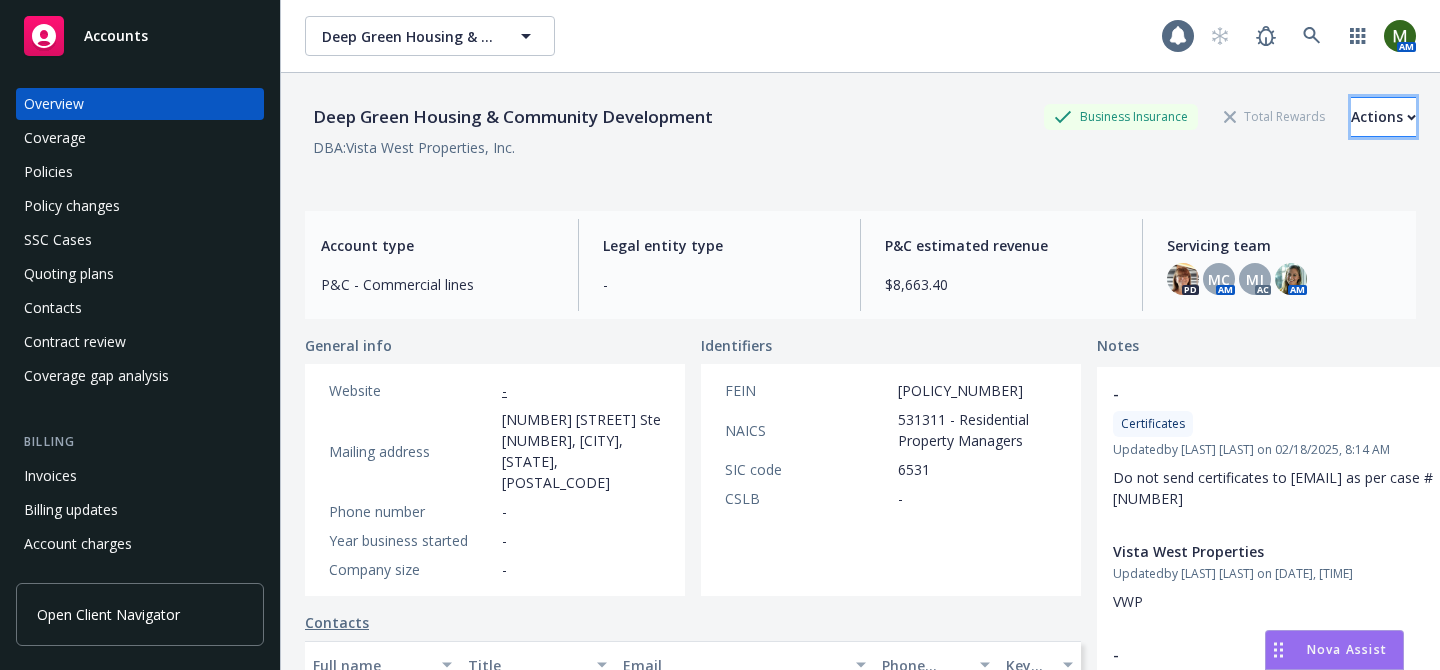 click on "Actions" at bounding box center [1383, 117] 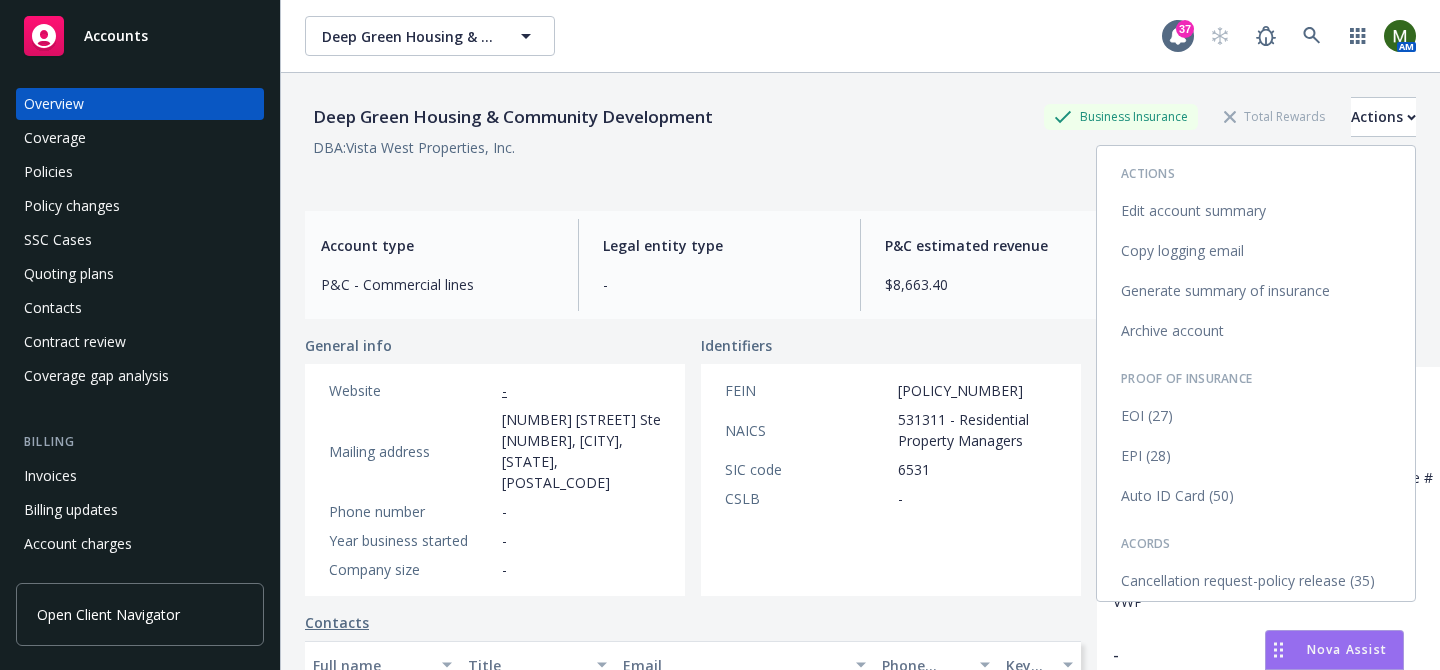 click on "Cancellation request-policy release (35)" at bounding box center (1256, 581) 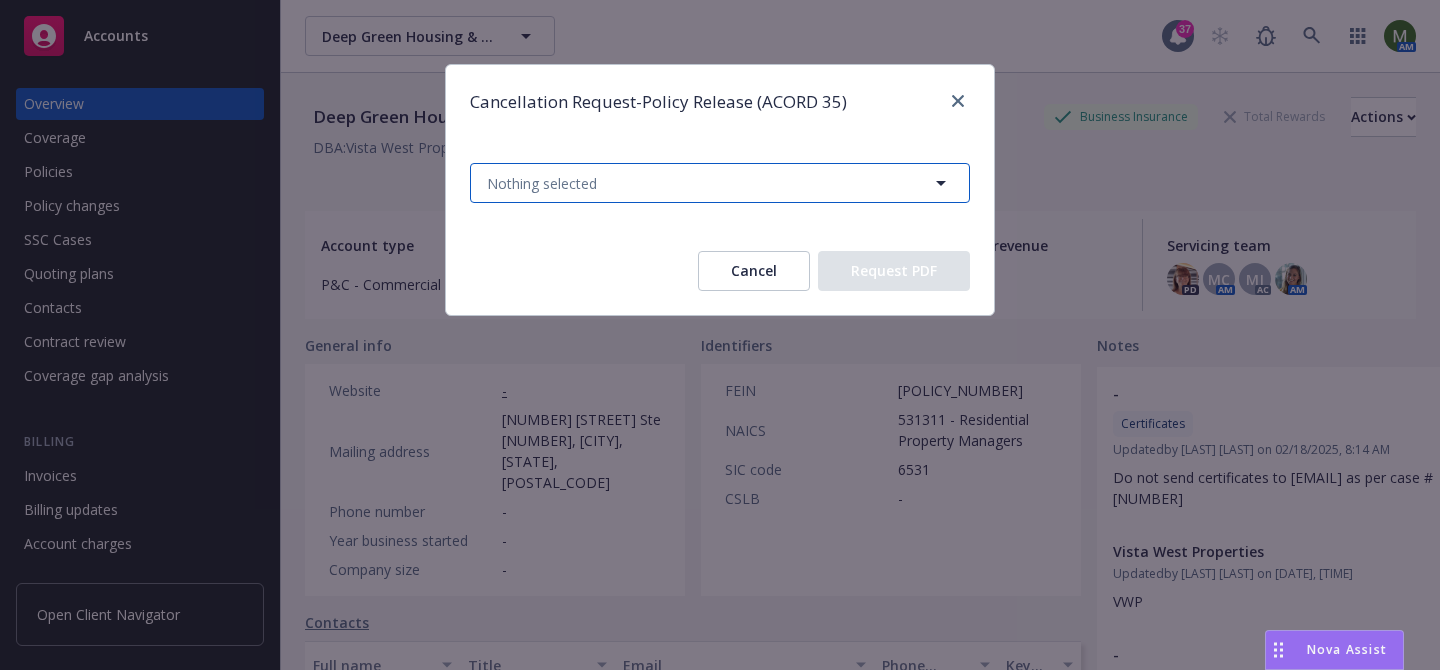 click on "Nothing selected" at bounding box center [720, 183] 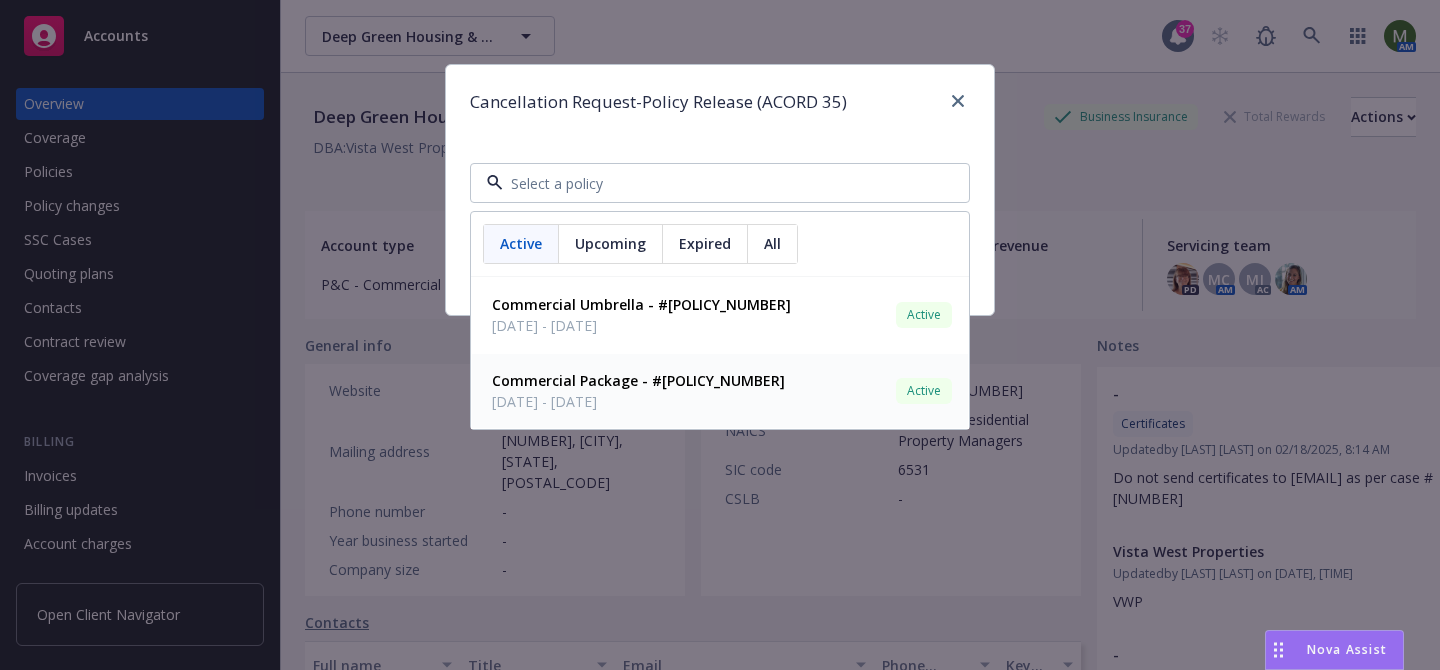 click on "Commercial Package - #01-CP-0032314-01-13" at bounding box center [638, 380] 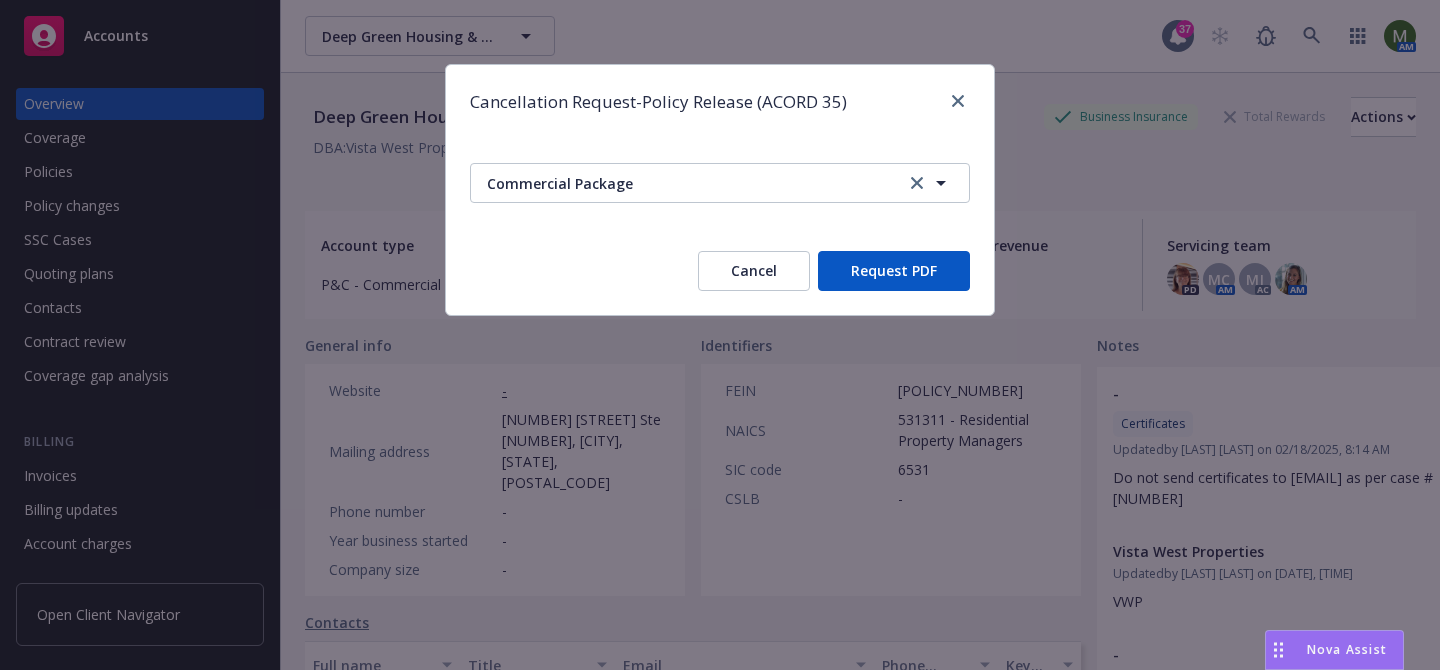 click on "Request PDF" at bounding box center (894, 271) 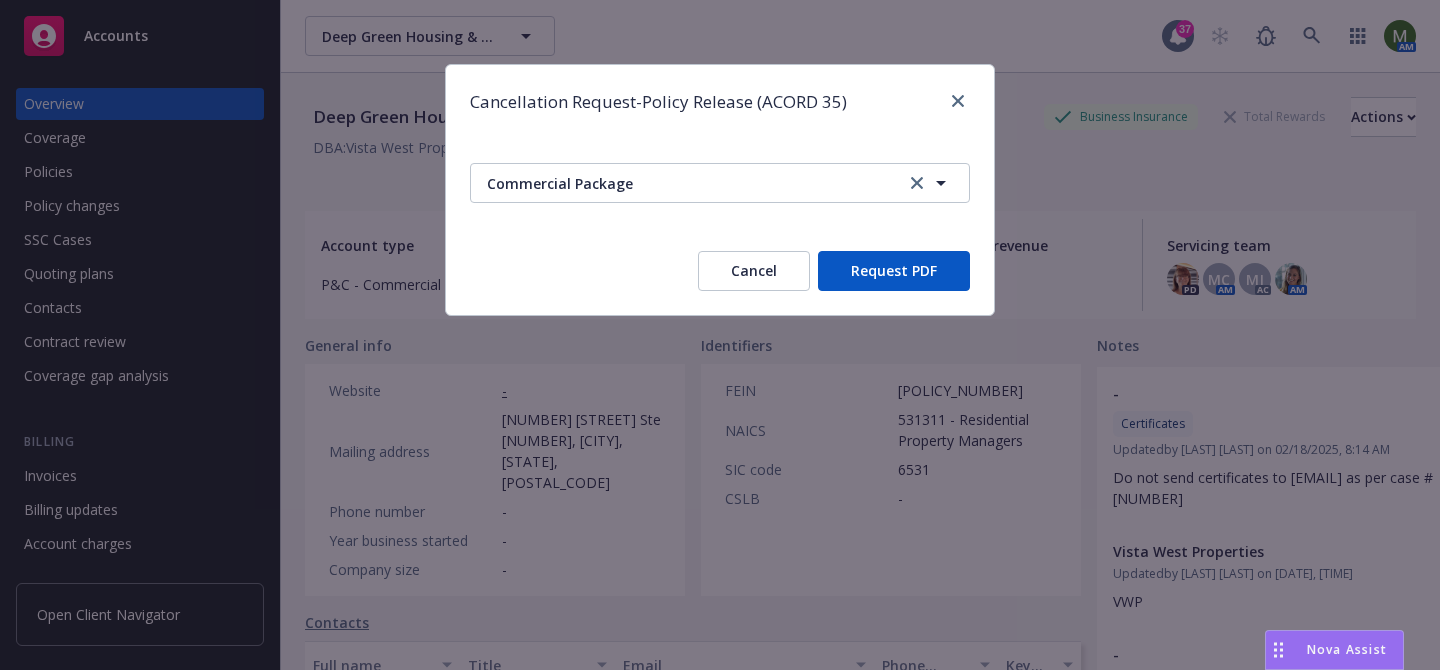 click on "Request PDF" at bounding box center (894, 271) 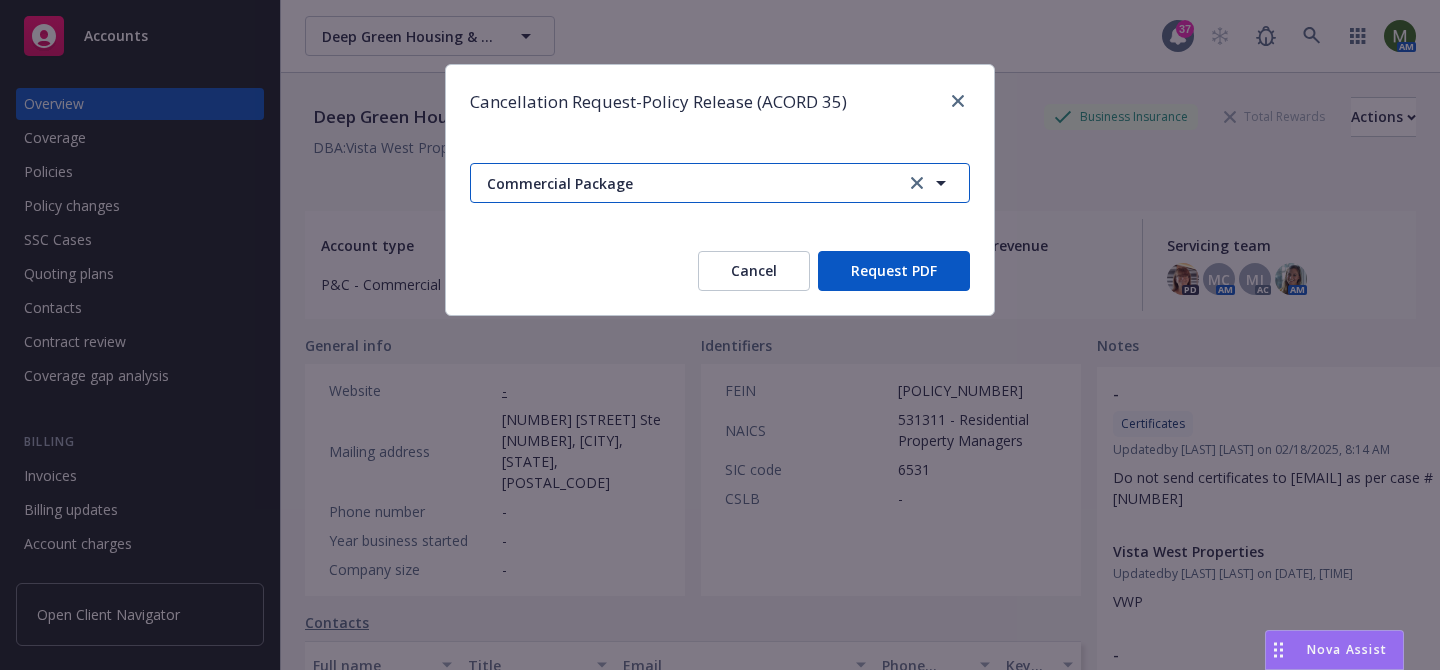 click at bounding box center [929, 183] 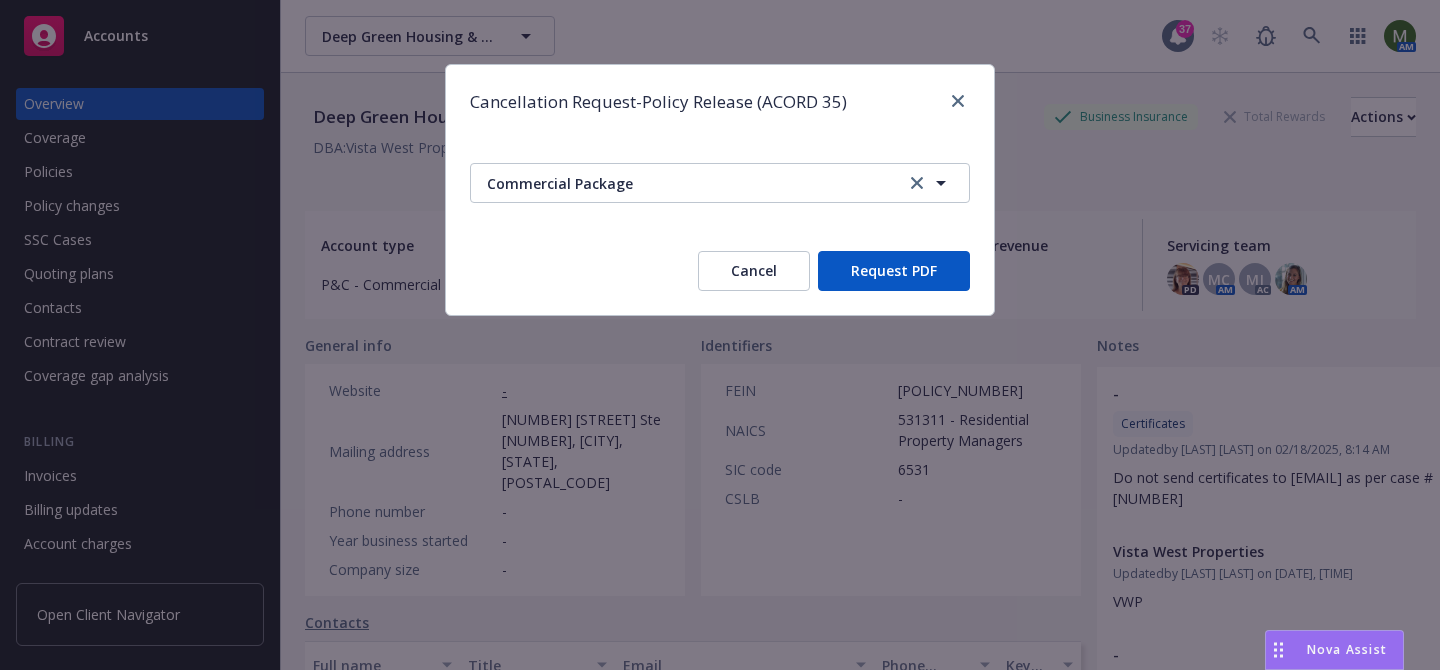 type 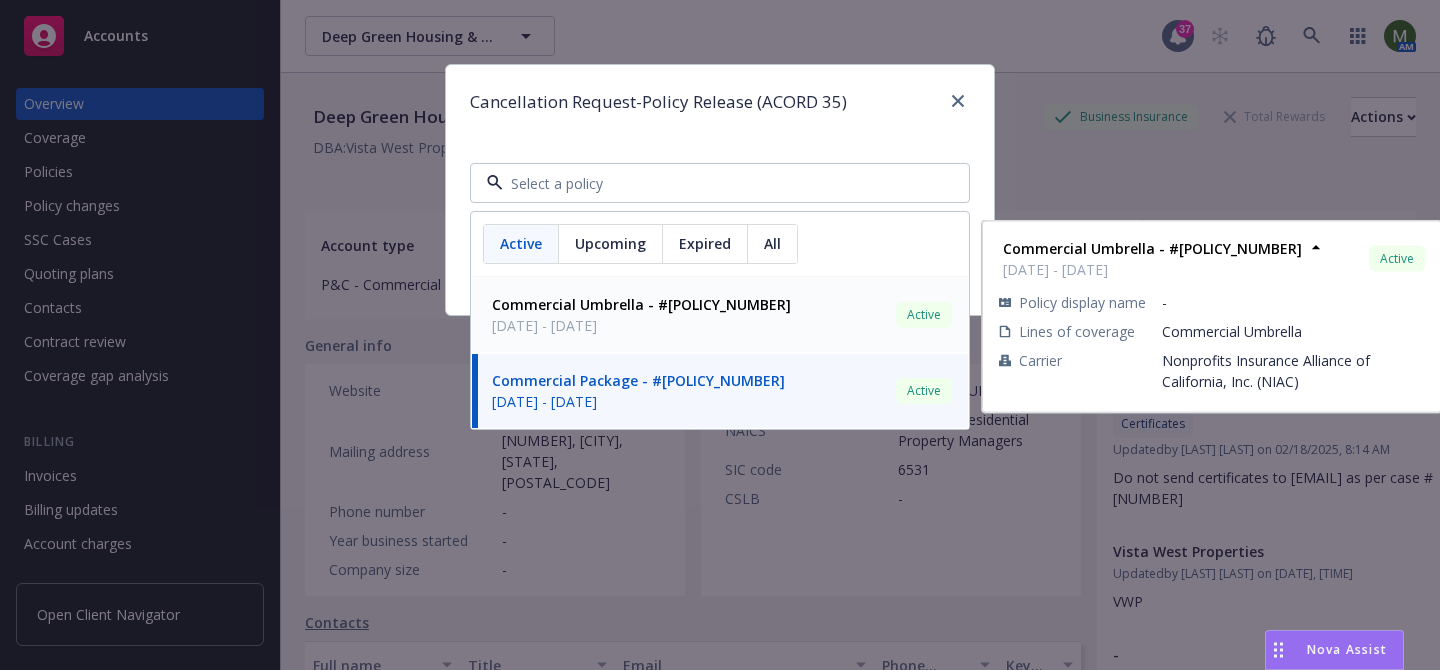 click on "02/10/2025 - 02/10/2026" at bounding box center (641, 325) 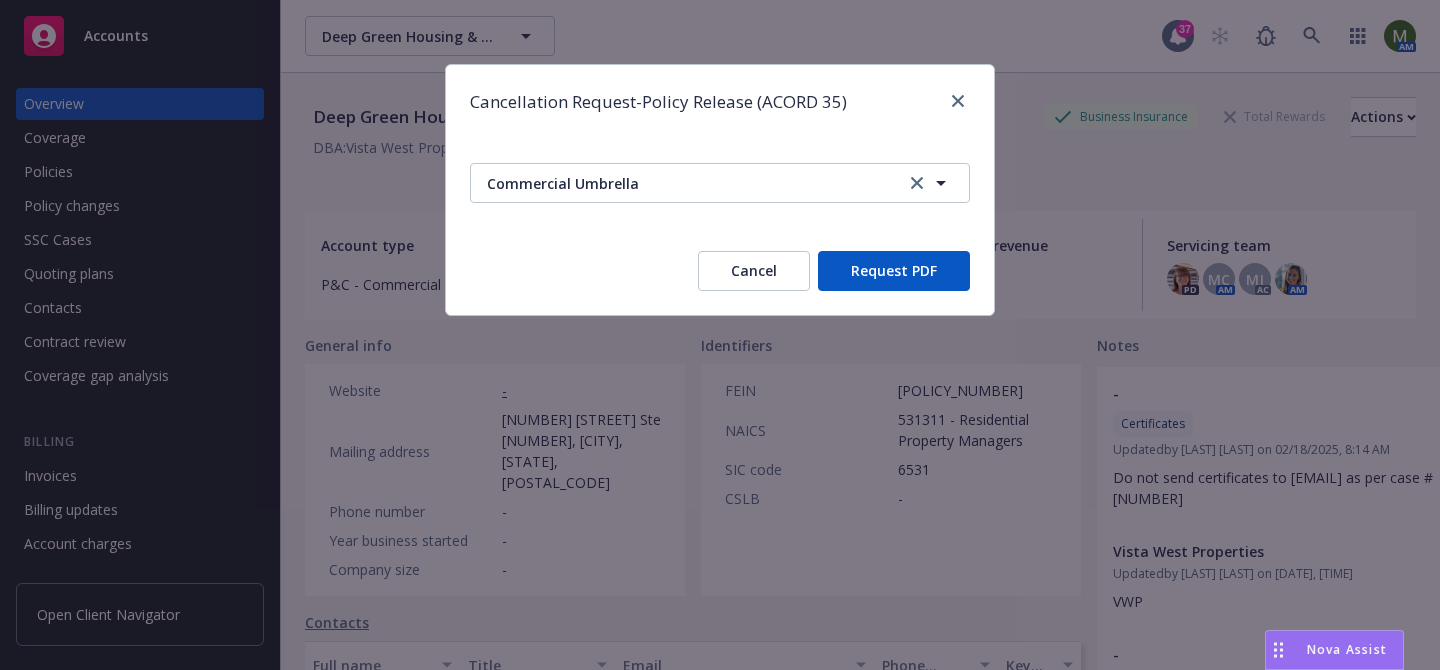 click on "Request PDF" at bounding box center (894, 271) 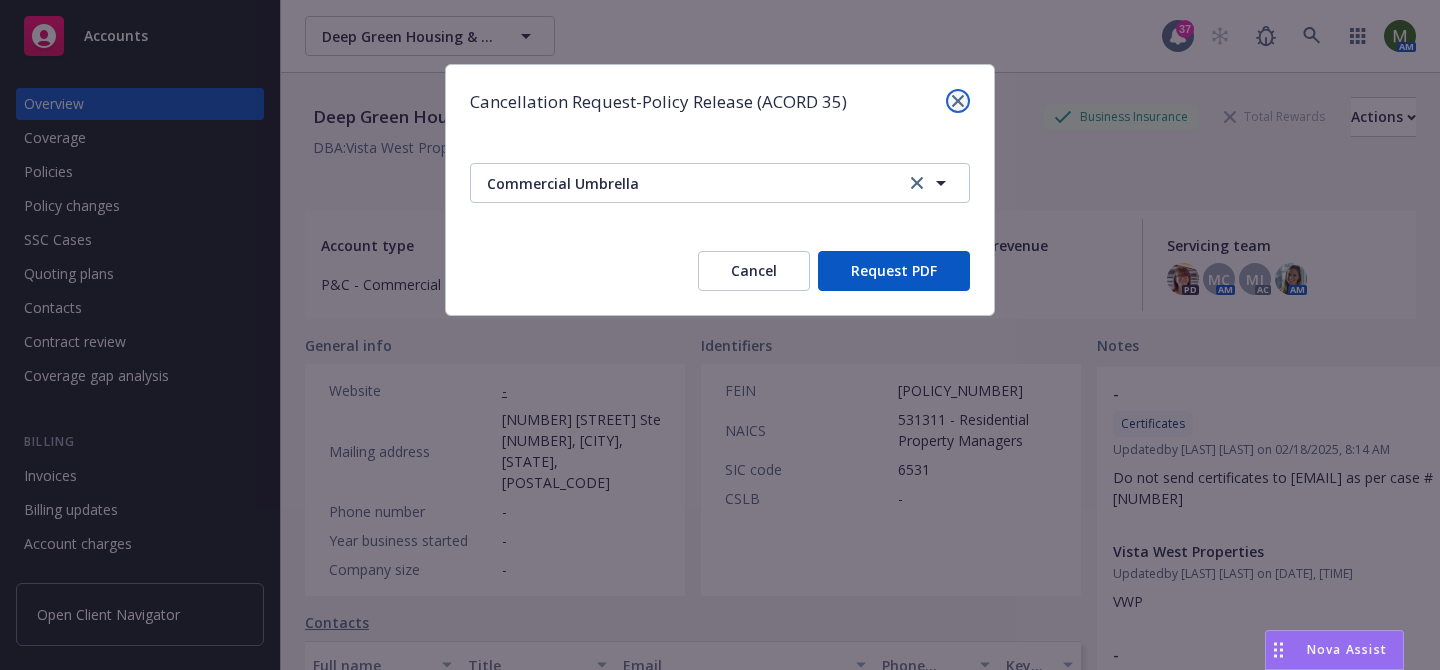 click at bounding box center [958, 101] 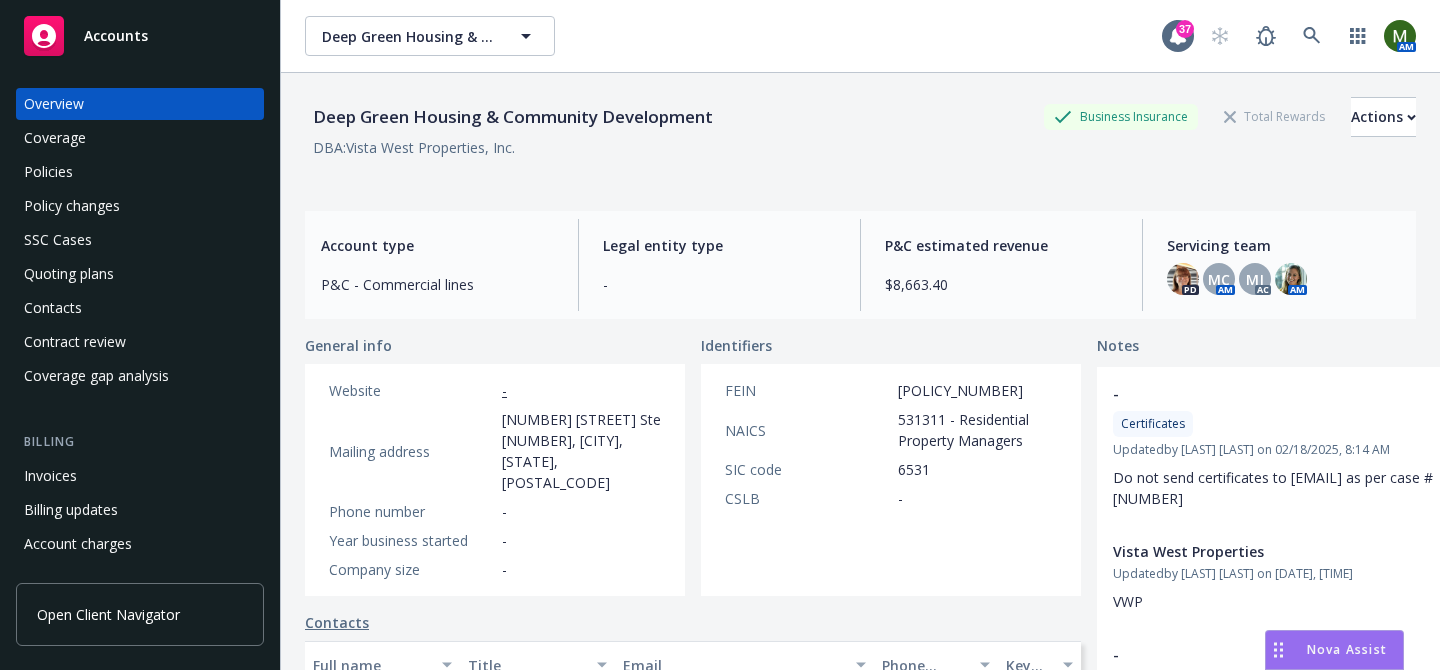 click on "Contacts" at bounding box center (53, 308) 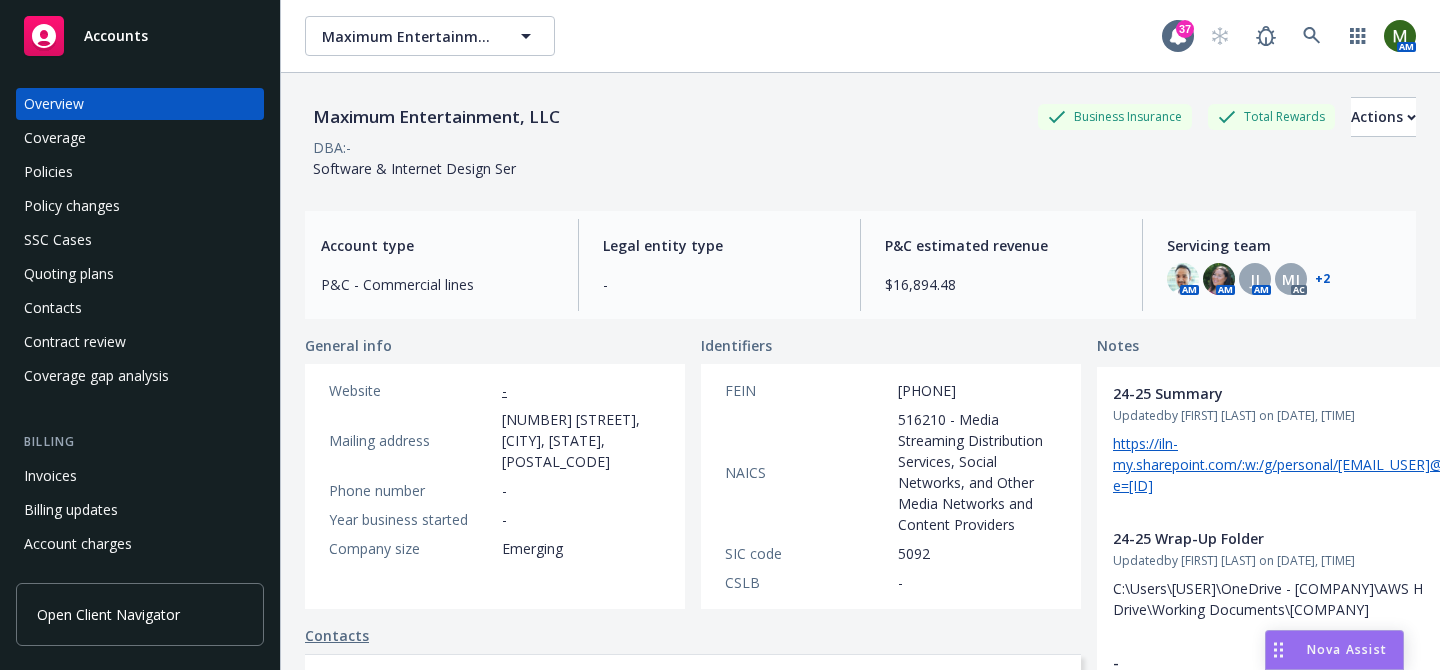 scroll, scrollTop: 0, scrollLeft: 0, axis: both 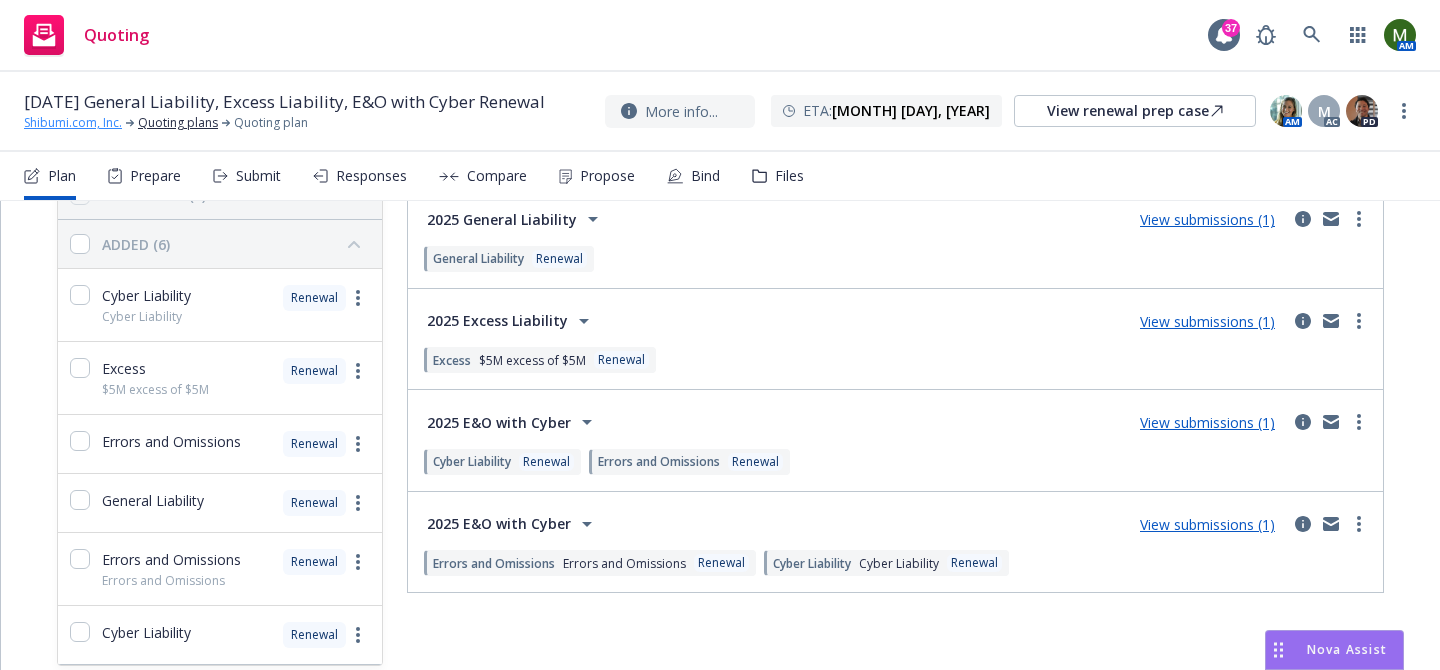 click on "Shibumi.com, Inc." at bounding box center [73, 123] 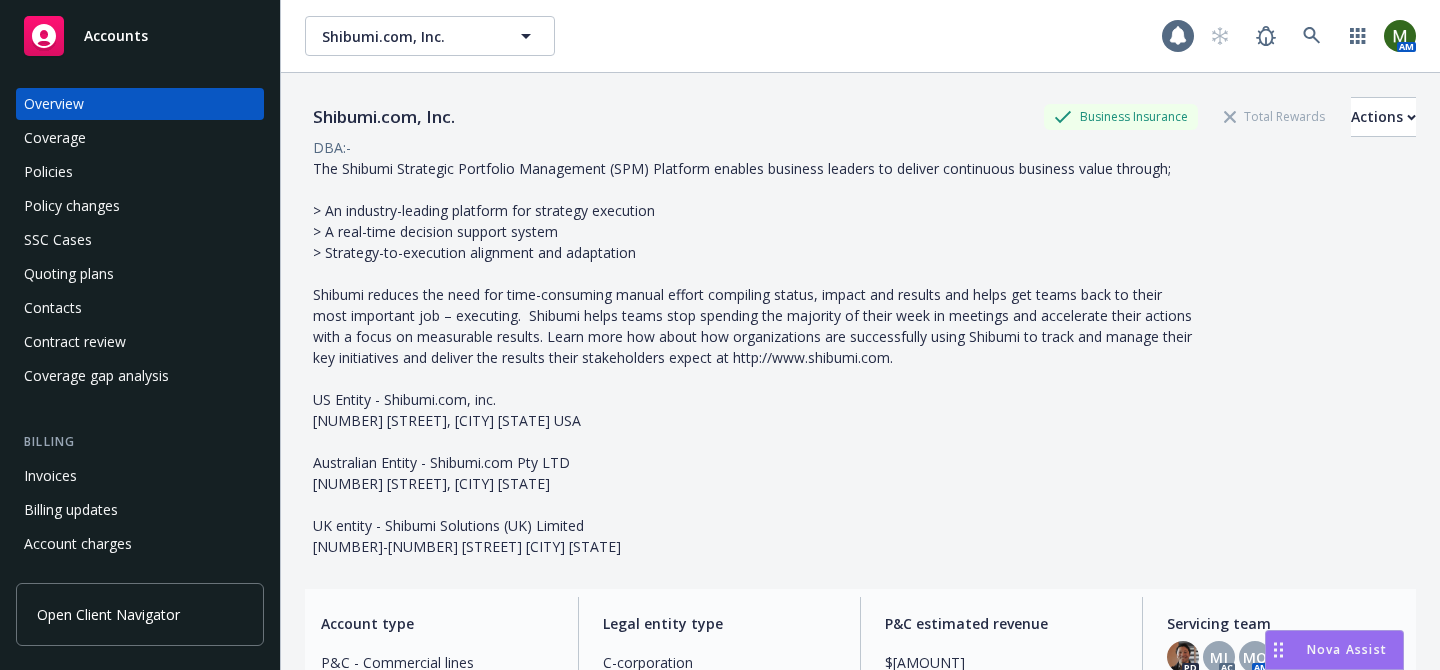 scroll, scrollTop: 0, scrollLeft: 0, axis: both 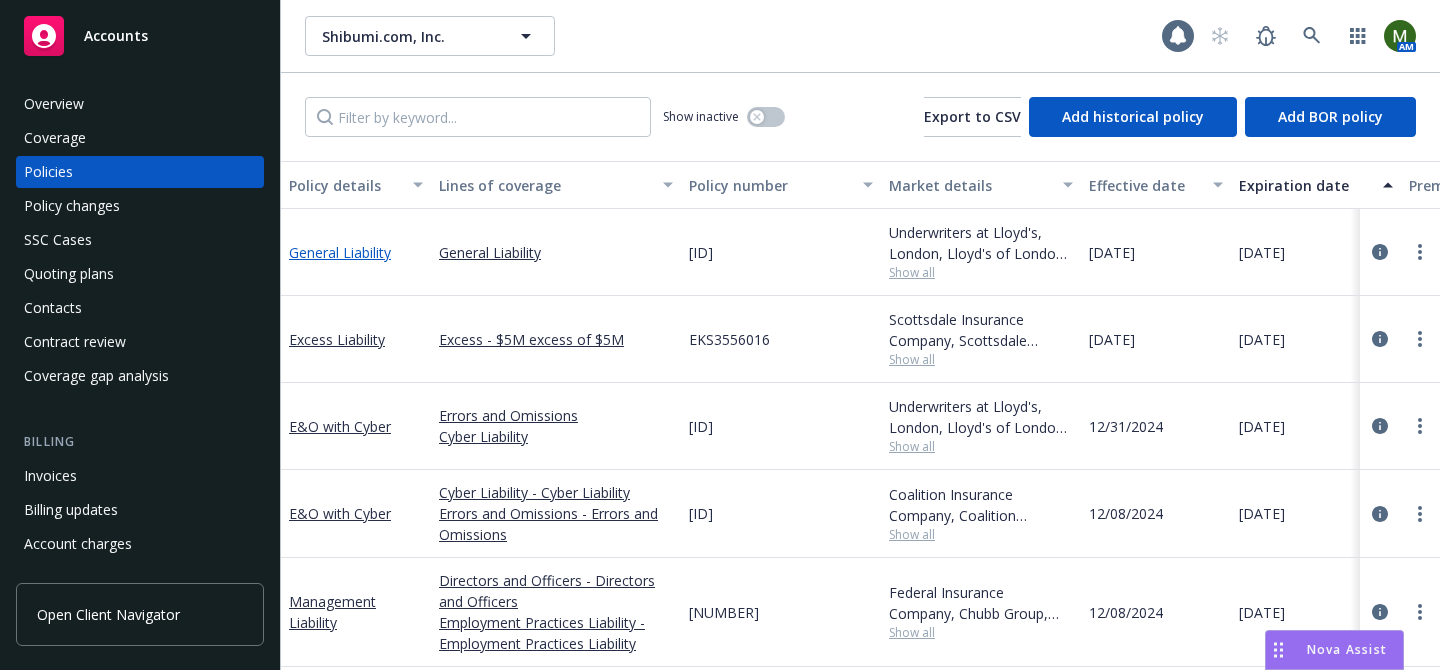 click on "General Liability" at bounding box center (340, 252) 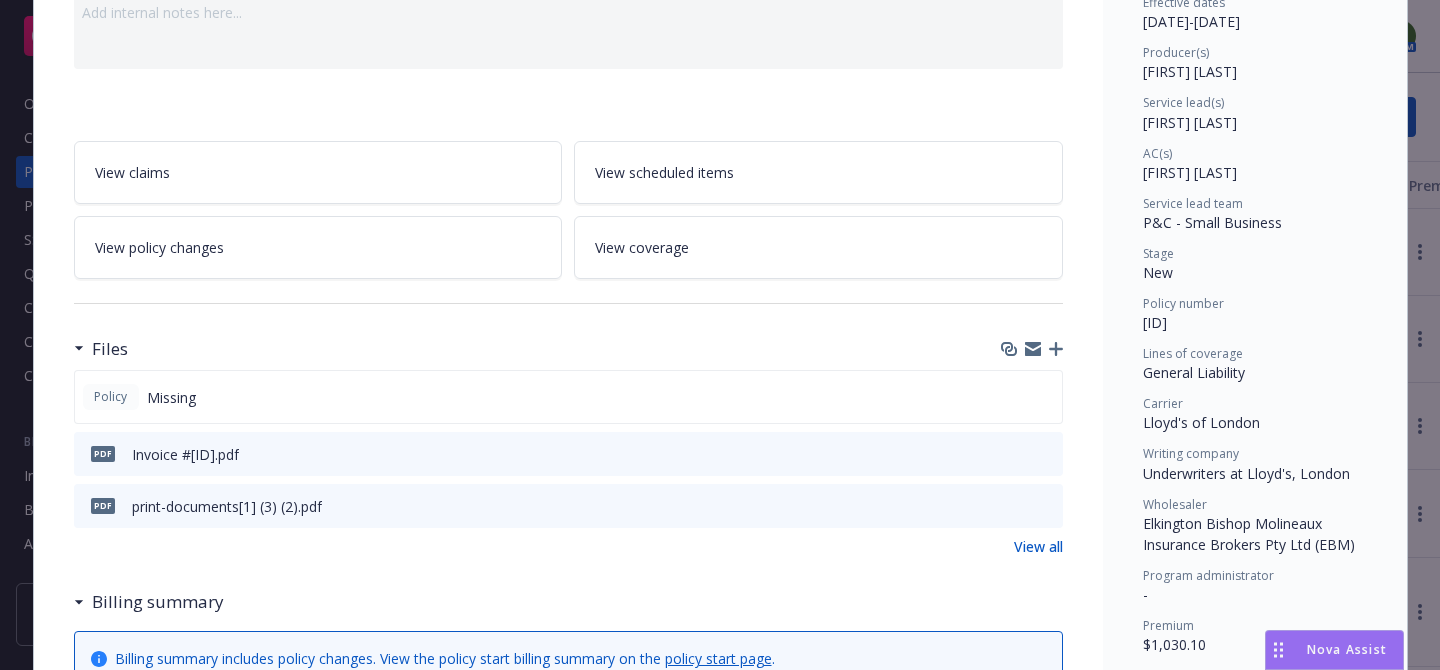 scroll, scrollTop: 278, scrollLeft: 0, axis: vertical 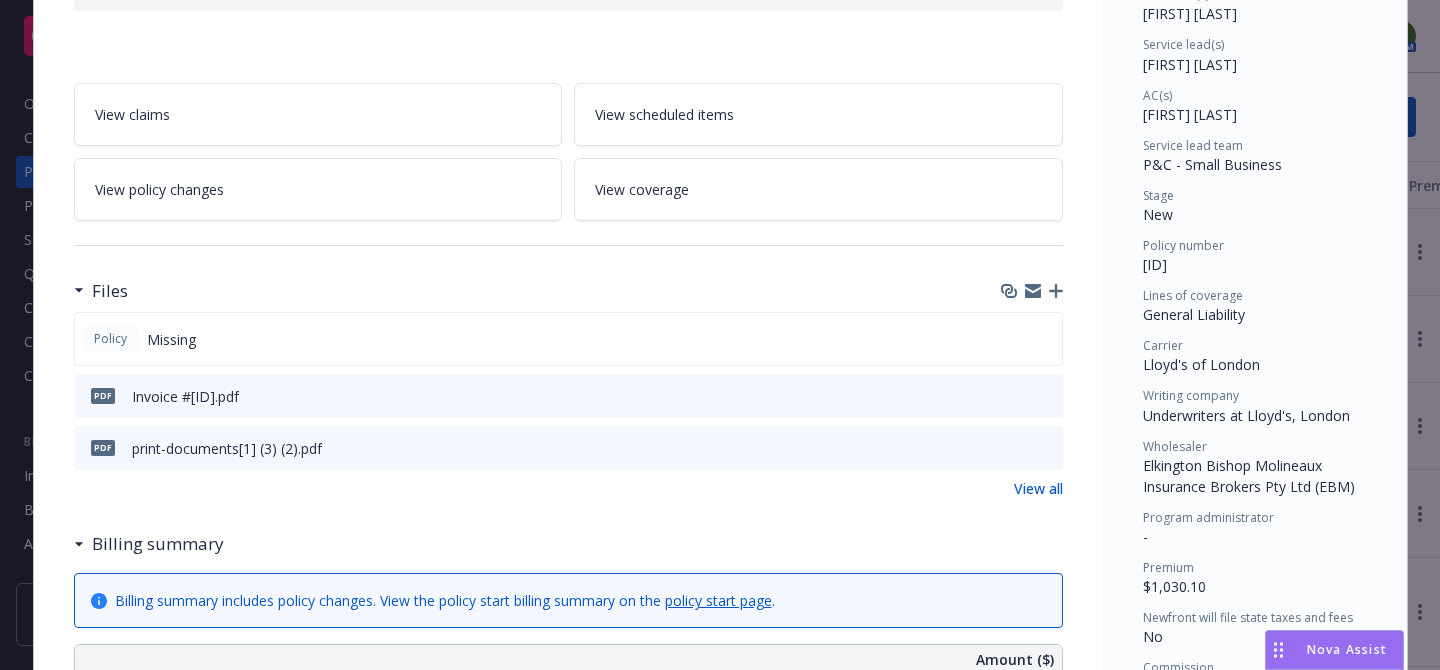 click 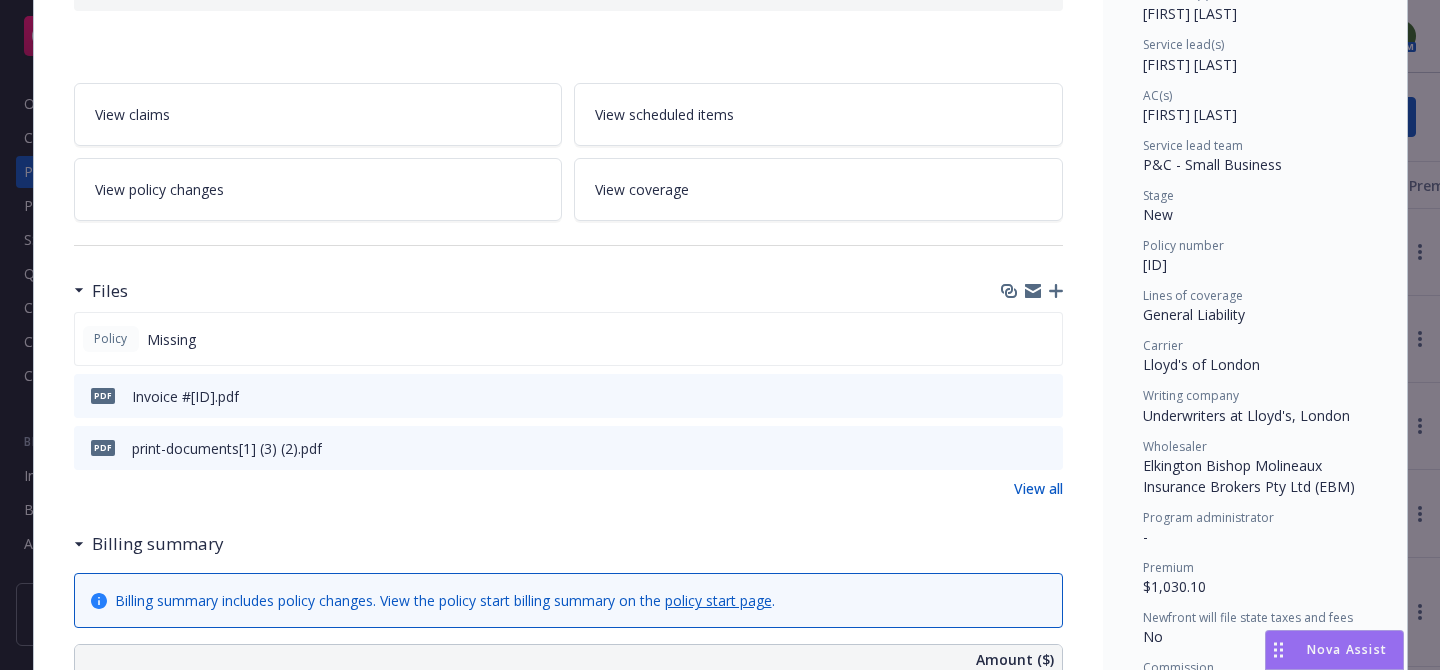 click 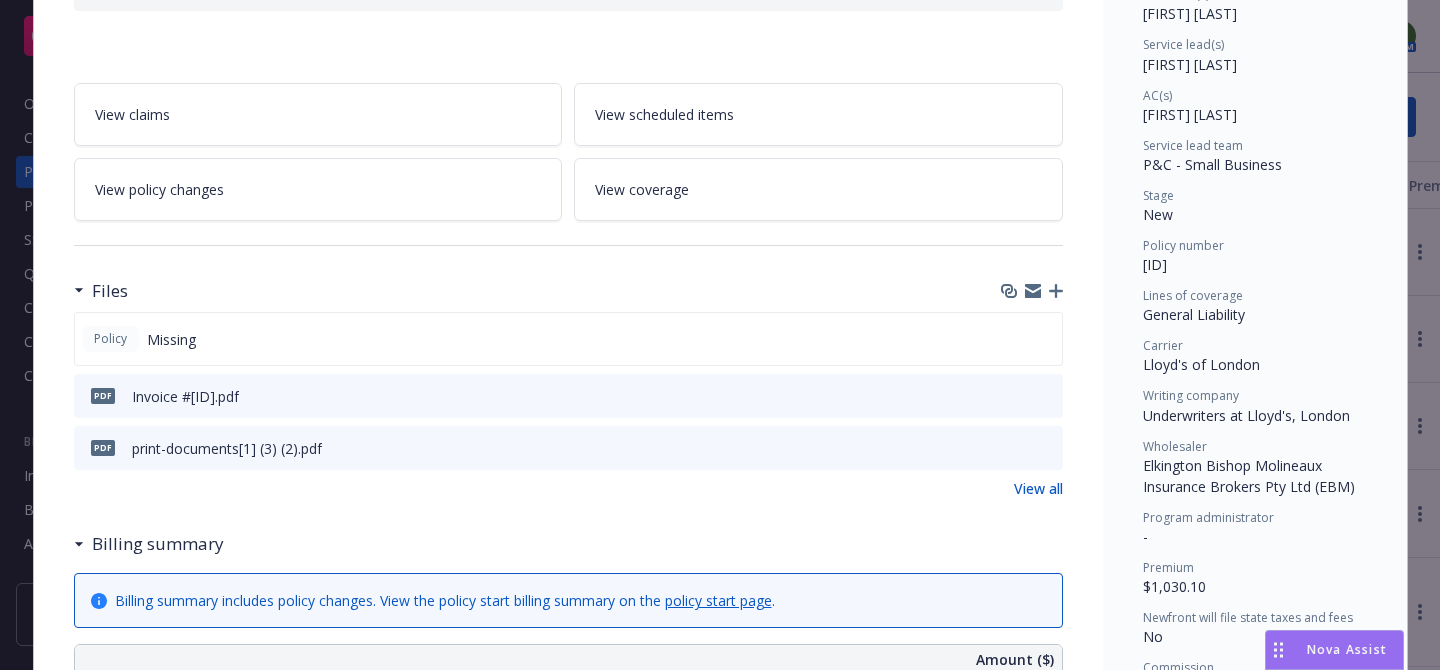 click on "SPT024943546" at bounding box center (1155, 264) 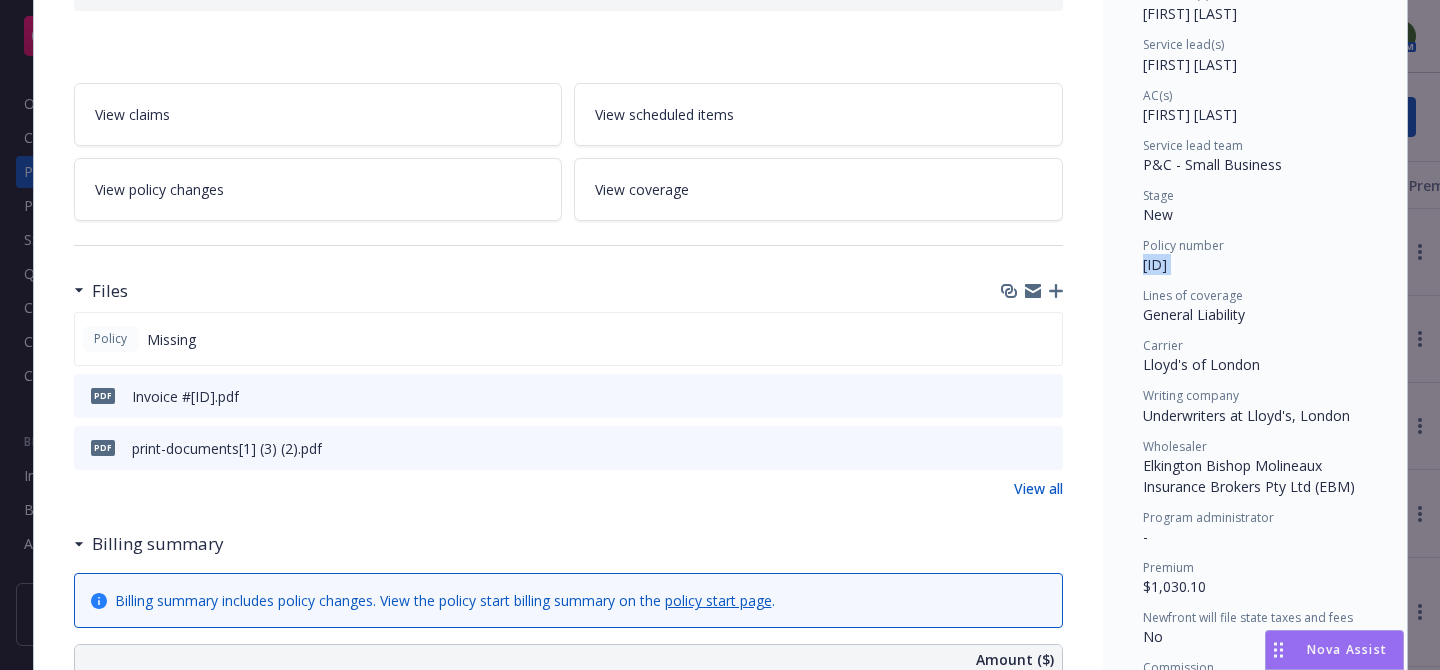 click on "SPT024943546" at bounding box center (1155, 264) 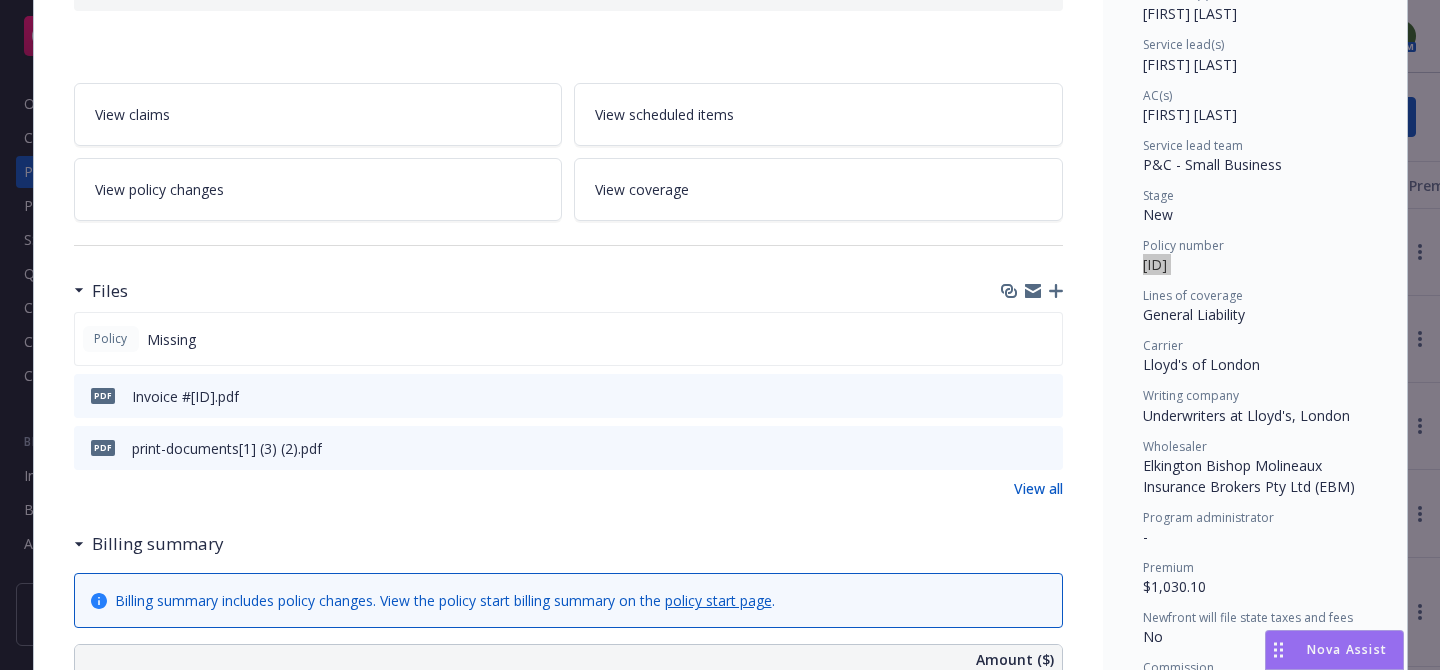 scroll, scrollTop: 0, scrollLeft: 0, axis: both 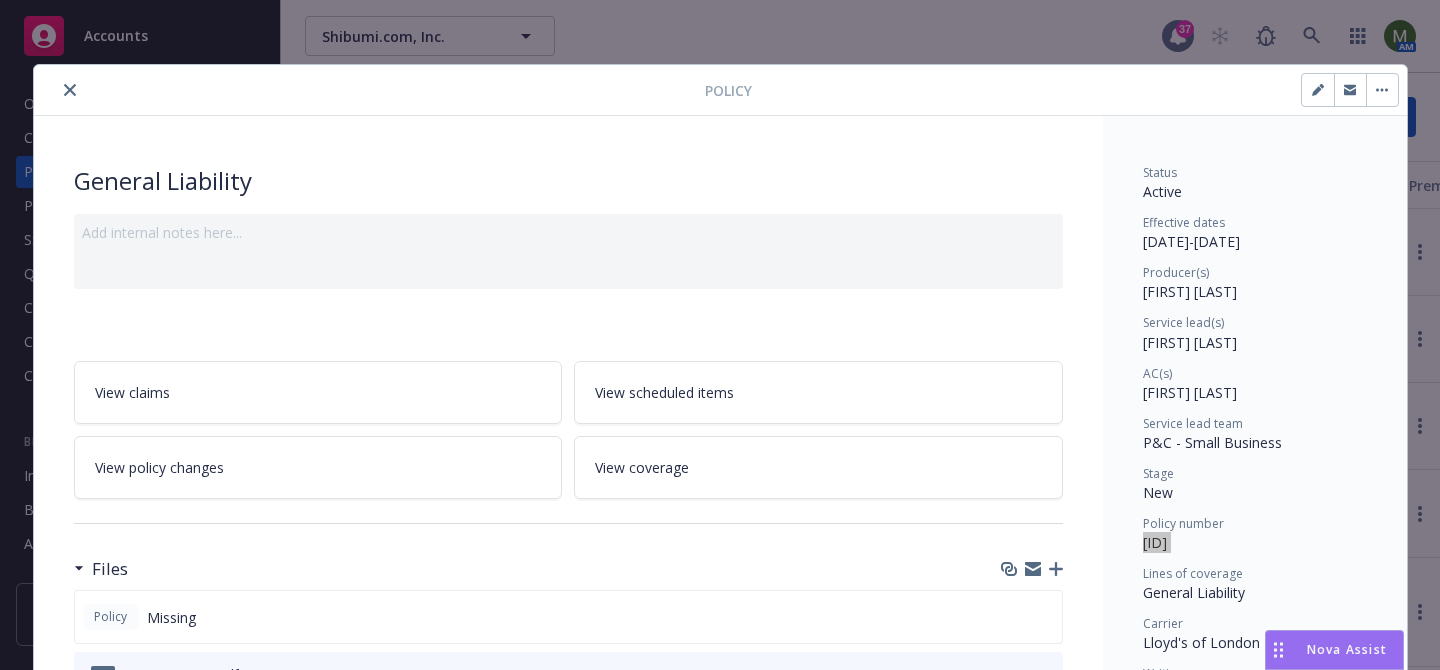 click 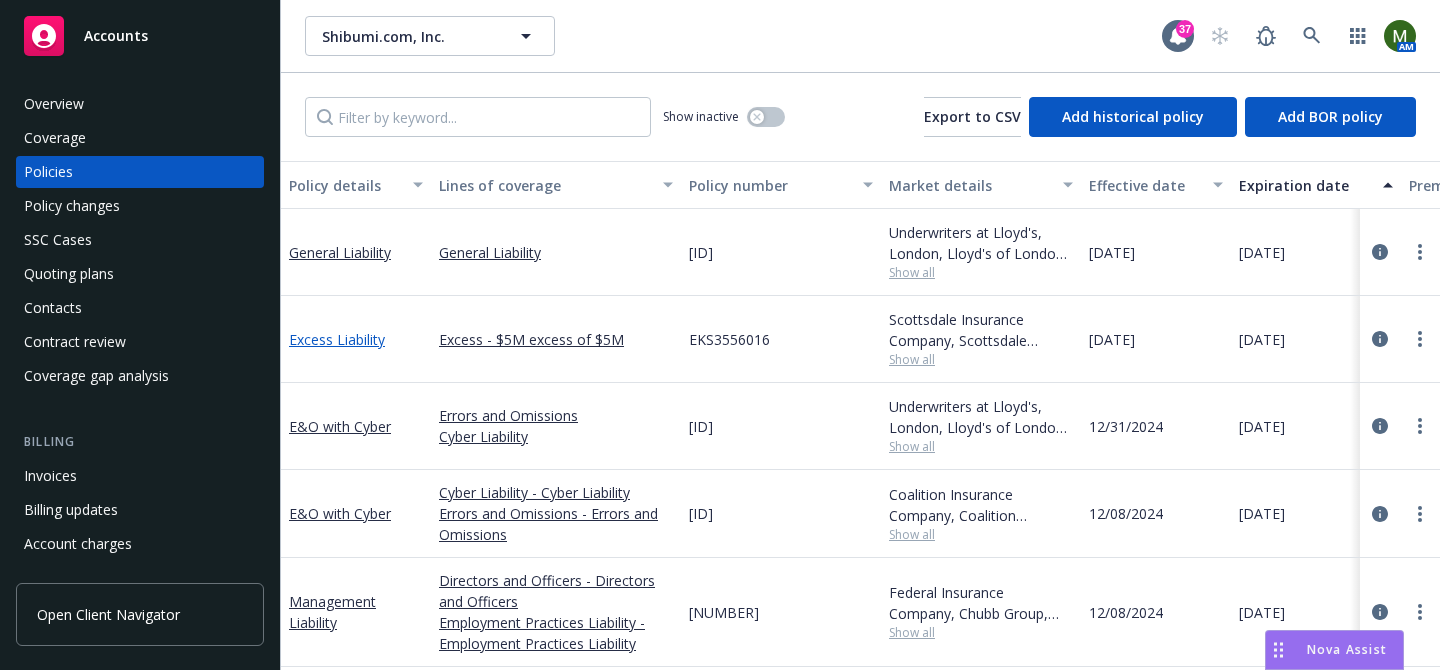 click on "Excess Liability" at bounding box center [337, 339] 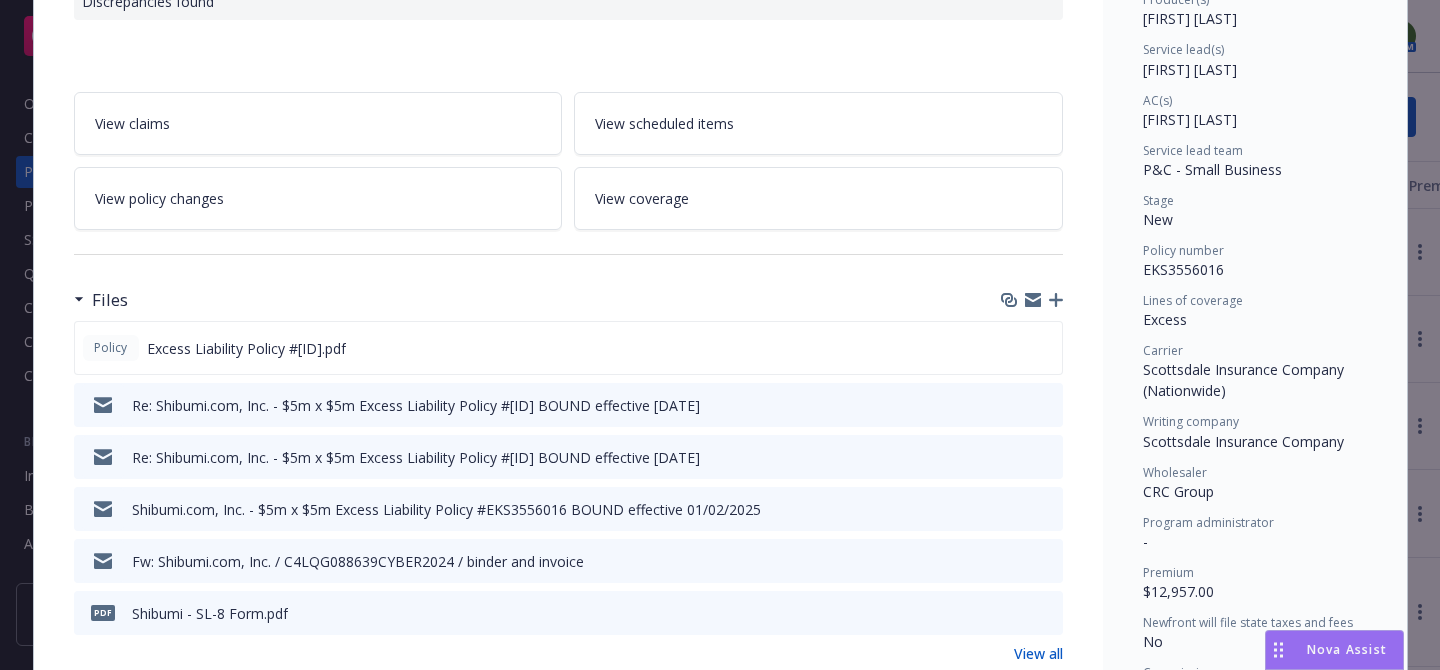 scroll, scrollTop: 276, scrollLeft: 0, axis: vertical 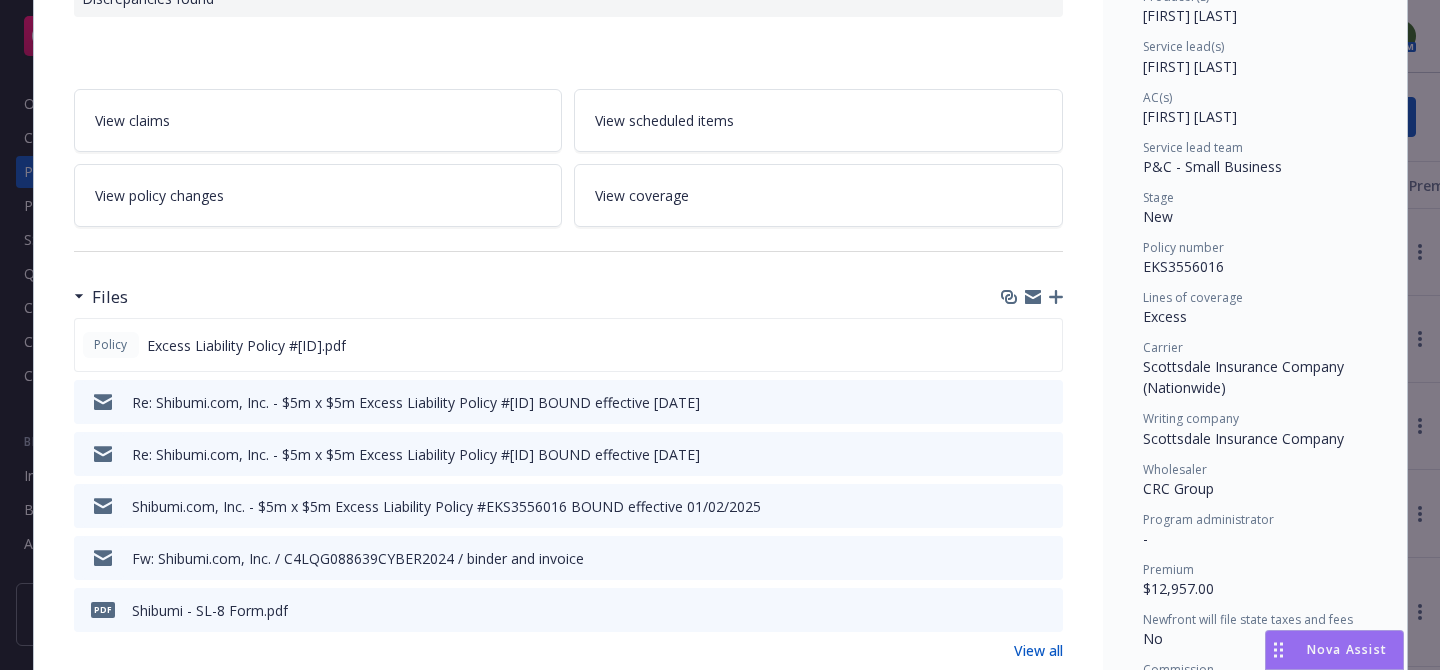click 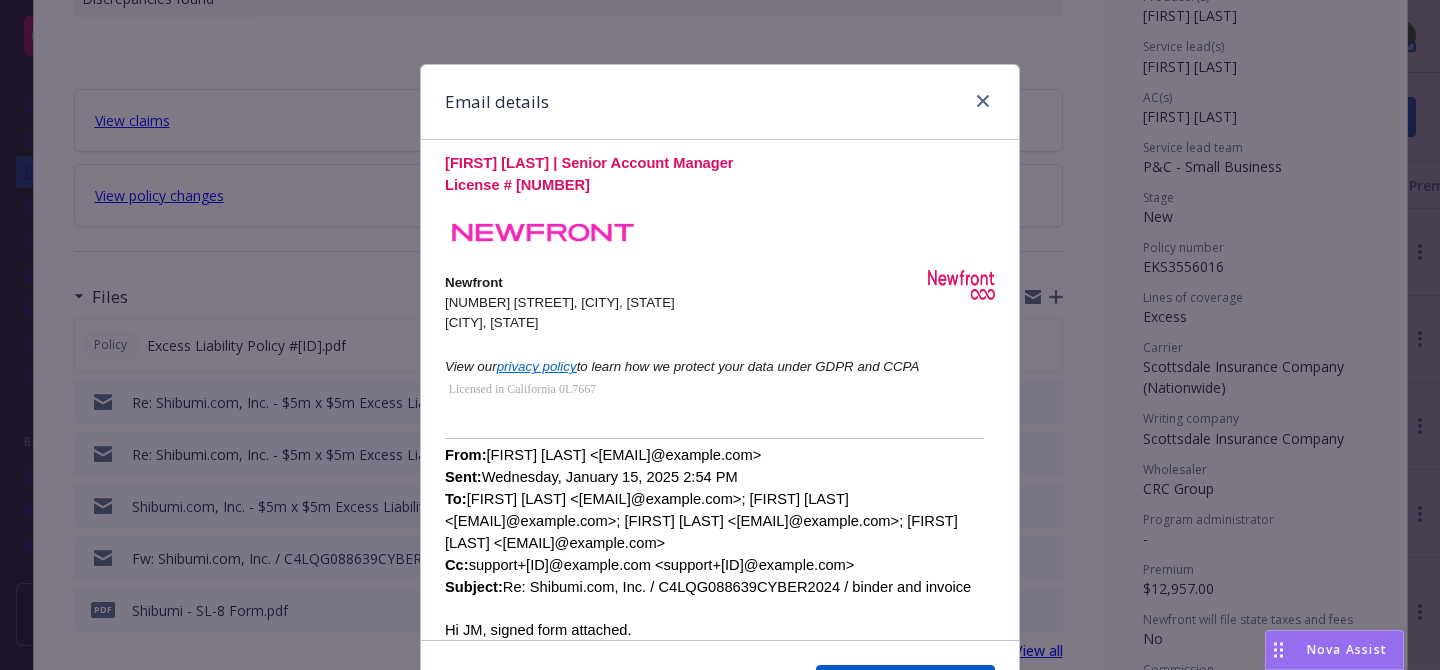 scroll, scrollTop: 225, scrollLeft: 0, axis: vertical 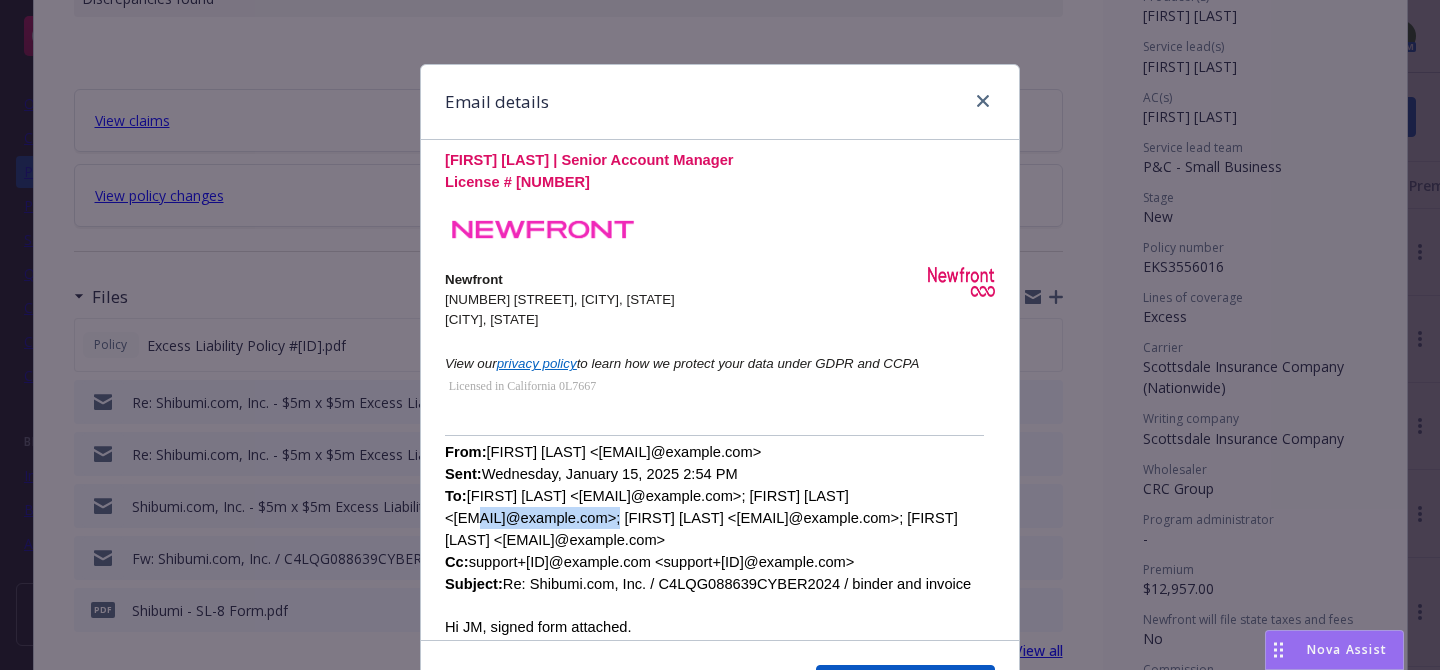 drag, startPoint x: 602, startPoint y: 522, endPoint x: 455, endPoint y: 515, distance: 147.16656 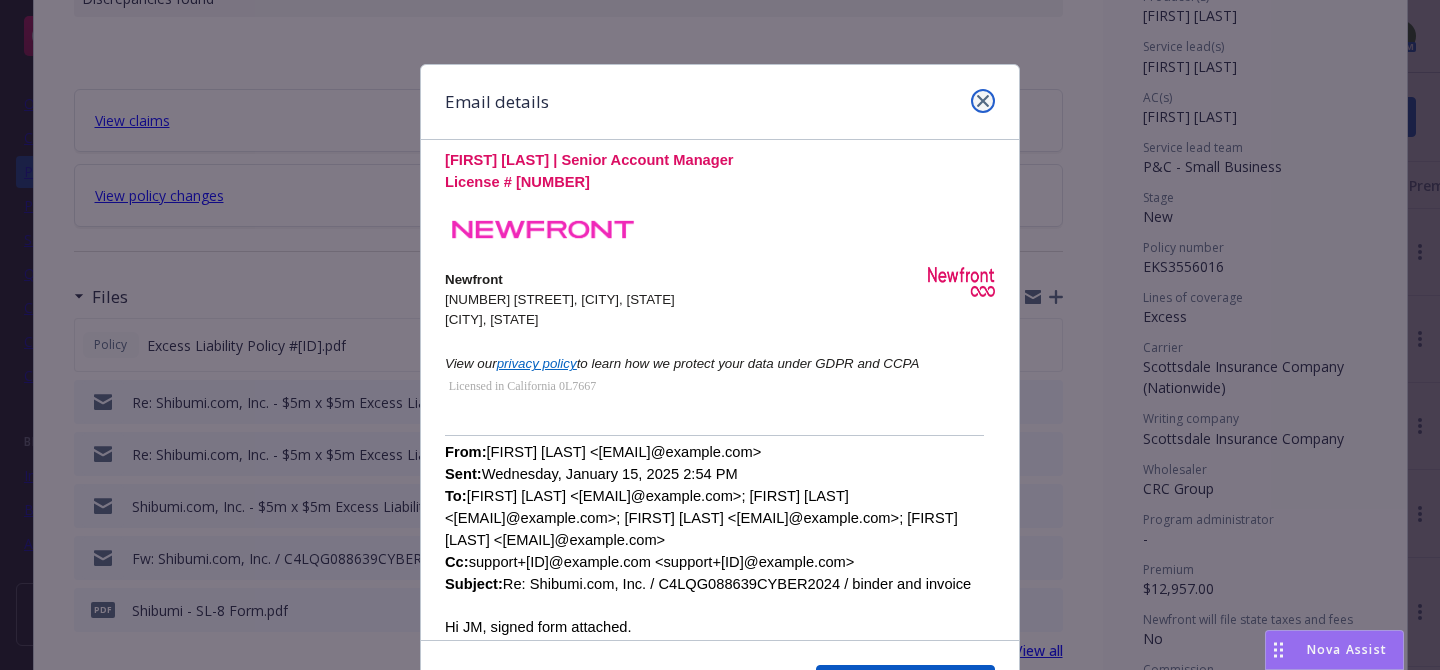 click 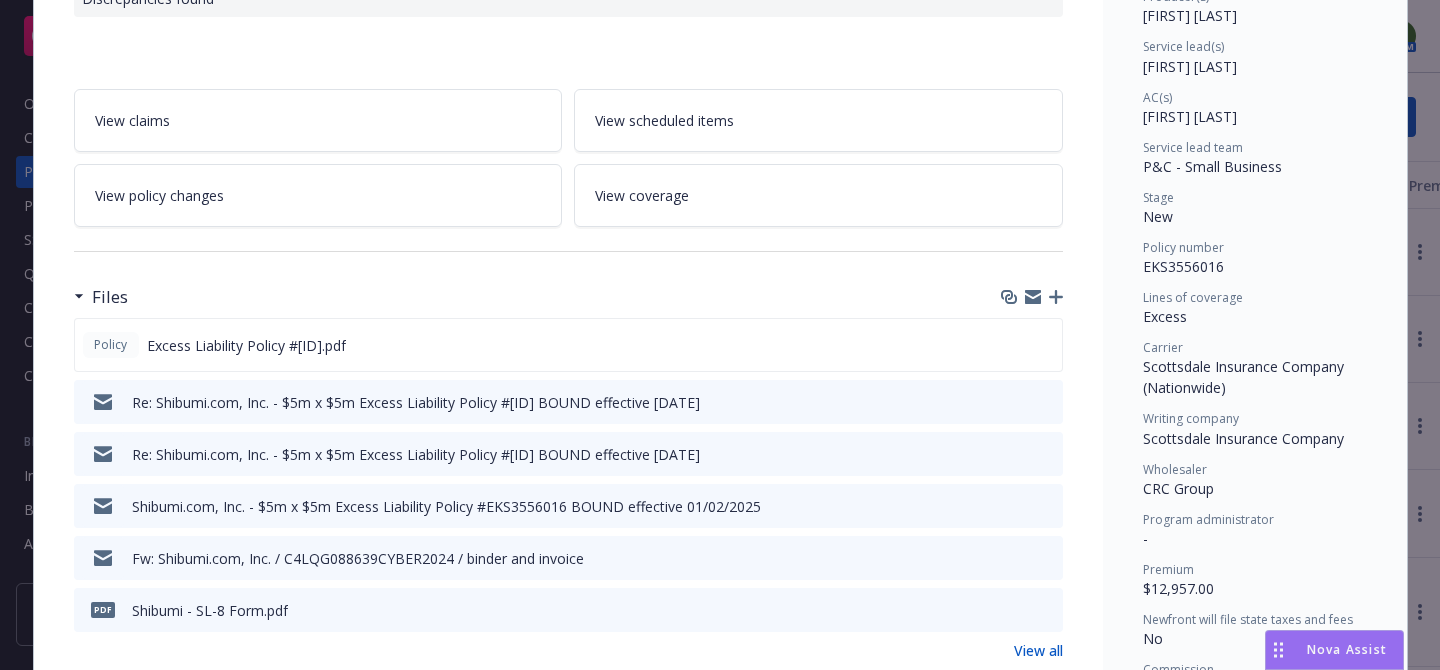click on "EKS3556016" at bounding box center [1183, 266] 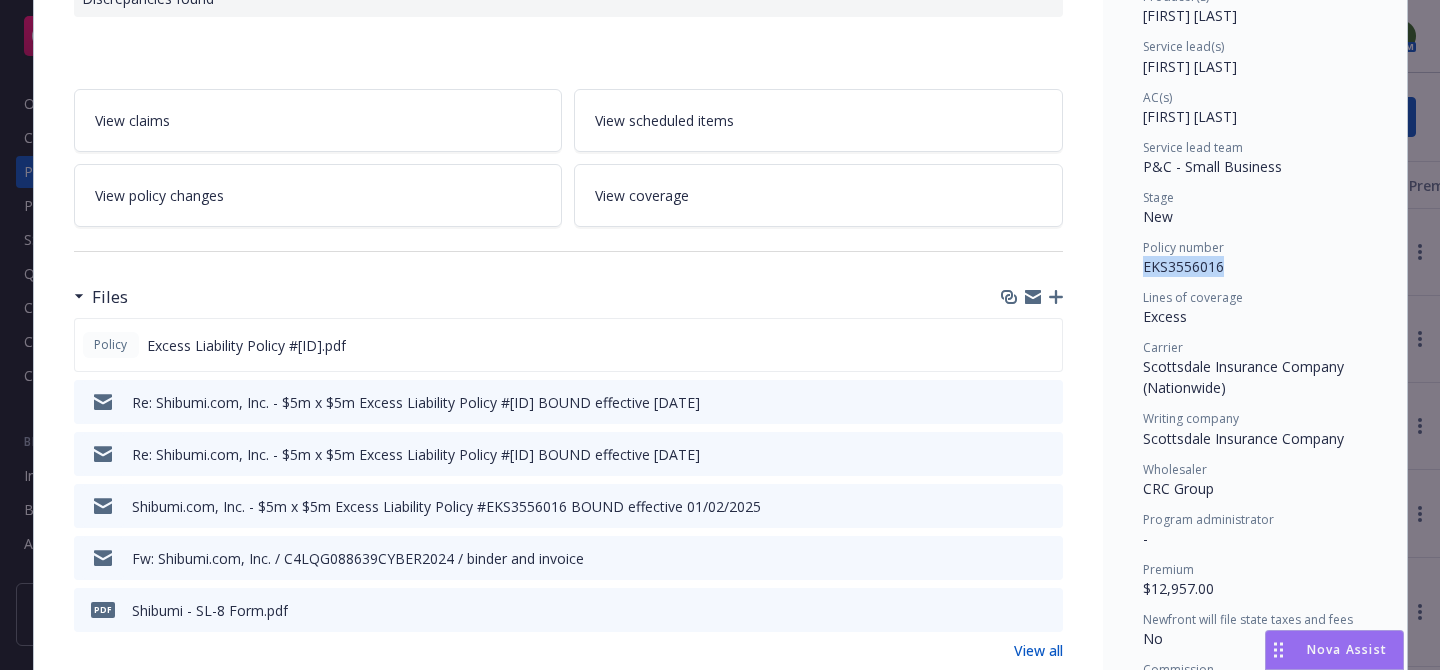 click on "EKS3556016" at bounding box center [1183, 266] 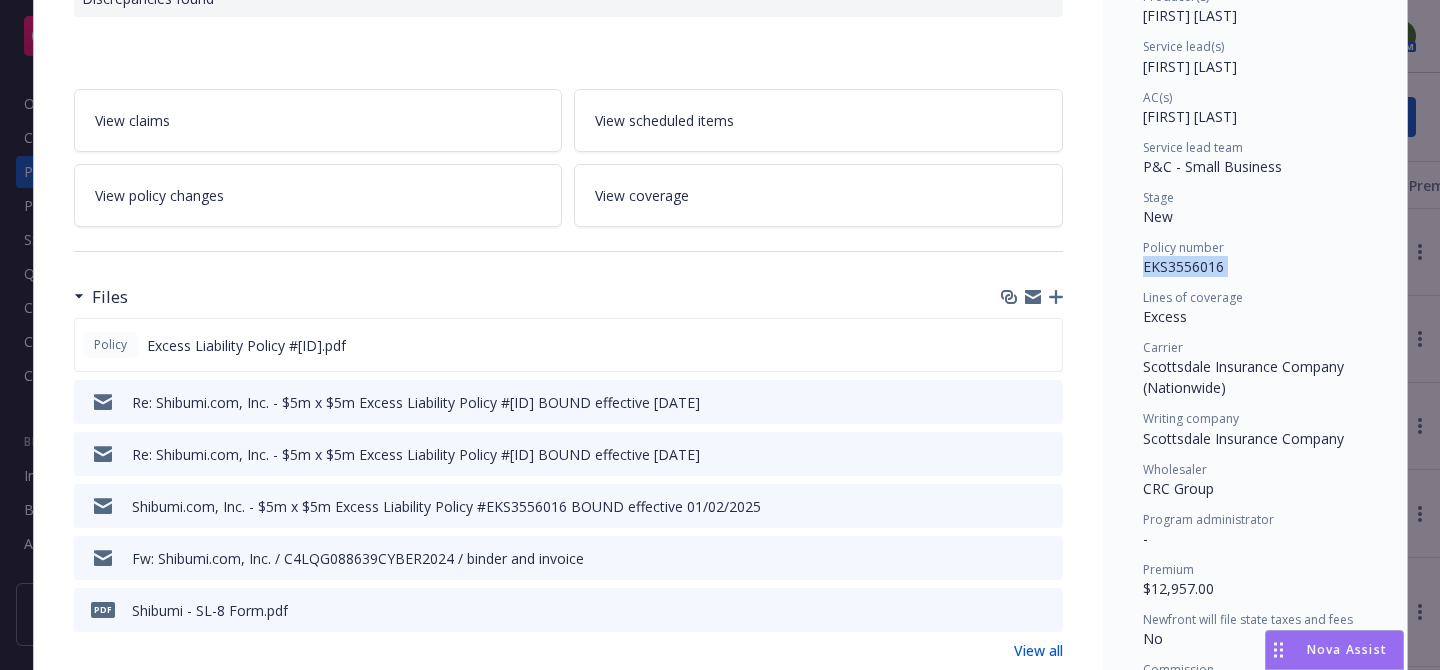 click on "EKS3556016" at bounding box center [1183, 266] 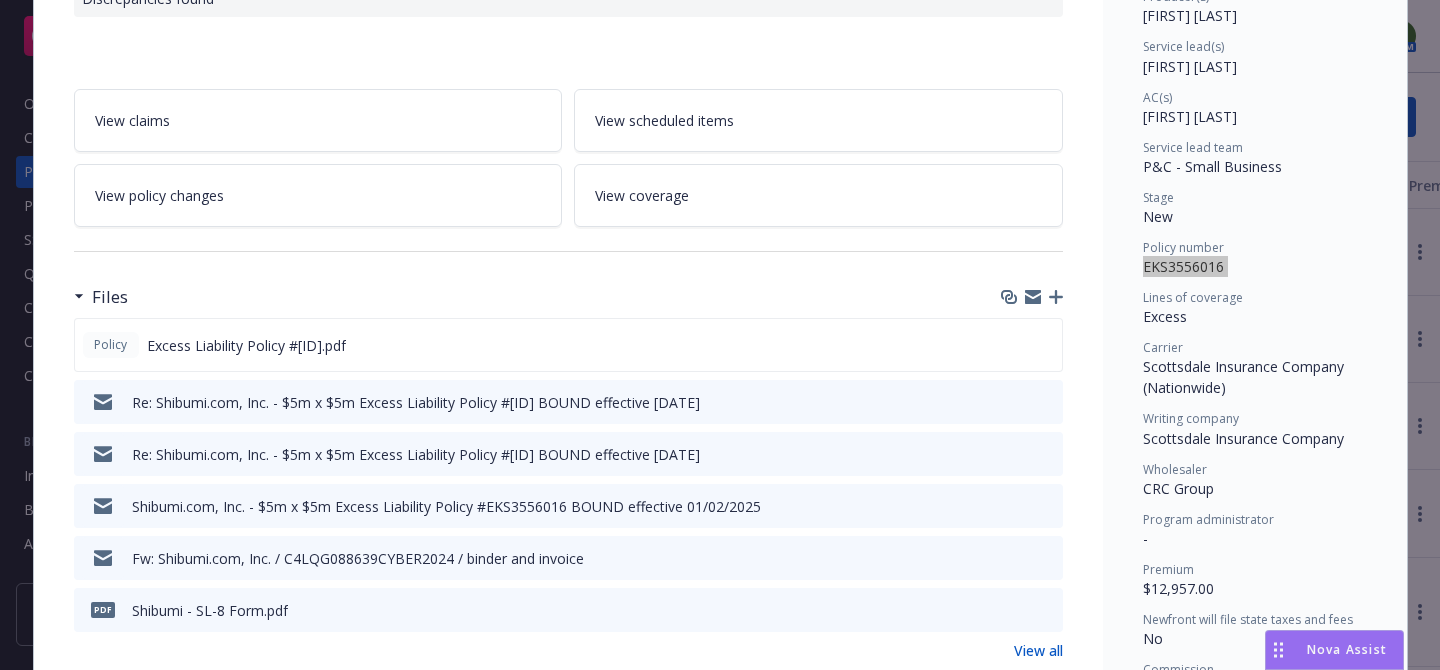 scroll, scrollTop: 0, scrollLeft: 0, axis: both 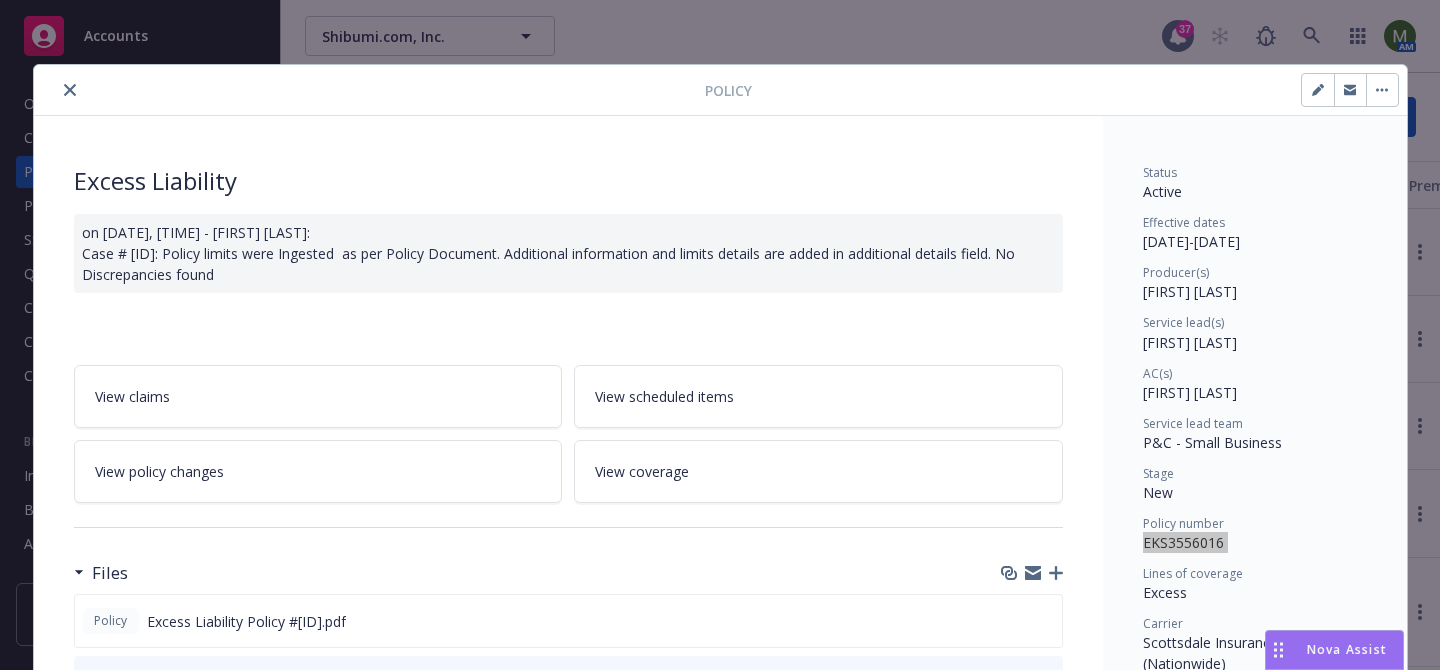 click 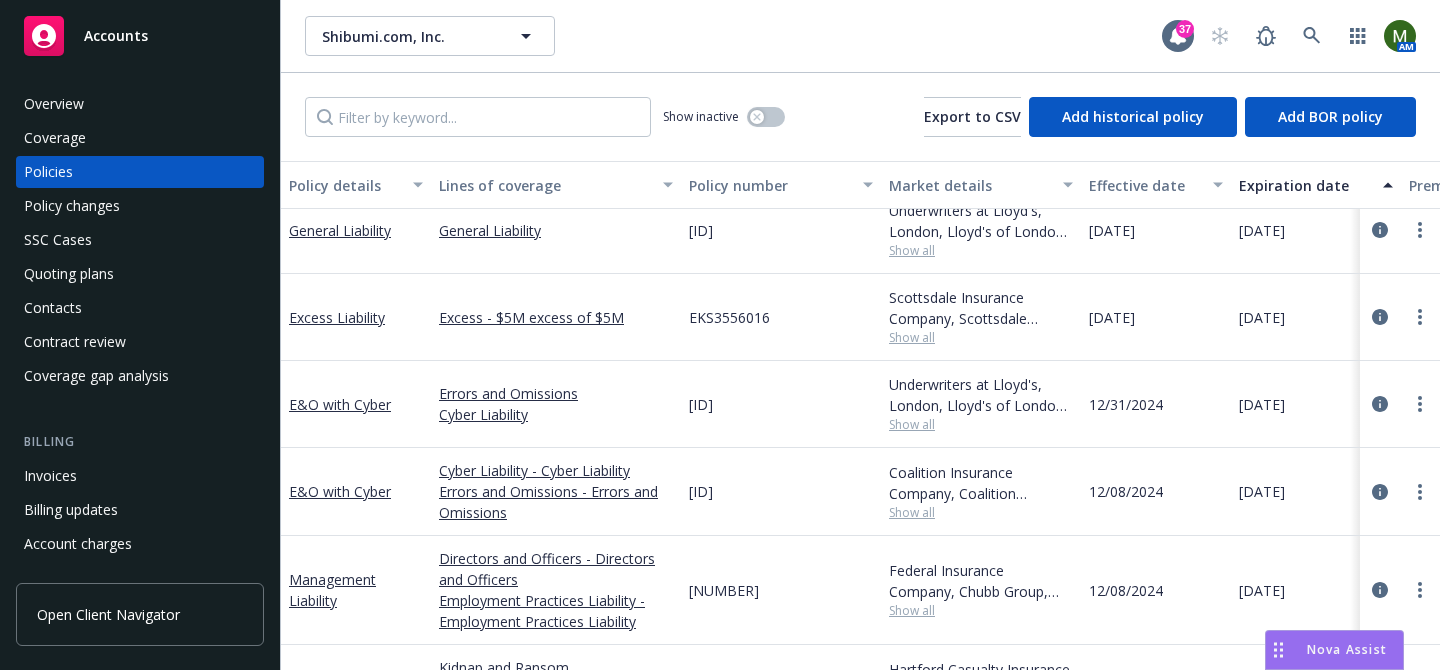 scroll, scrollTop: 0, scrollLeft: 0, axis: both 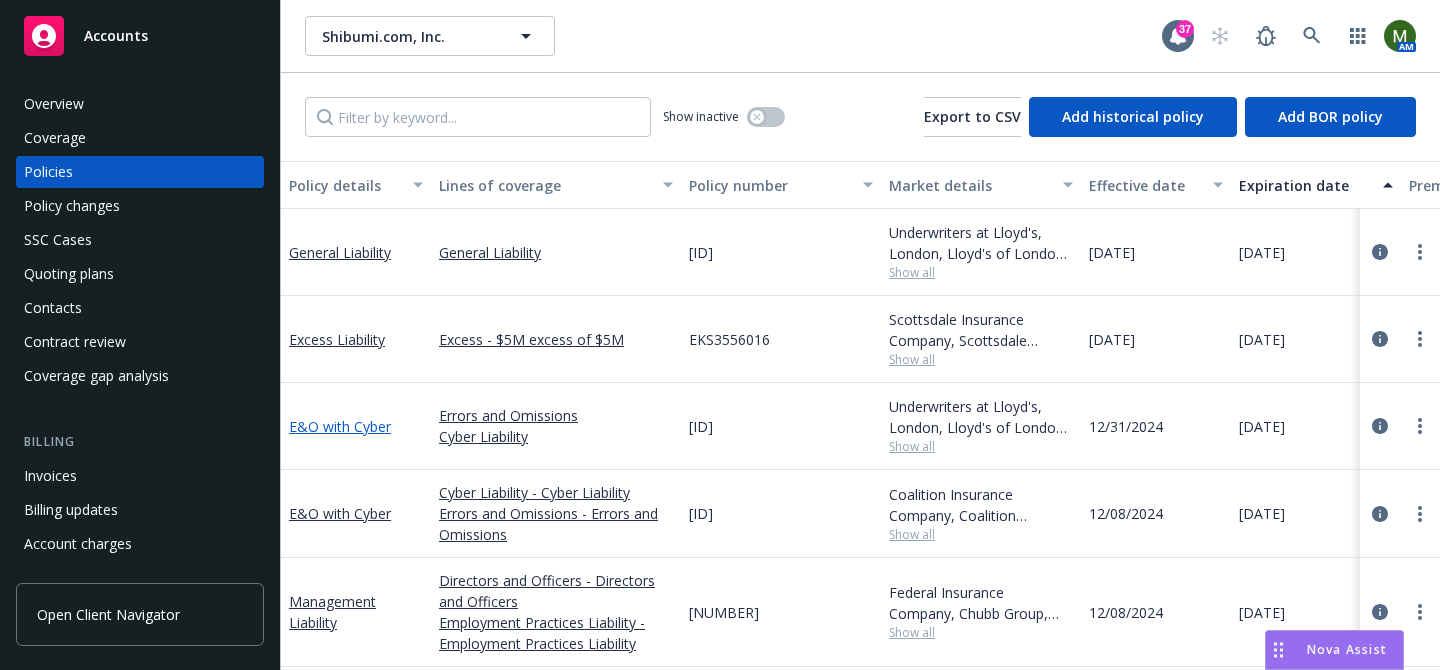 click on "E&O with Cyber" at bounding box center (340, 426) 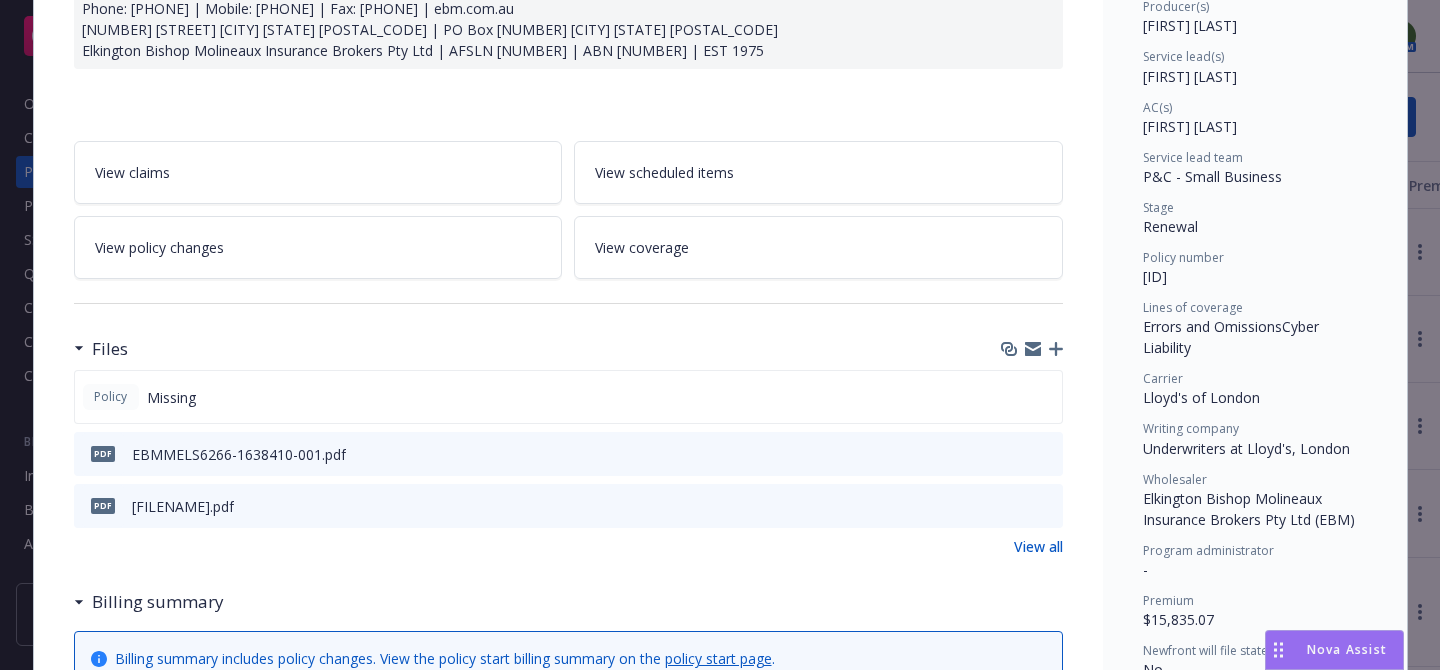 scroll, scrollTop: 280, scrollLeft: 0, axis: vertical 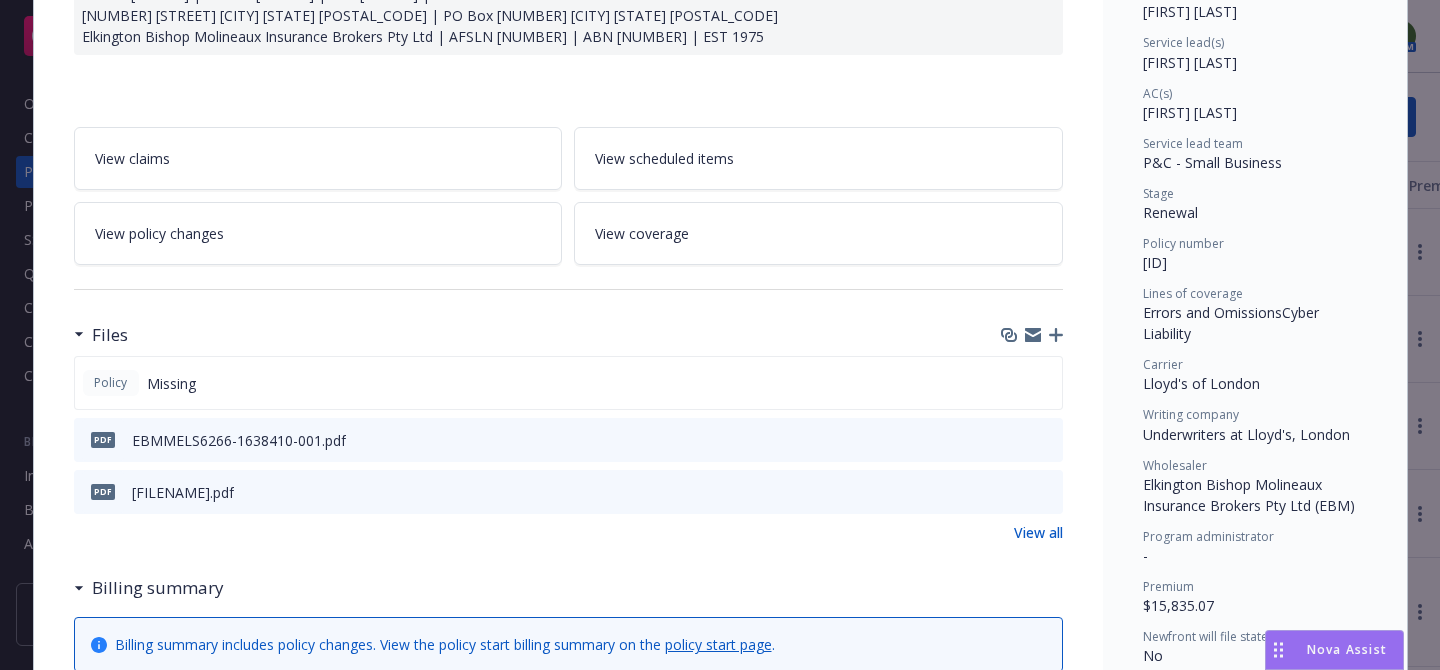 click at bounding box center [1046, 440] 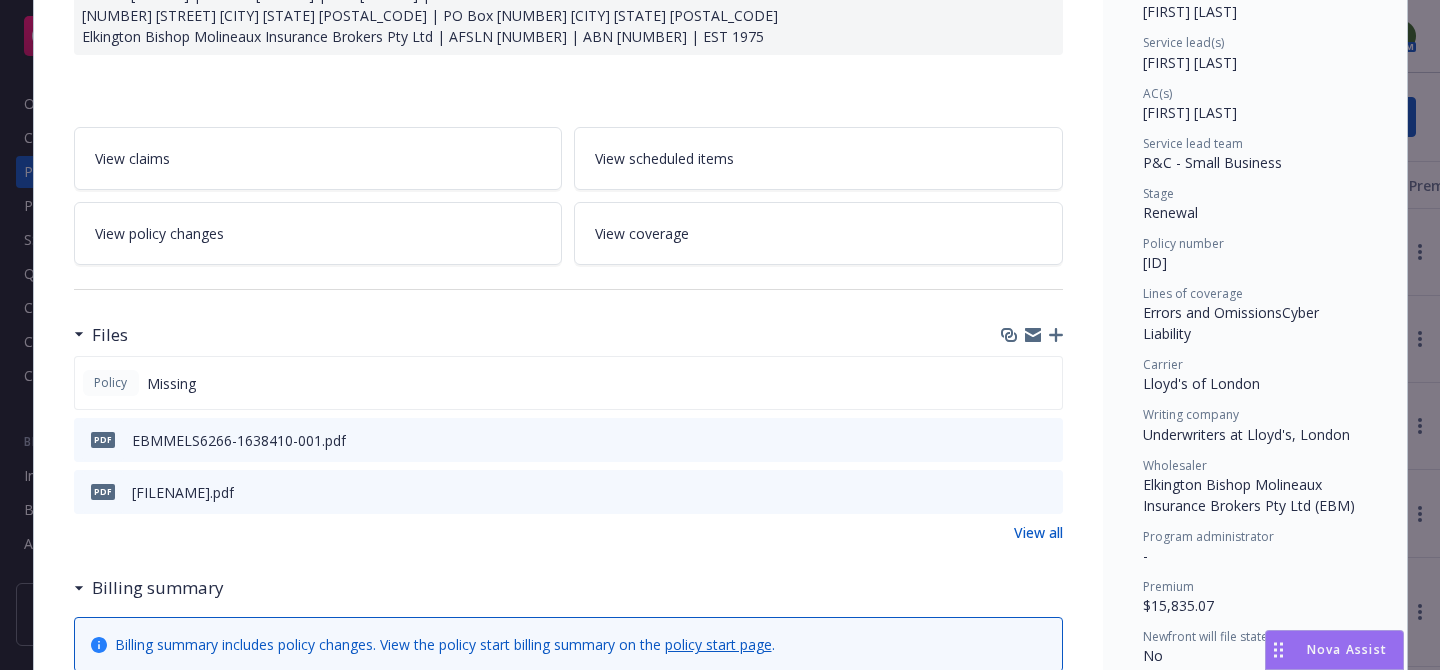 click on "STR-TEC-20001133" at bounding box center [1155, 262] 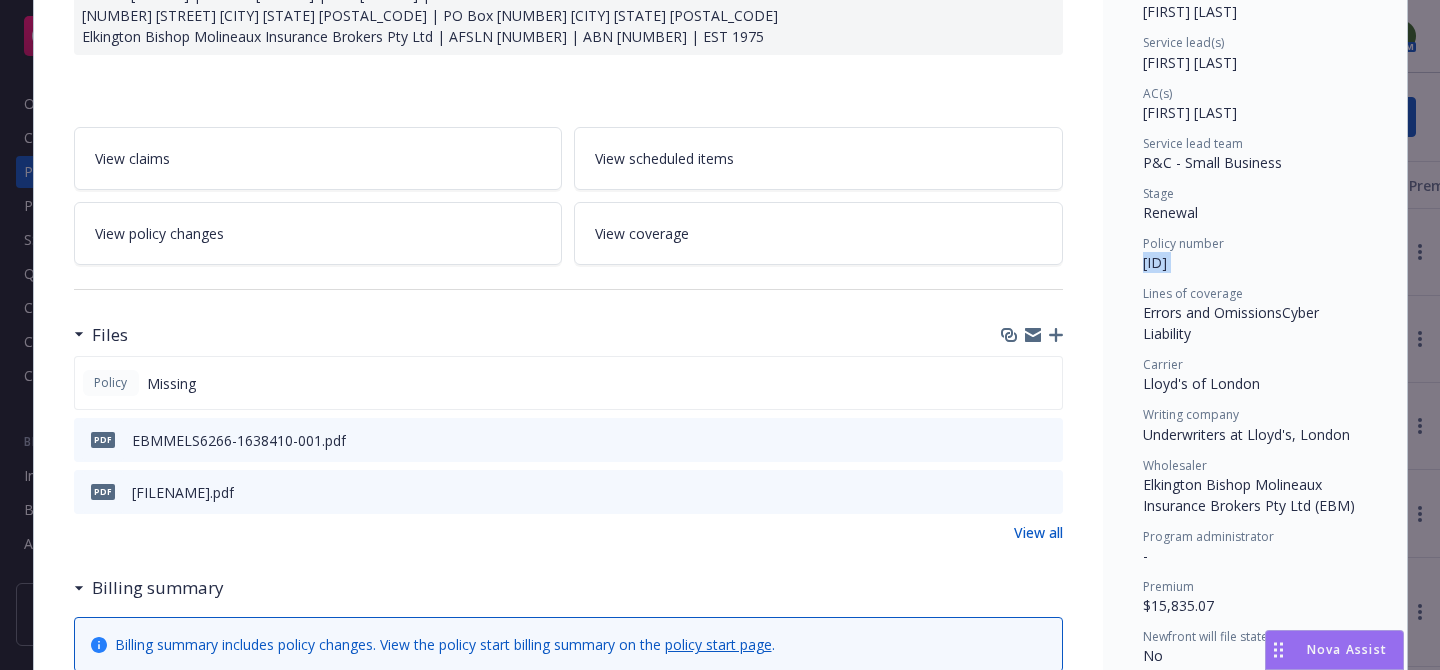 click on "STR-TEC-20001133" at bounding box center (1155, 262) 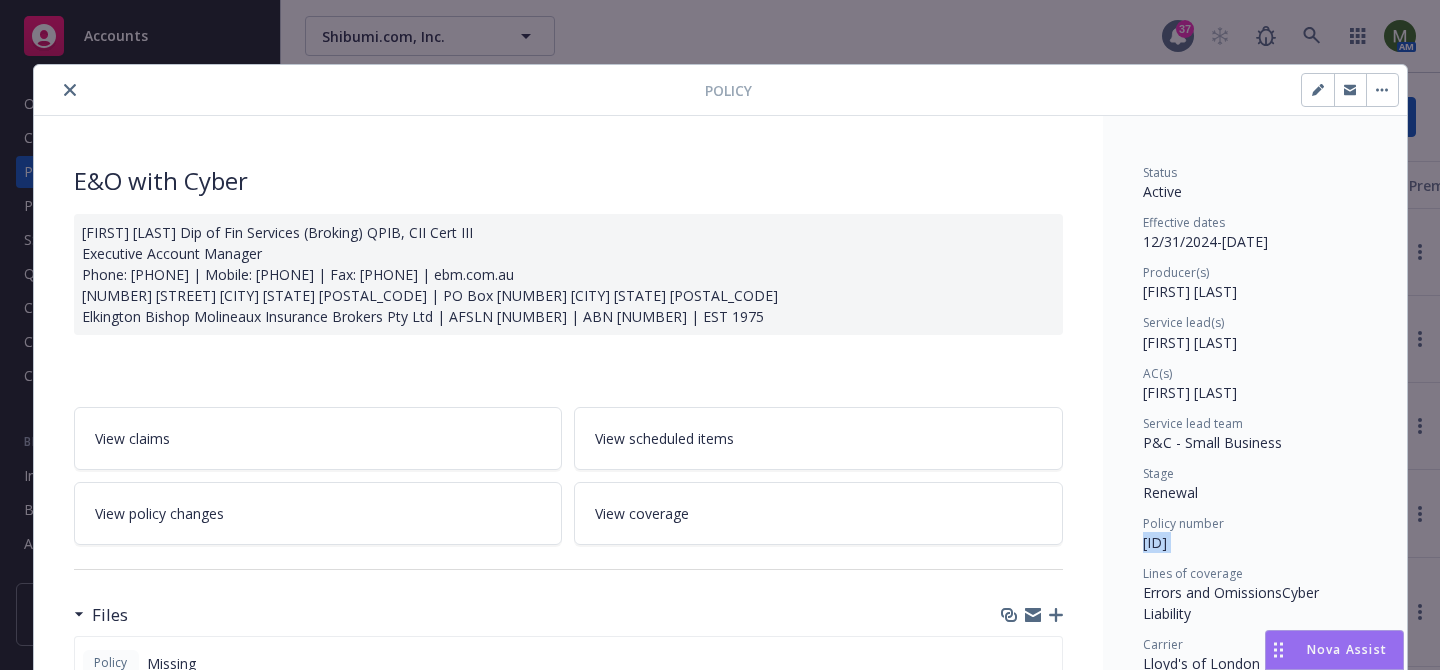click 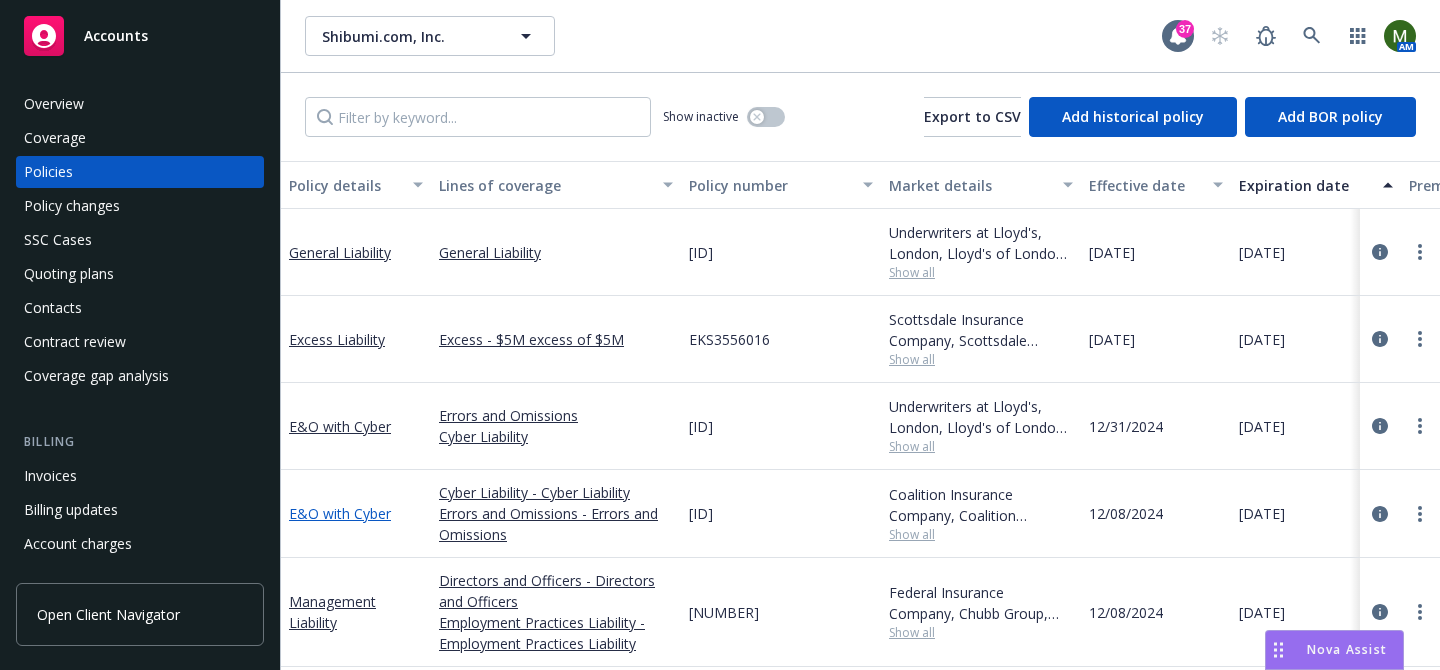 click on "E&O with Cyber" at bounding box center (340, 513) 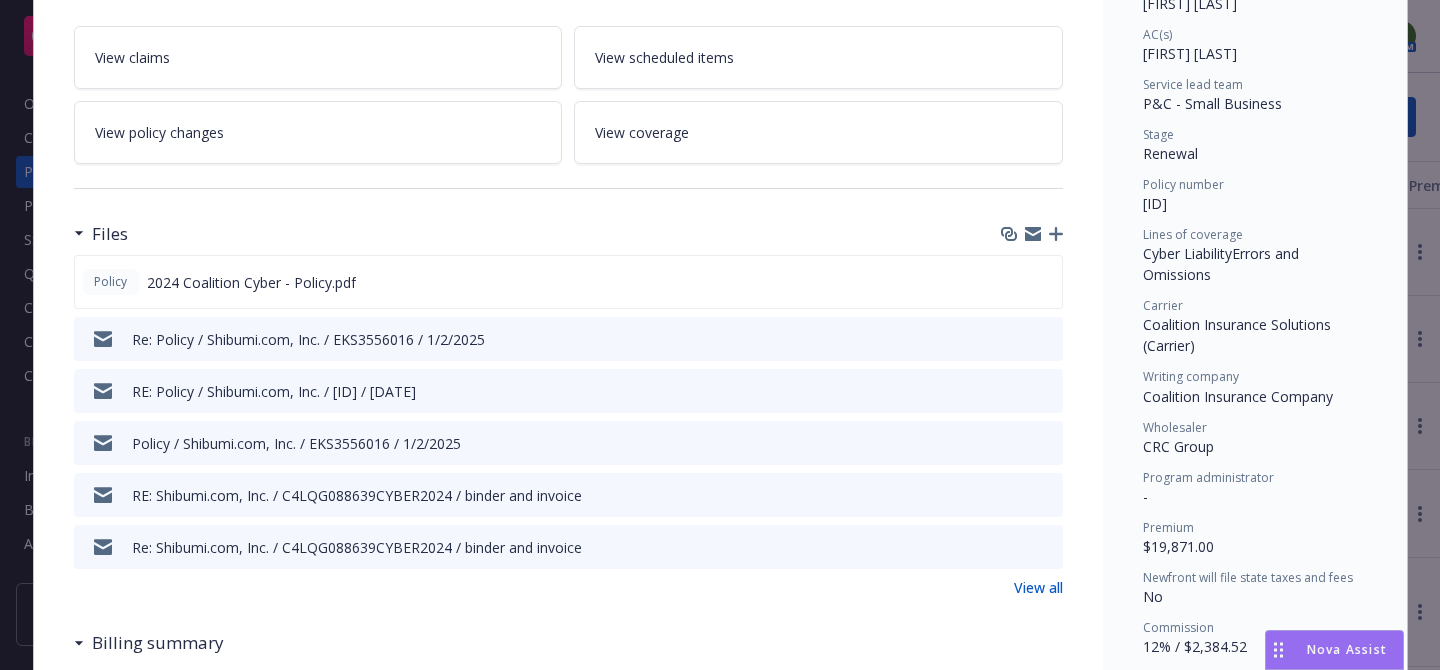 scroll, scrollTop: 363, scrollLeft: 0, axis: vertical 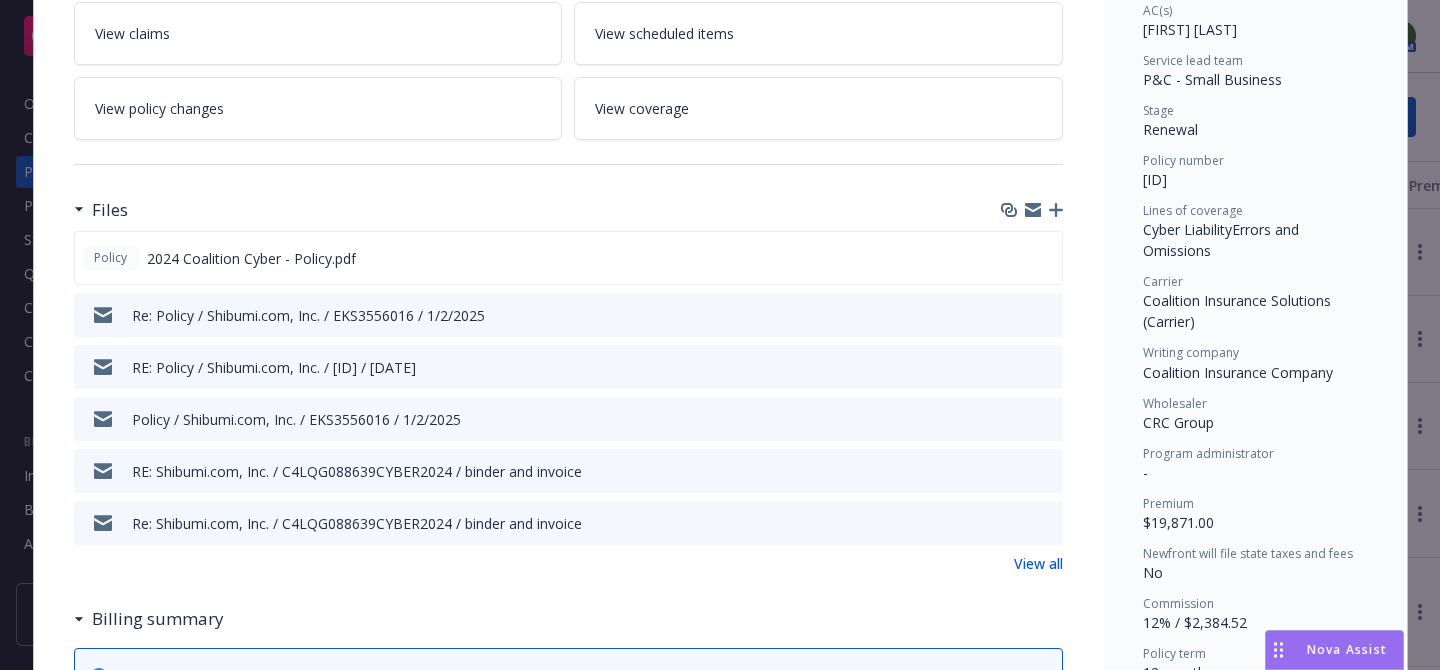 click on "View all" at bounding box center [1038, 563] 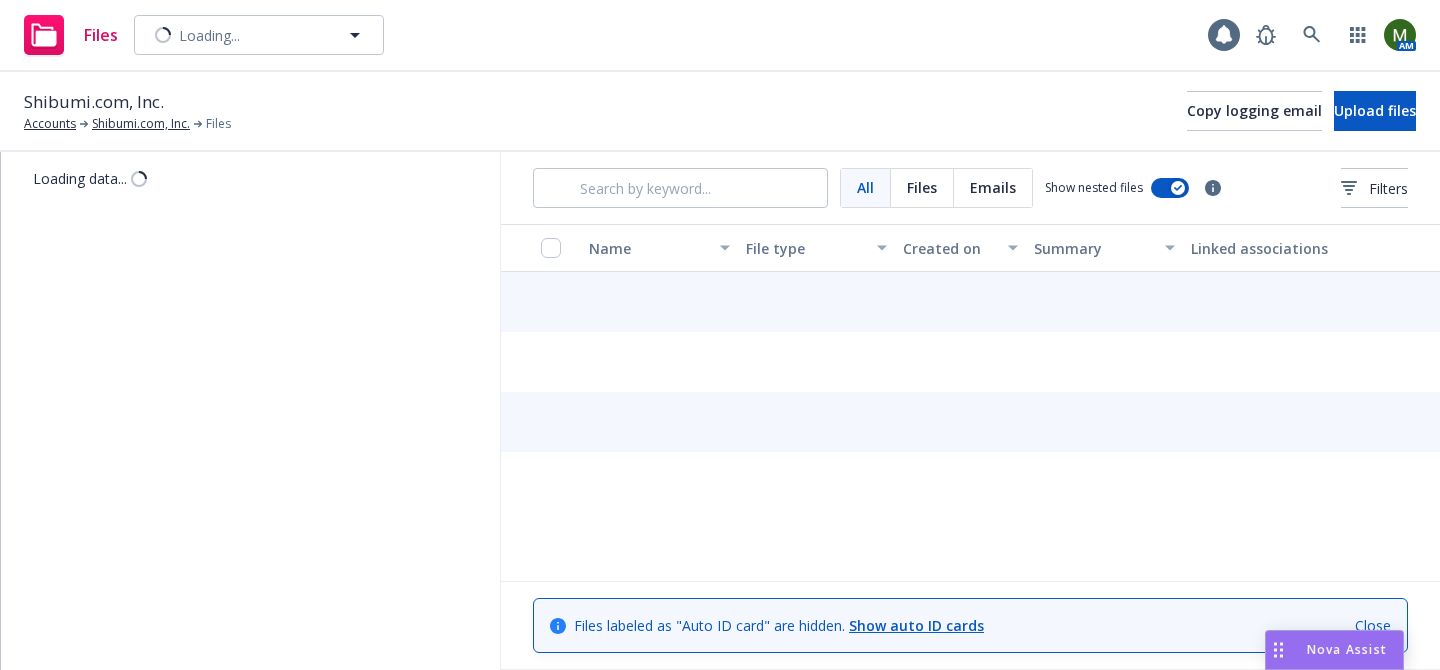 scroll, scrollTop: 0, scrollLeft: 0, axis: both 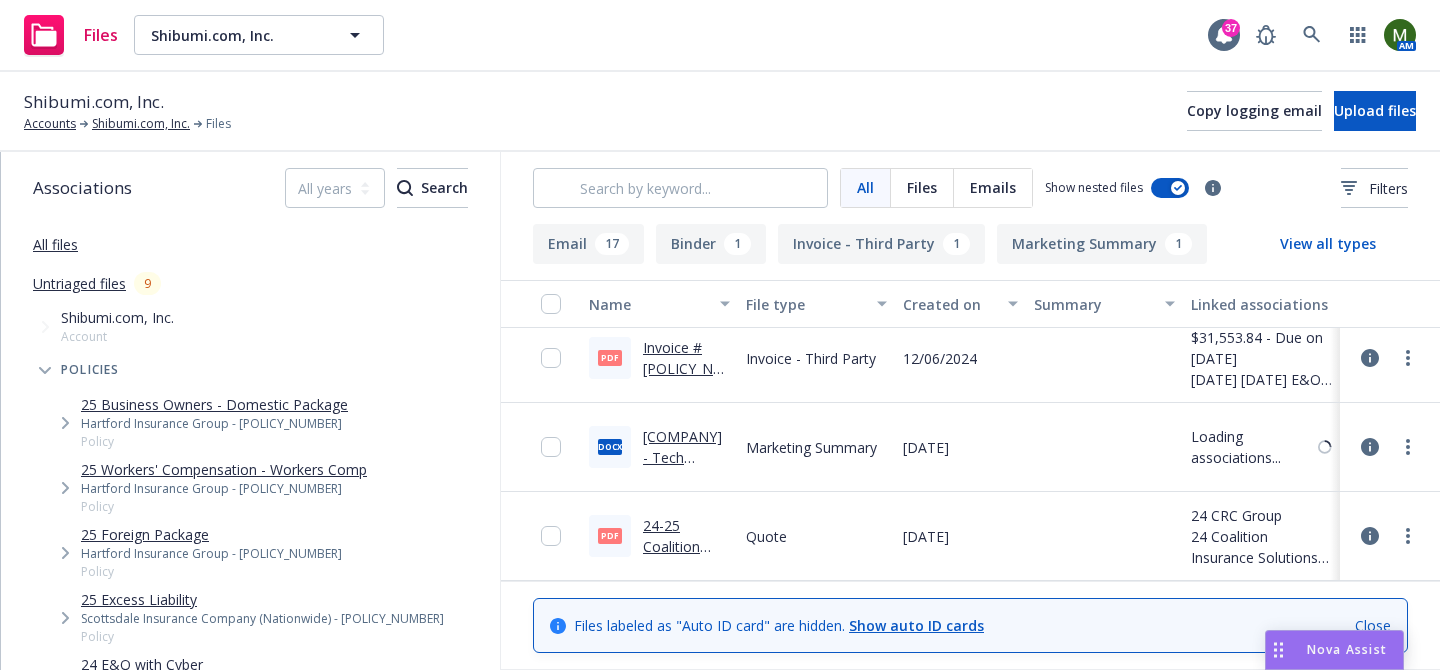 click on "24-25 Coalition E&O with Cyber Quote.pdf" at bounding box center [675, 567] 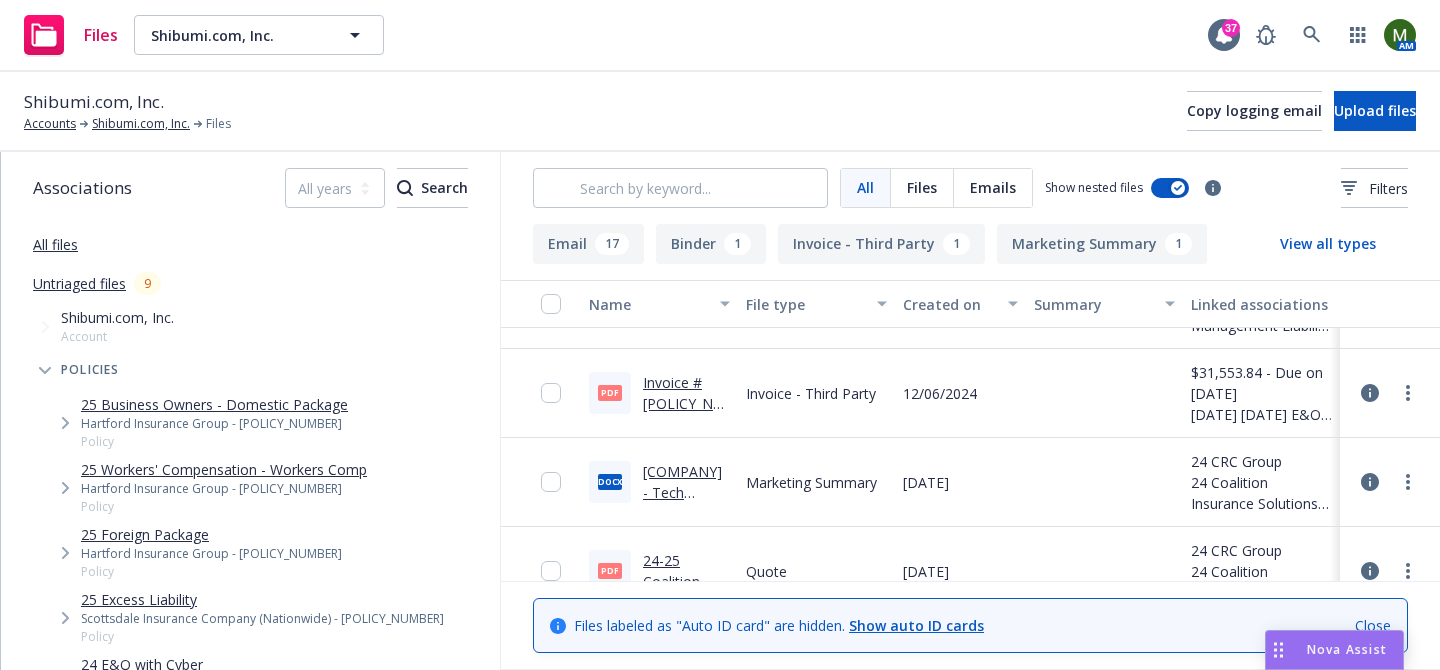 scroll, scrollTop: 1694, scrollLeft: 0, axis: vertical 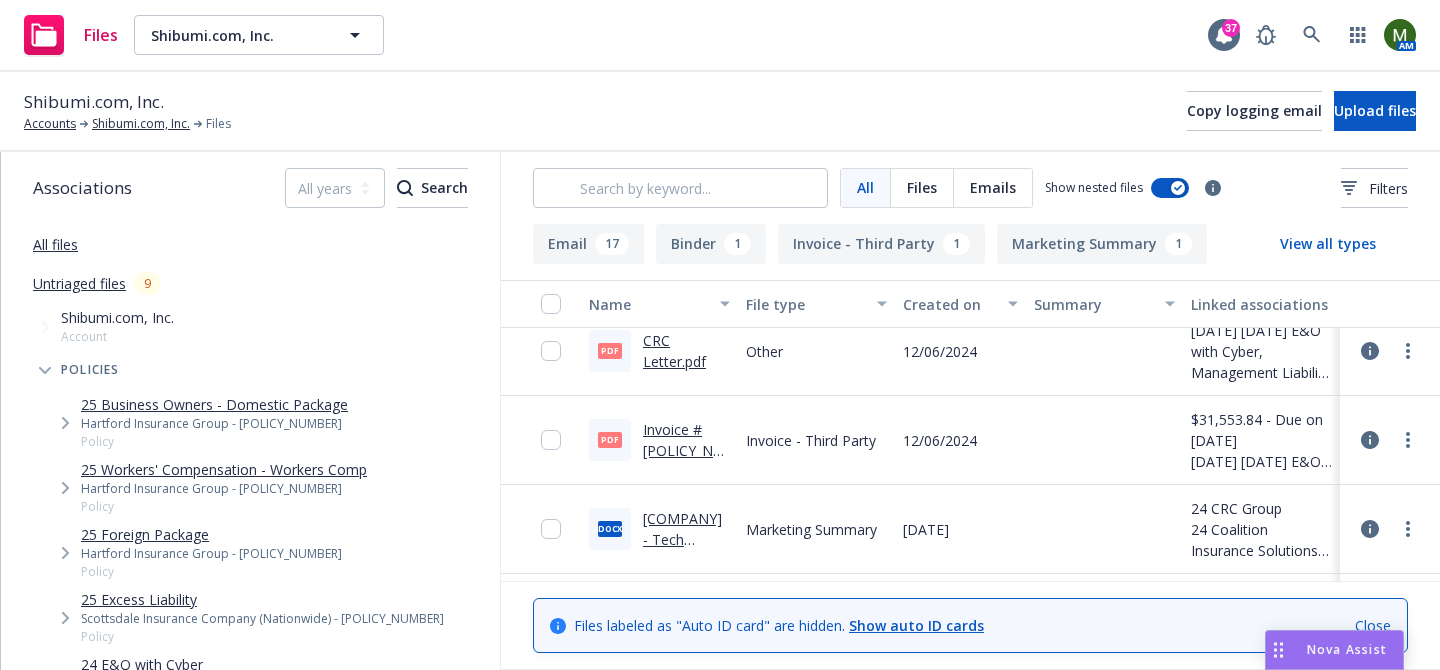 click on "Invoice #[POLICY_NUMBER].pdf" at bounding box center [683, 450] 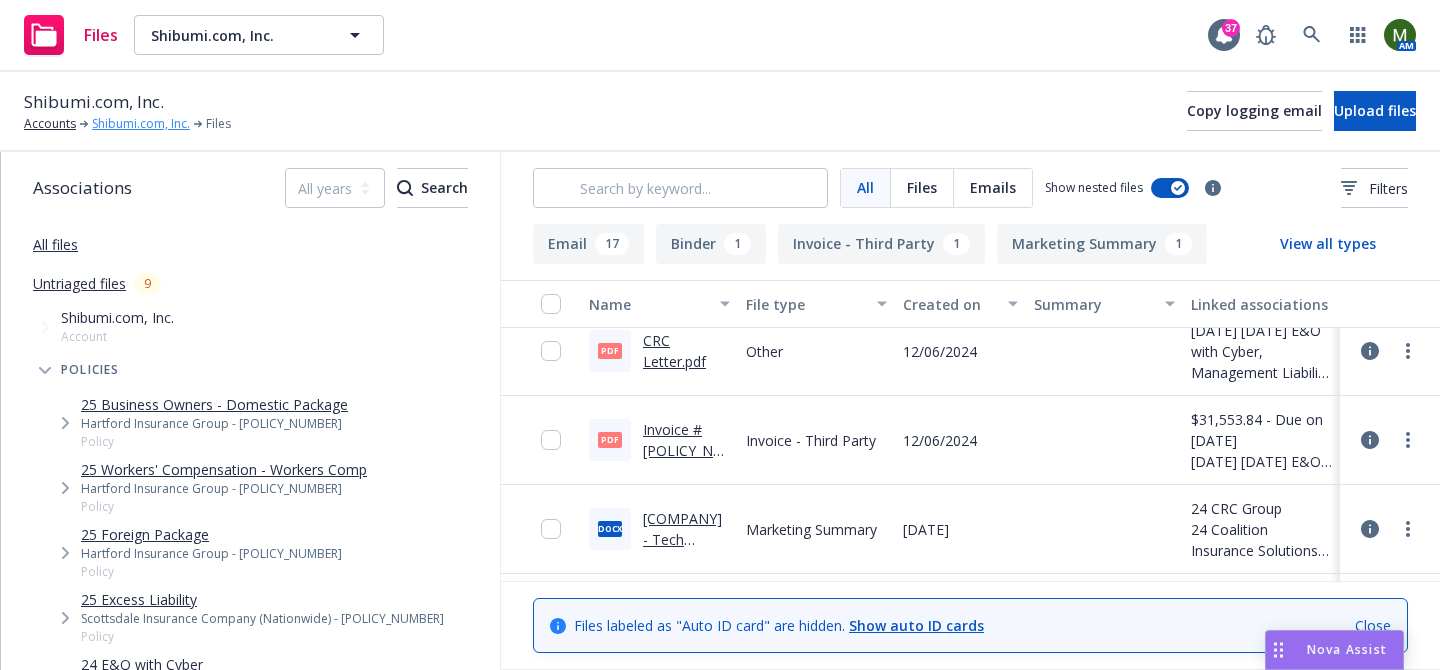 click on "Shibumi.com, Inc." at bounding box center [141, 124] 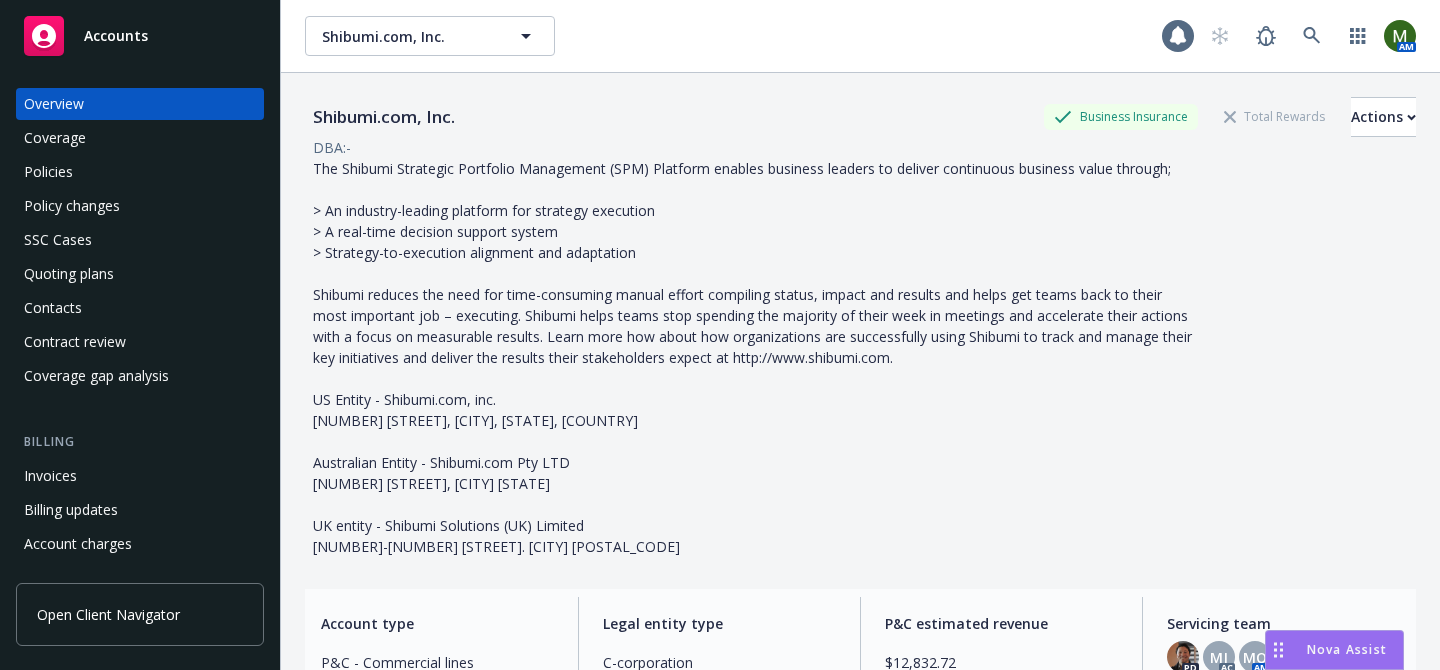 scroll, scrollTop: 0, scrollLeft: 0, axis: both 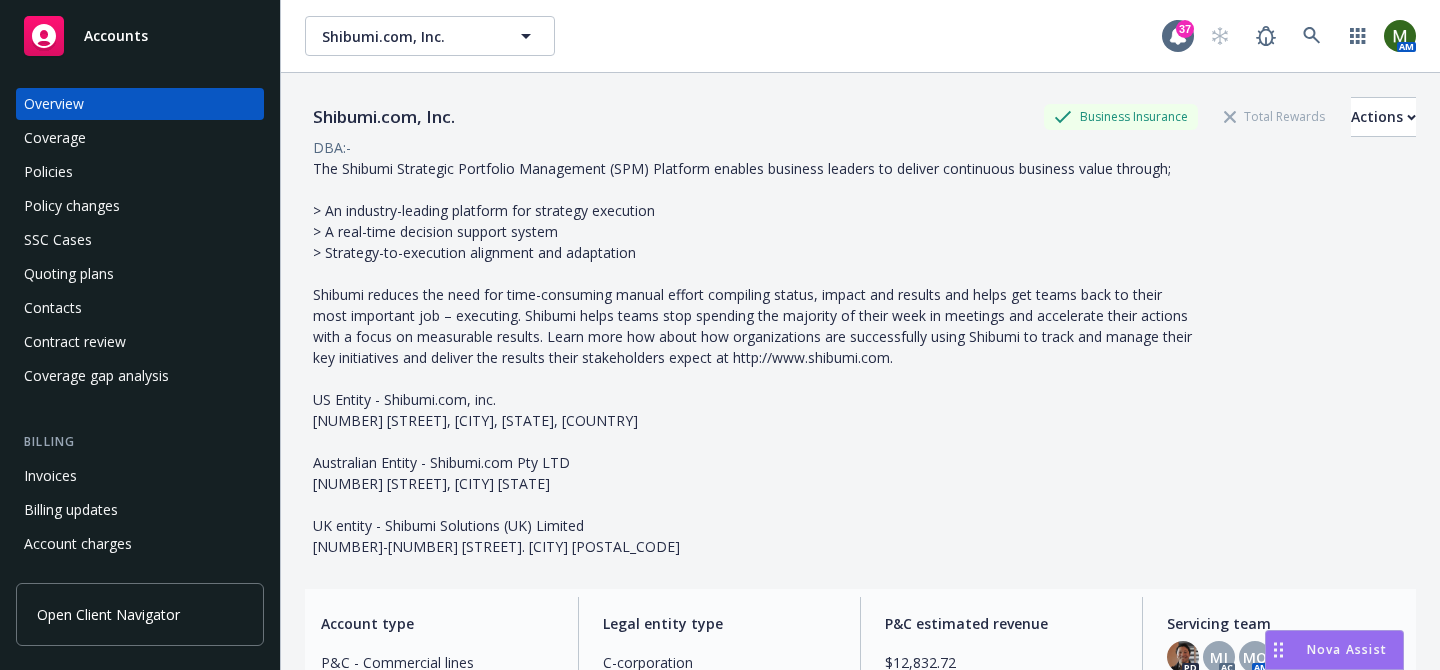 click on "Policies" at bounding box center (140, 172) 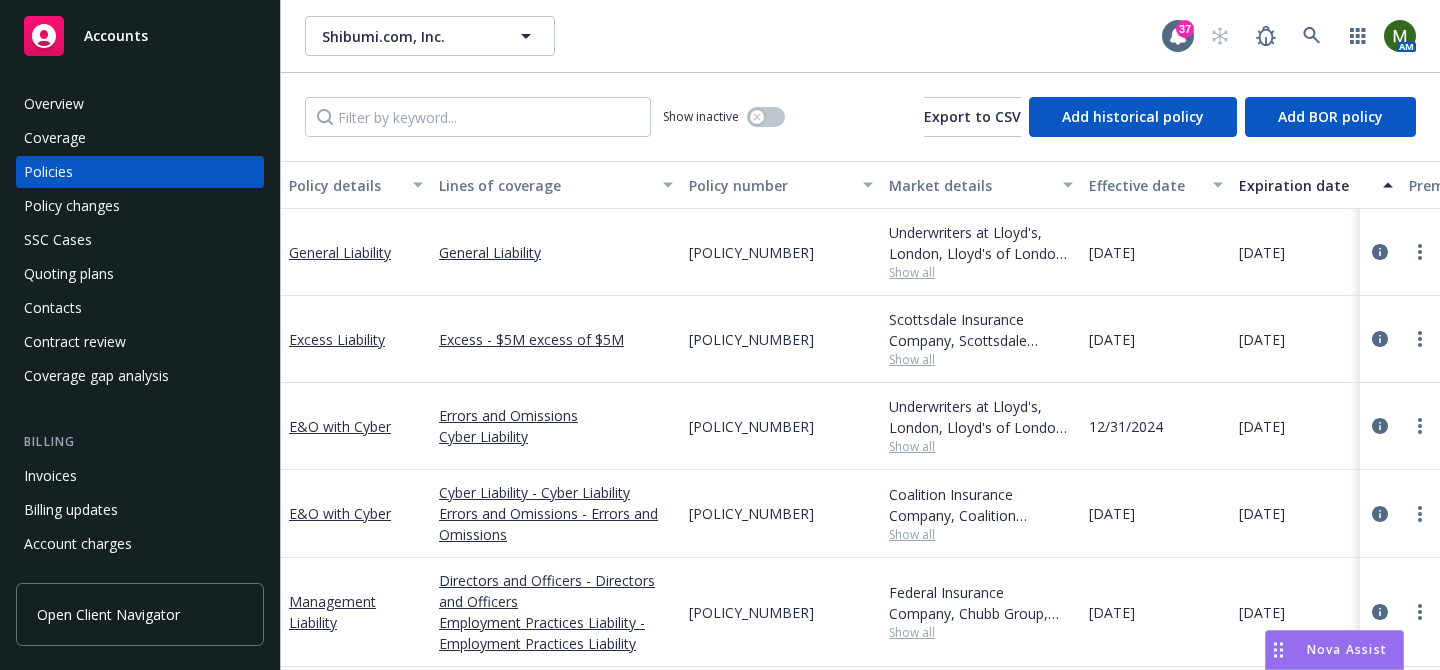 click on "C4LQG088639CYBER2024" at bounding box center (751, 513) 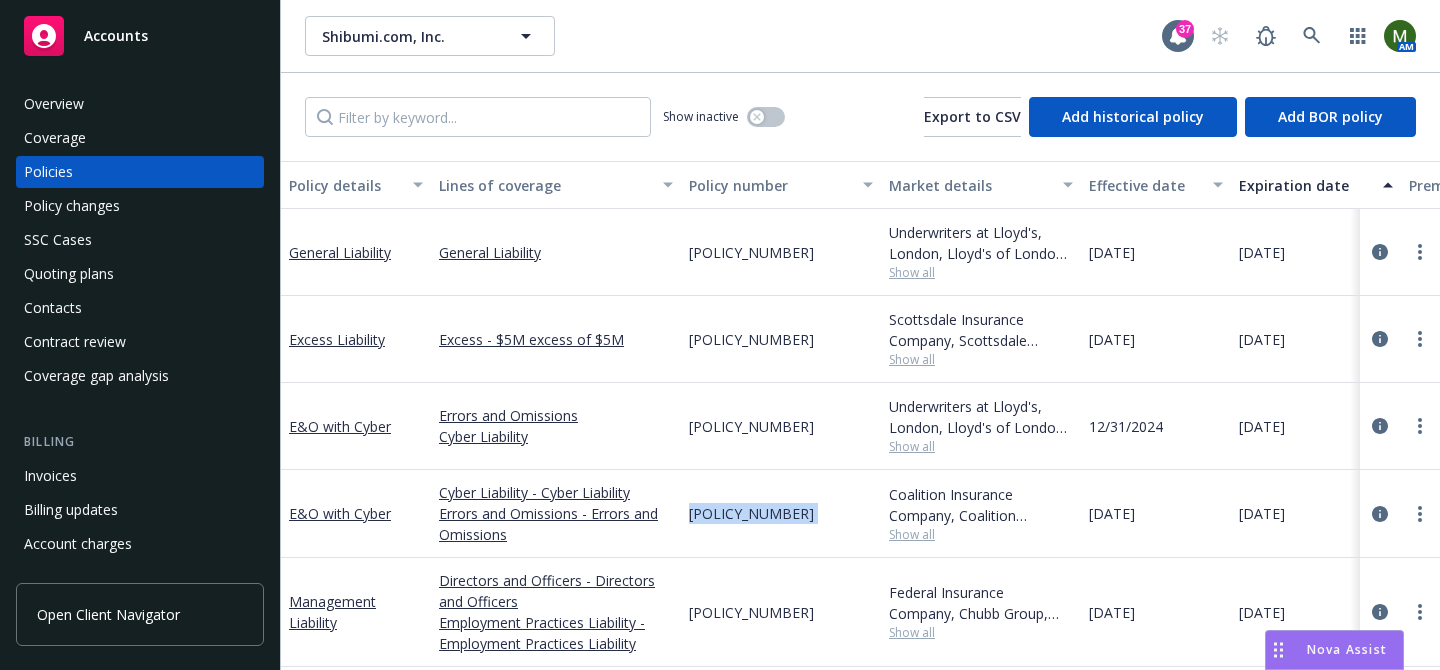 click on "C4LQG088639CYBER2024" at bounding box center (751, 513) 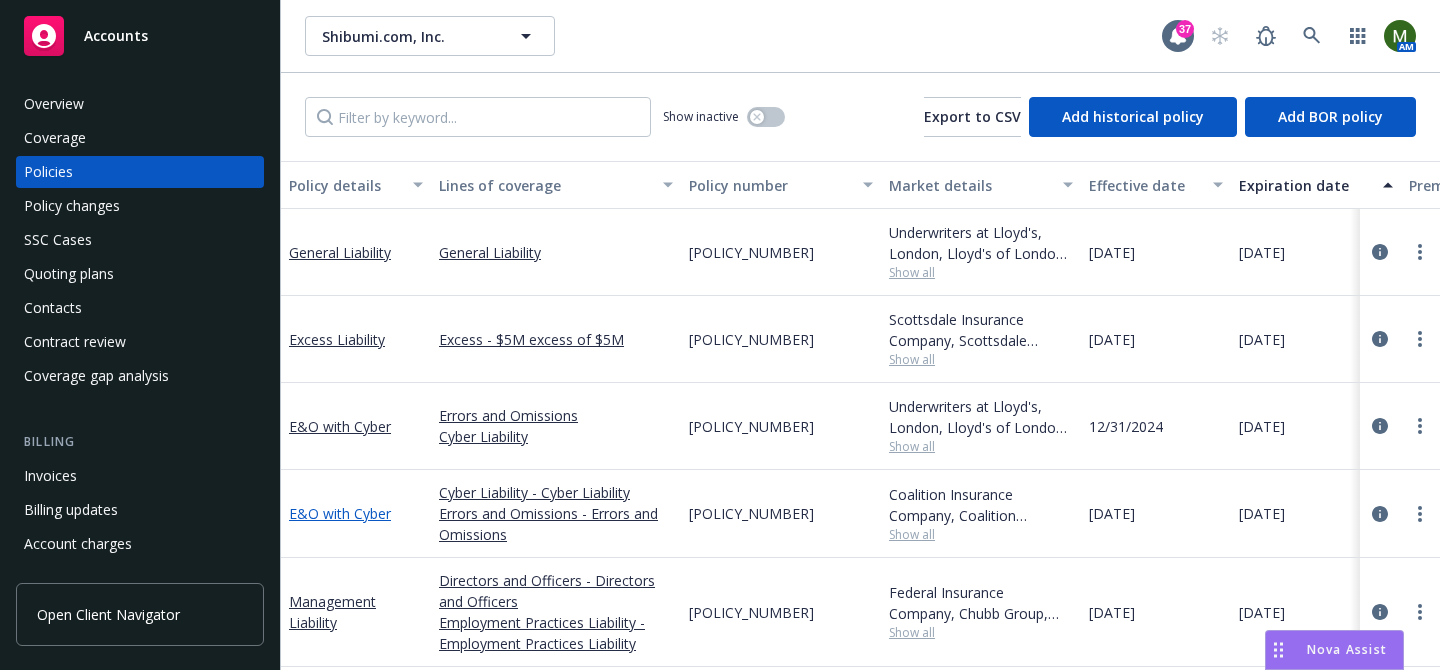 click on "E&O with Cyber" at bounding box center (340, 513) 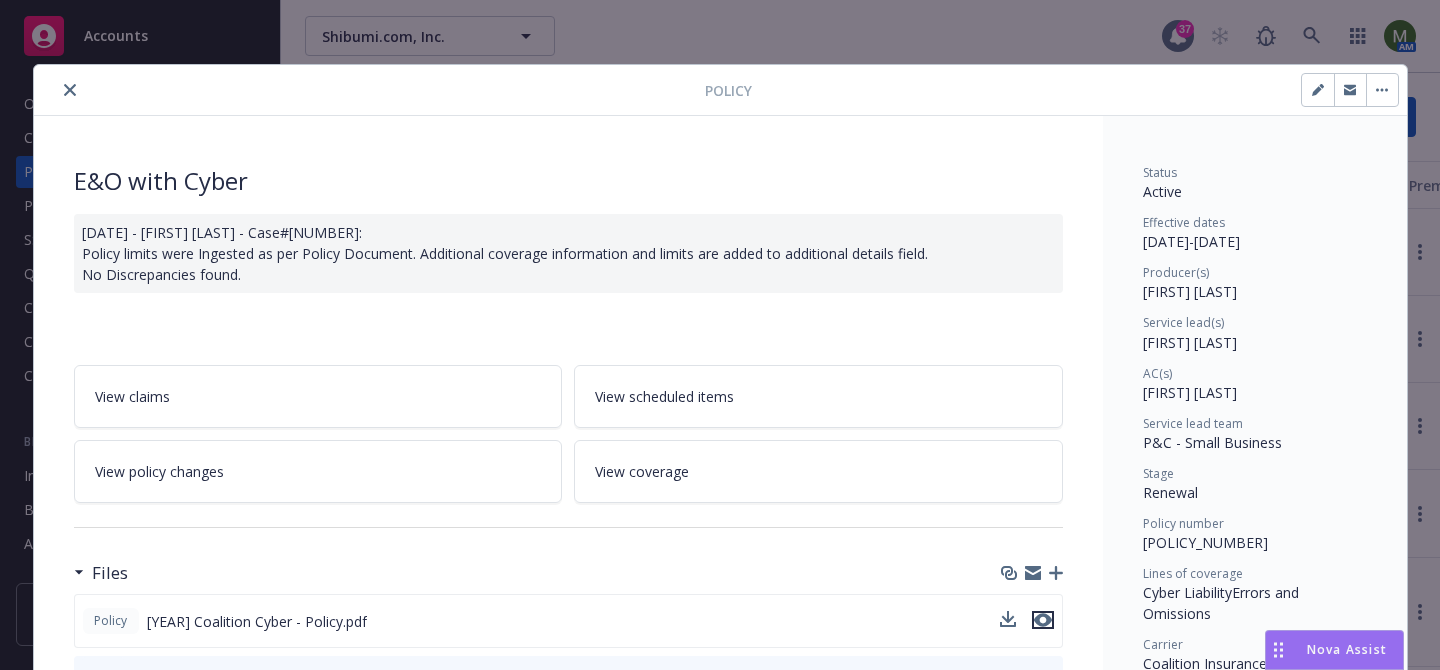 click 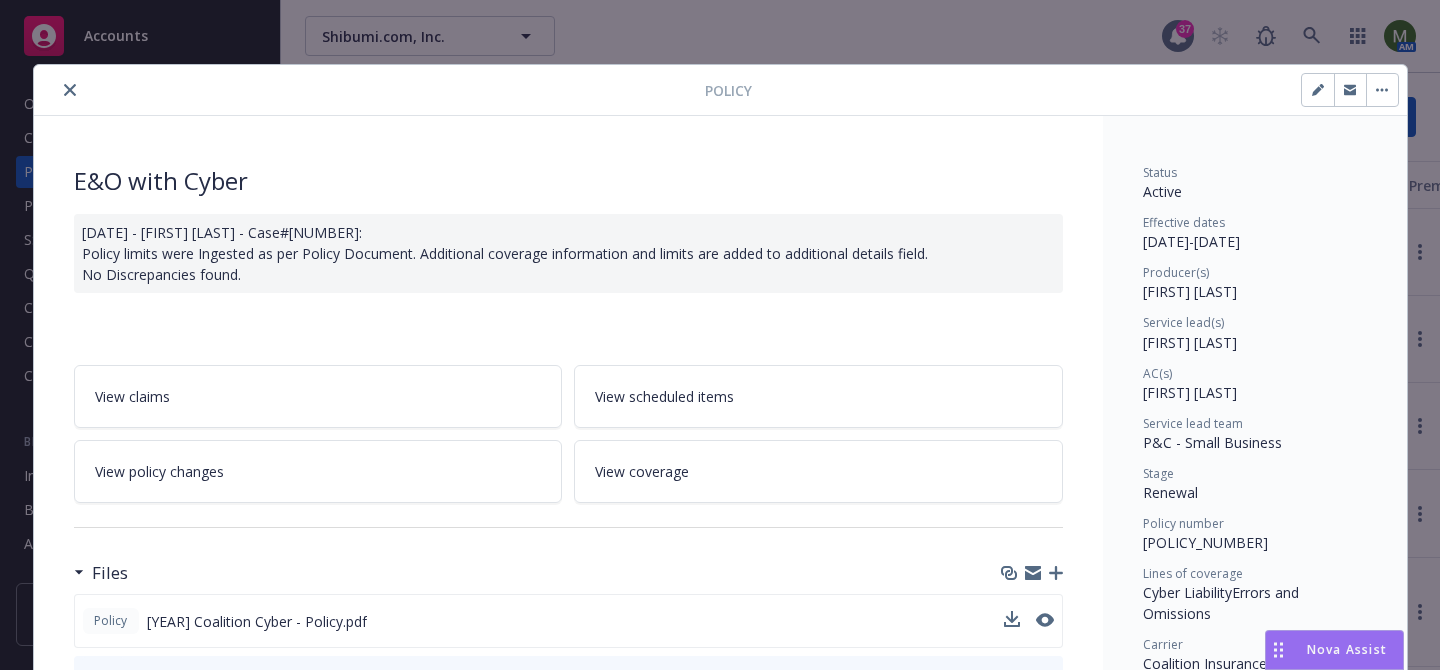 click at bounding box center (70, 90) 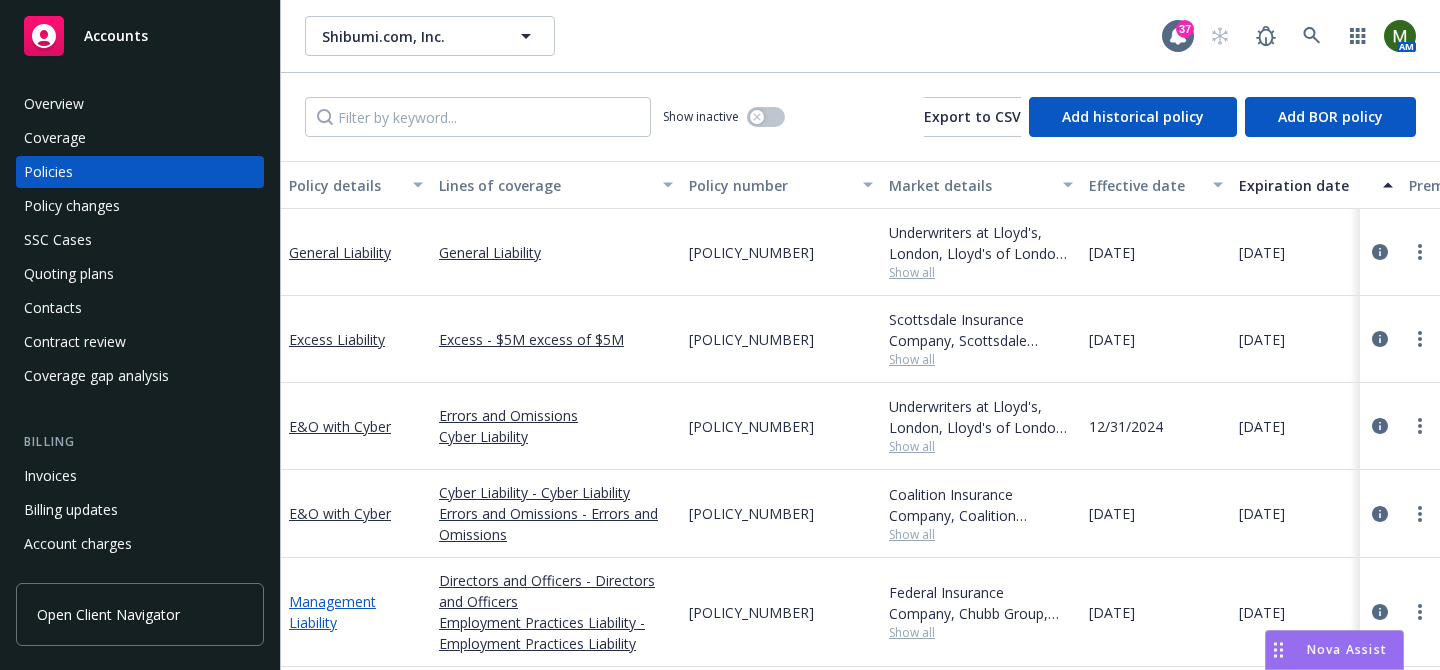 click on "Management Liability" at bounding box center (332, 612) 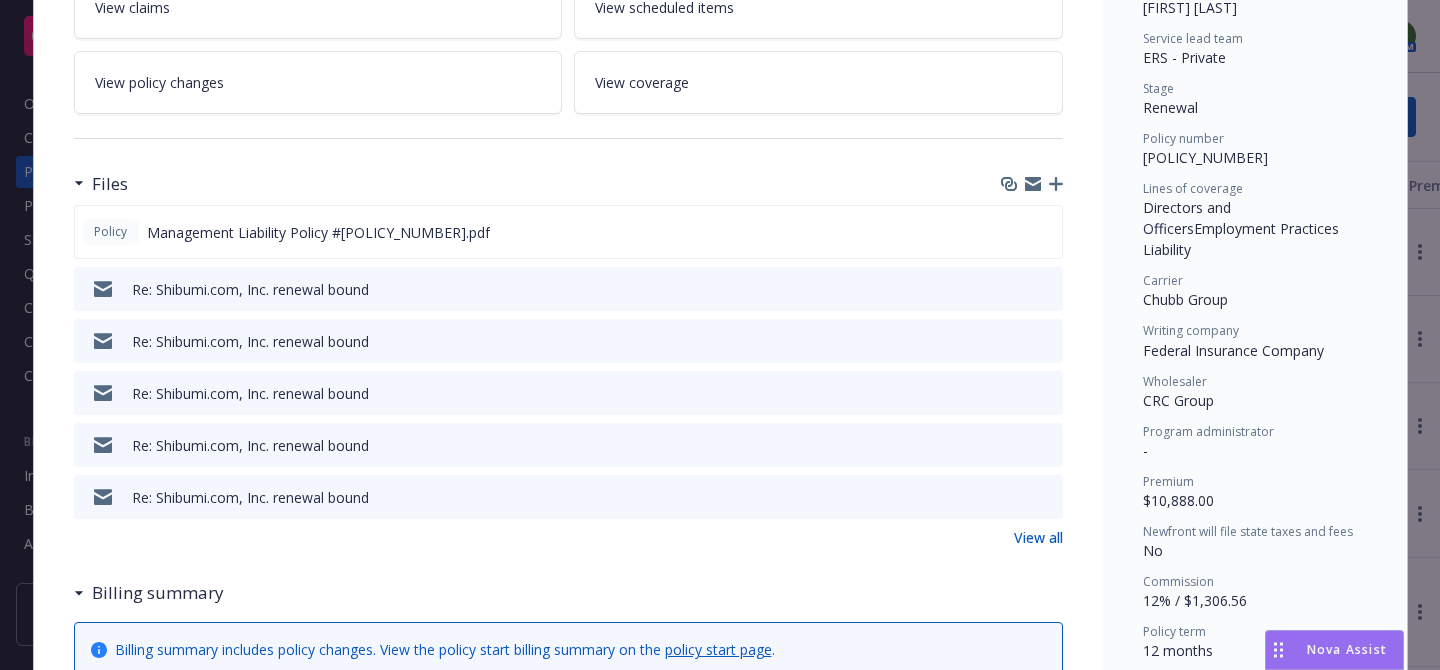 scroll, scrollTop: 414, scrollLeft: 0, axis: vertical 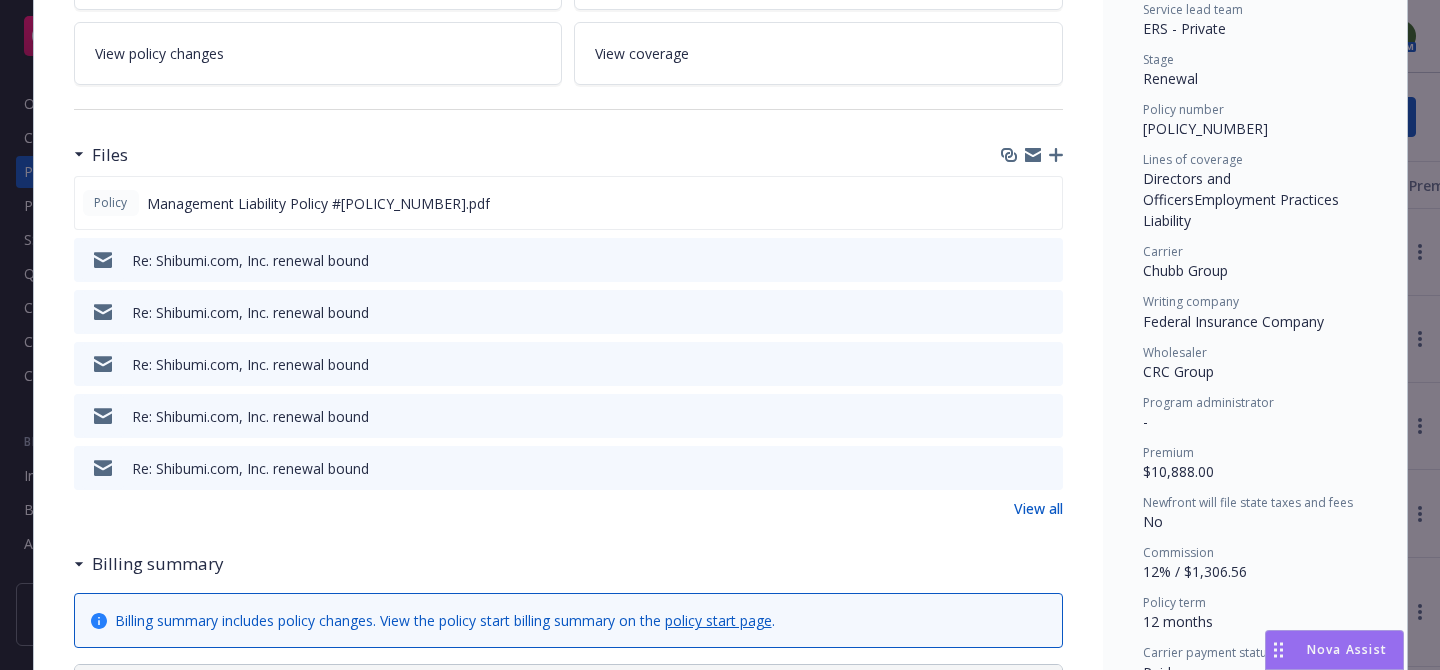 click on "View all" at bounding box center [1038, 508] 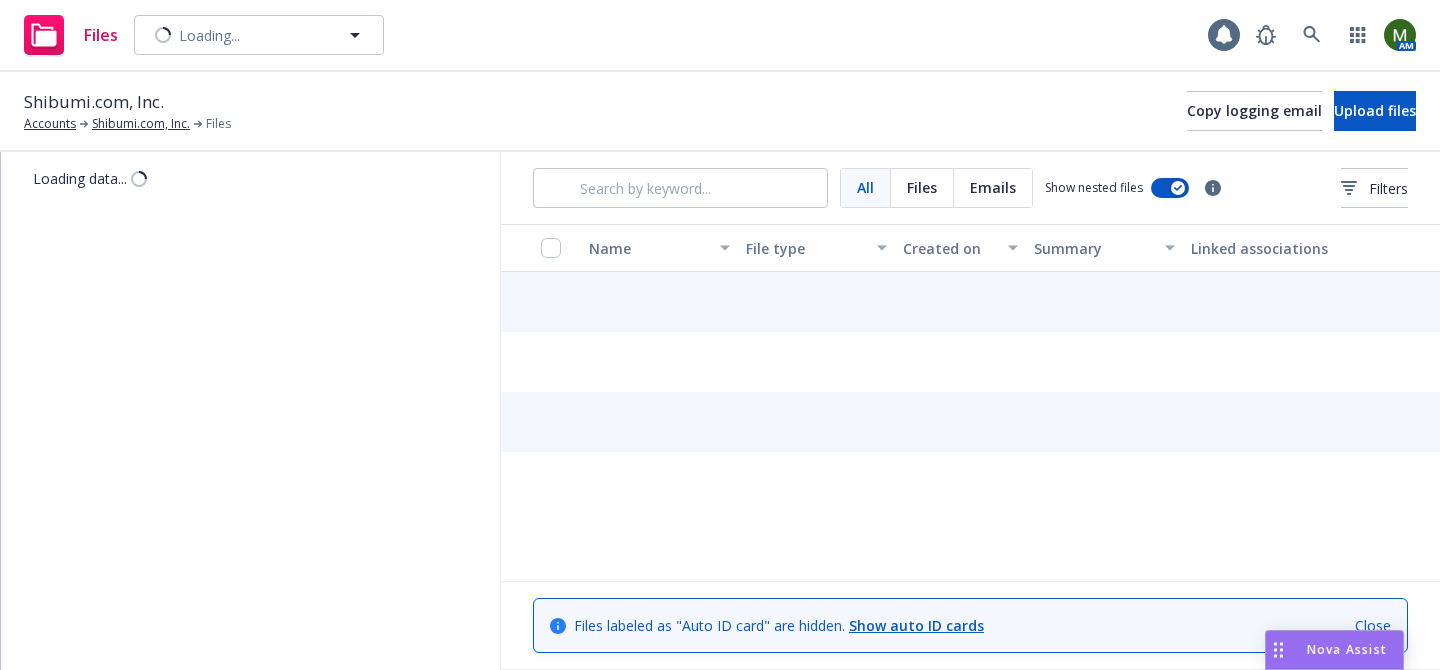 scroll, scrollTop: 0, scrollLeft: 0, axis: both 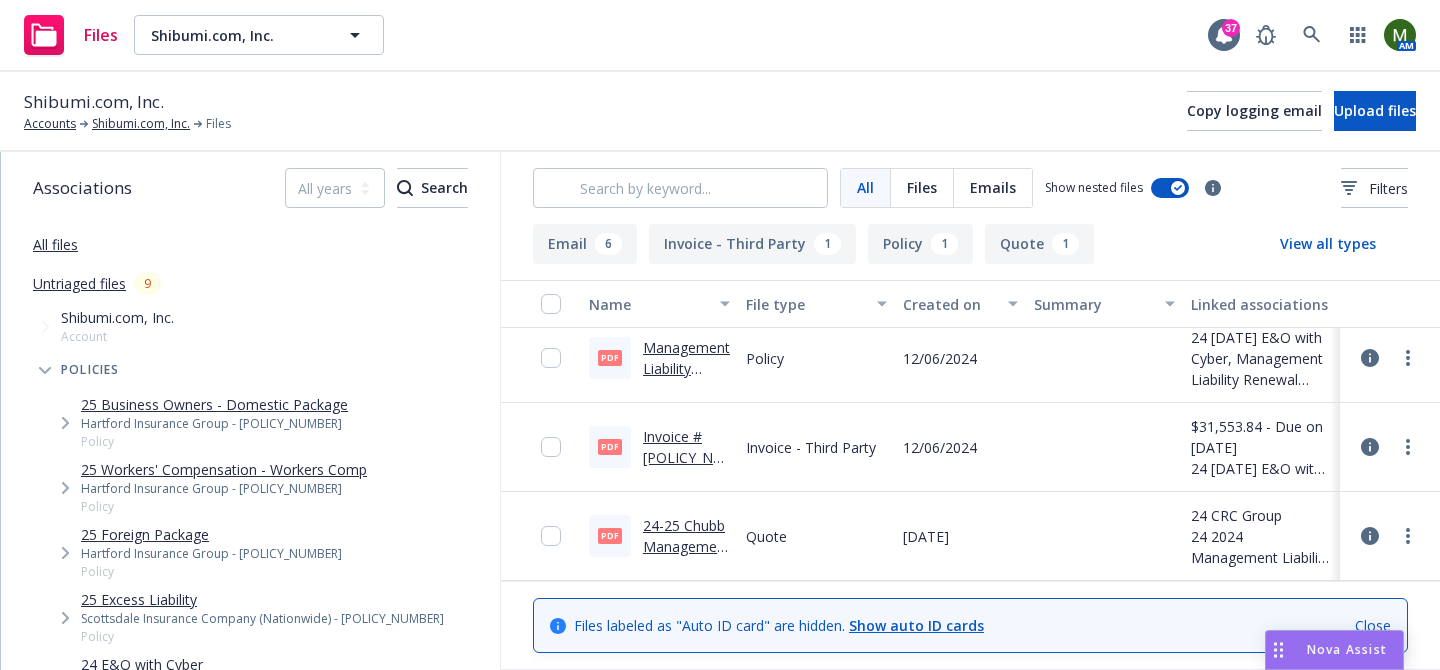 click on "24-25 Chubb Management Liab Quote.pdf" at bounding box center (686, 557) 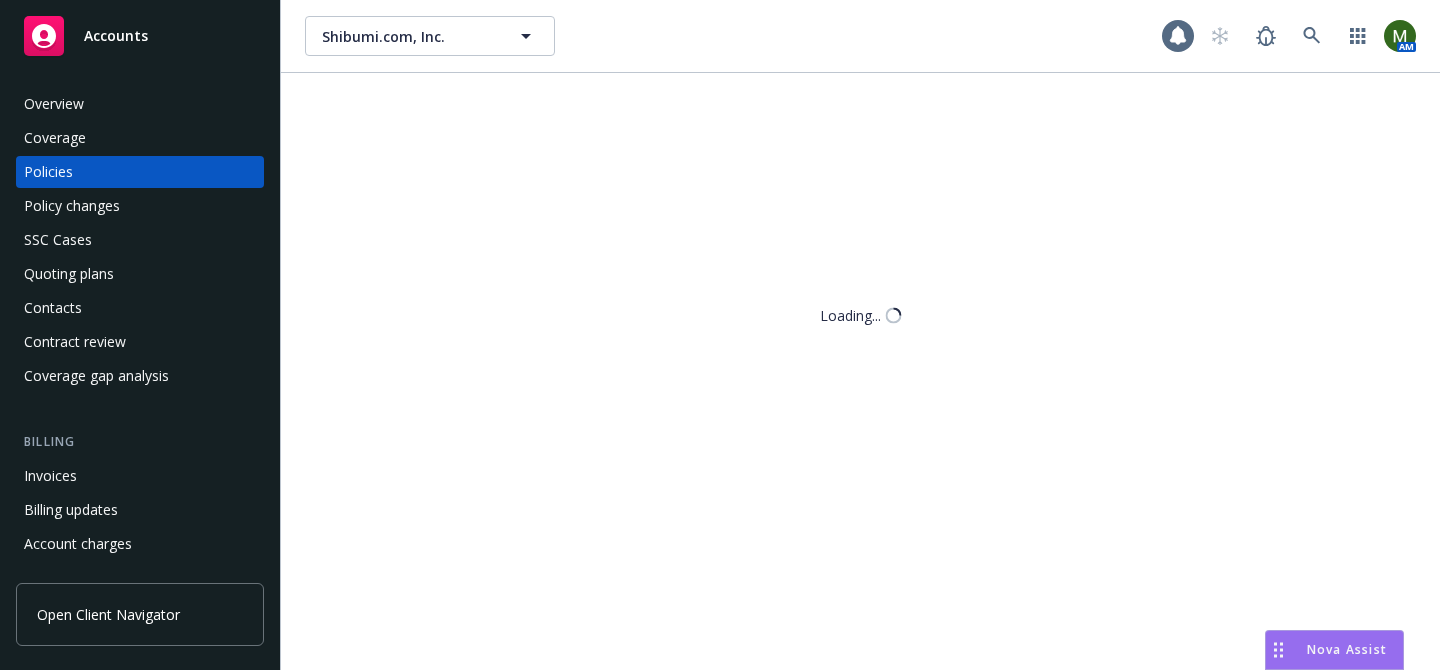 scroll, scrollTop: 0, scrollLeft: 0, axis: both 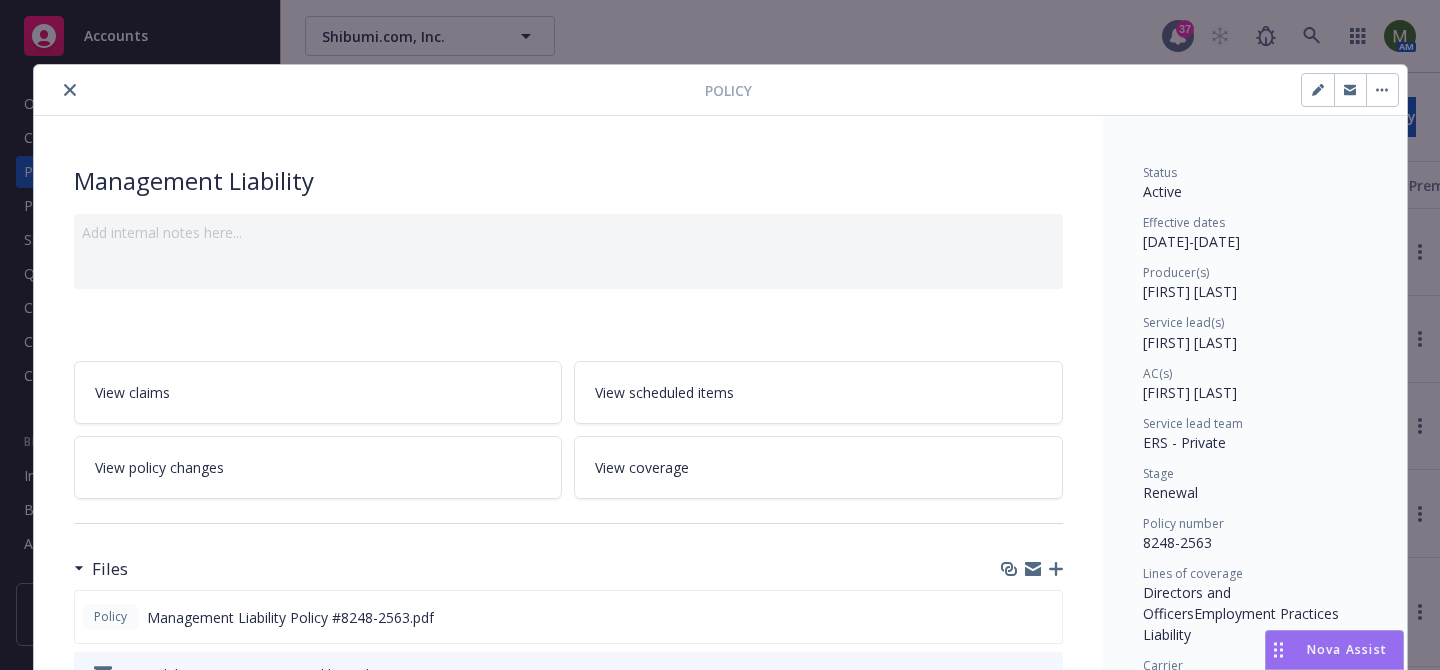 click on "8248-2563" at bounding box center (1177, 542) 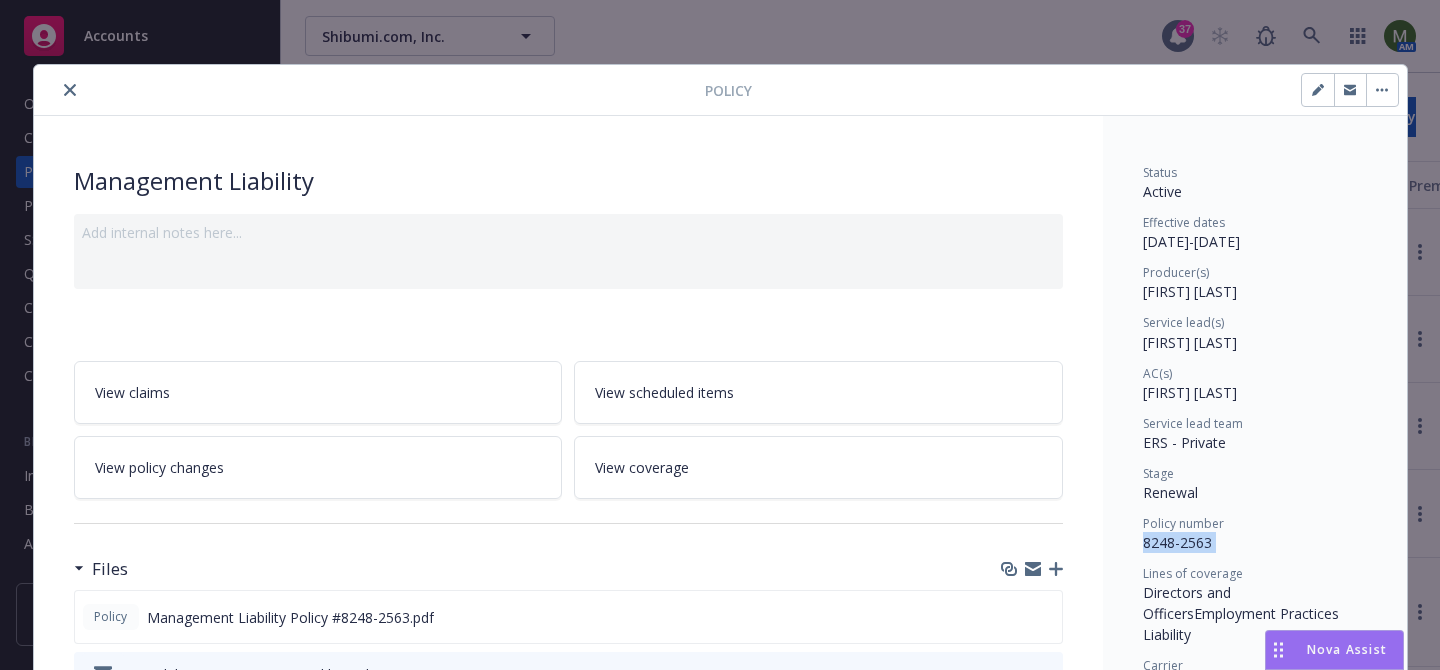 click on "[NUMBER]" at bounding box center (1177, 542) 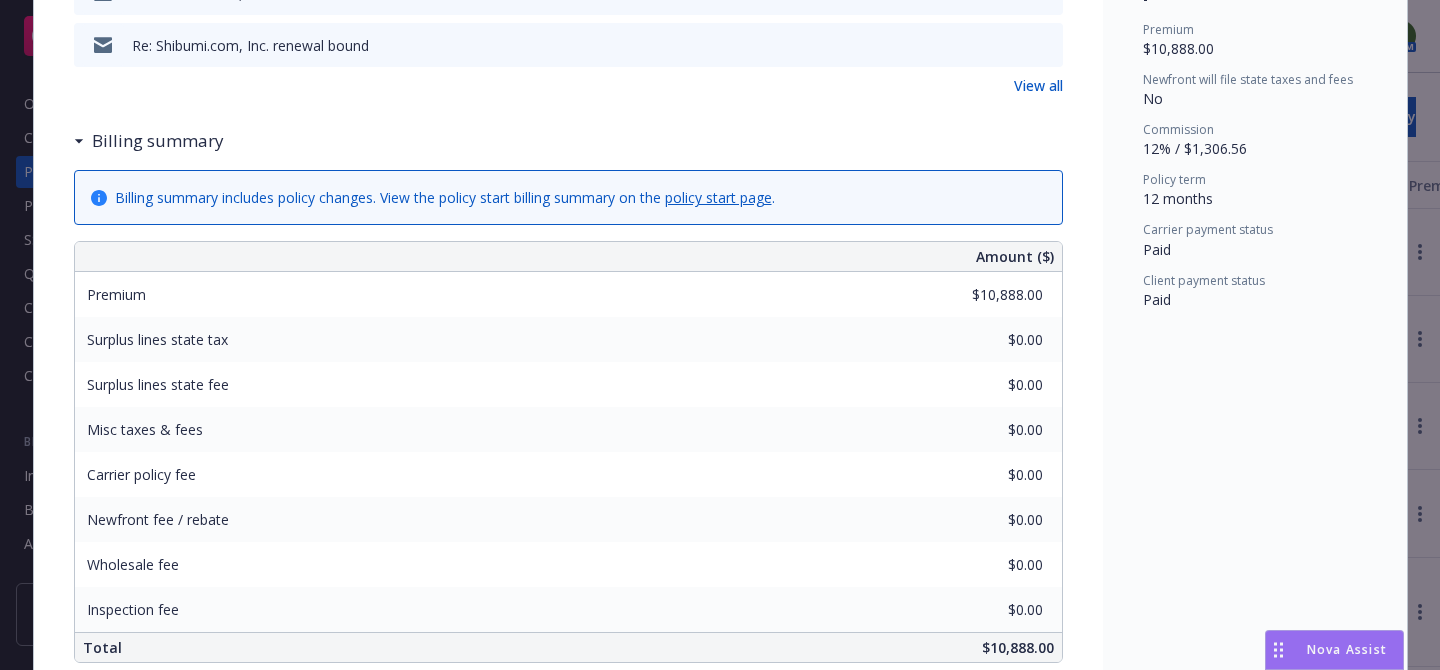 scroll, scrollTop: 823, scrollLeft: 0, axis: vertical 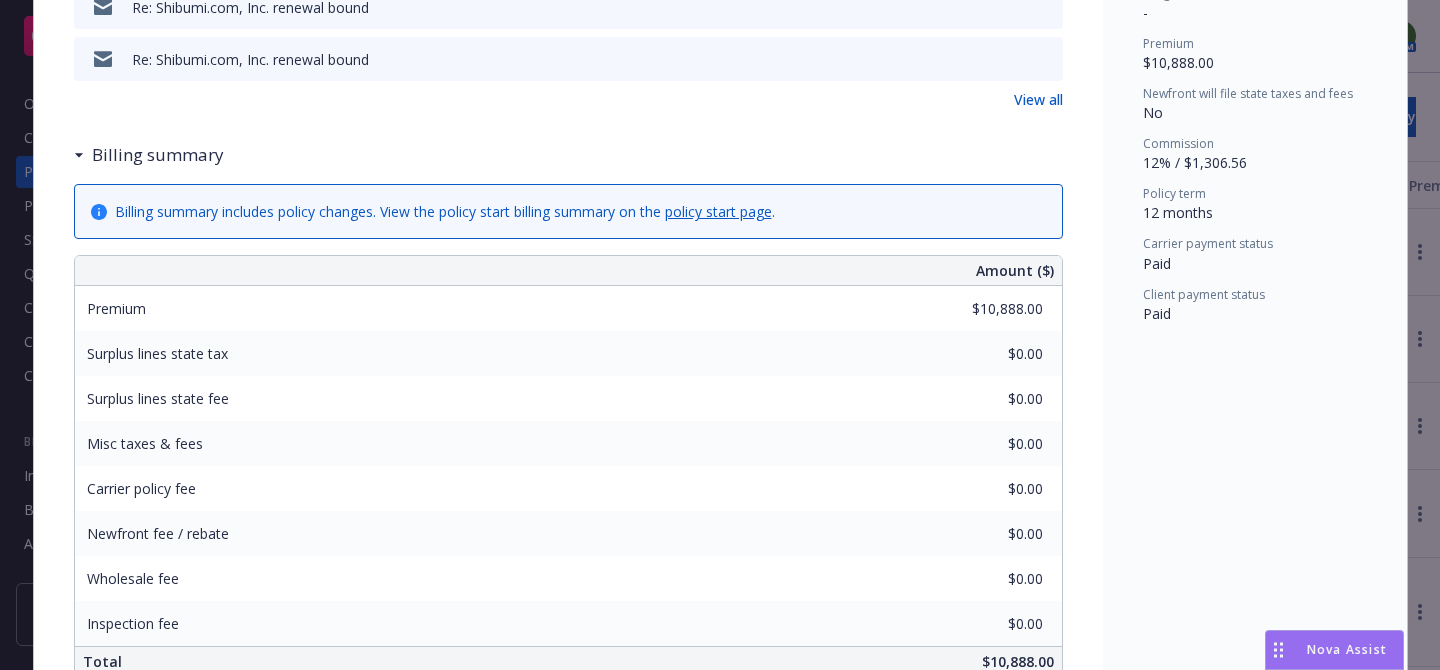 click on "View all" at bounding box center (1038, 99) 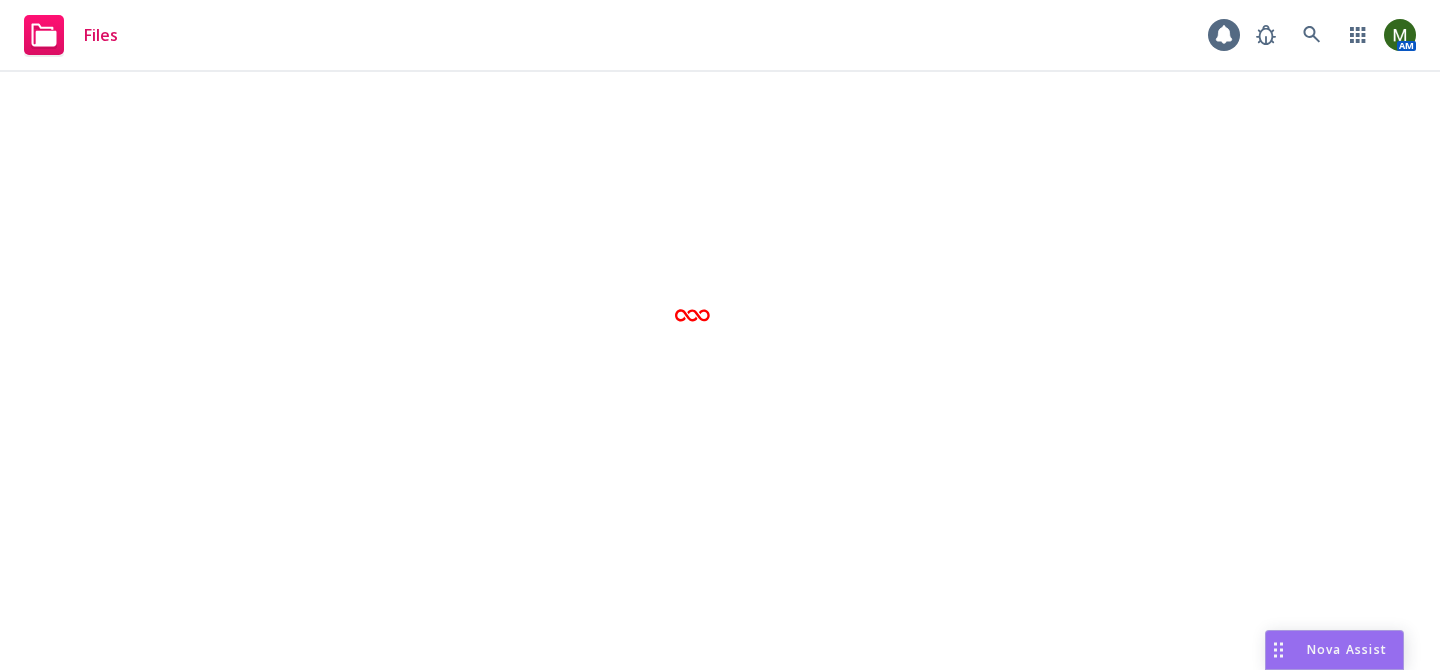 scroll, scrollTop: 0, scrollLeft: 0, axis: both 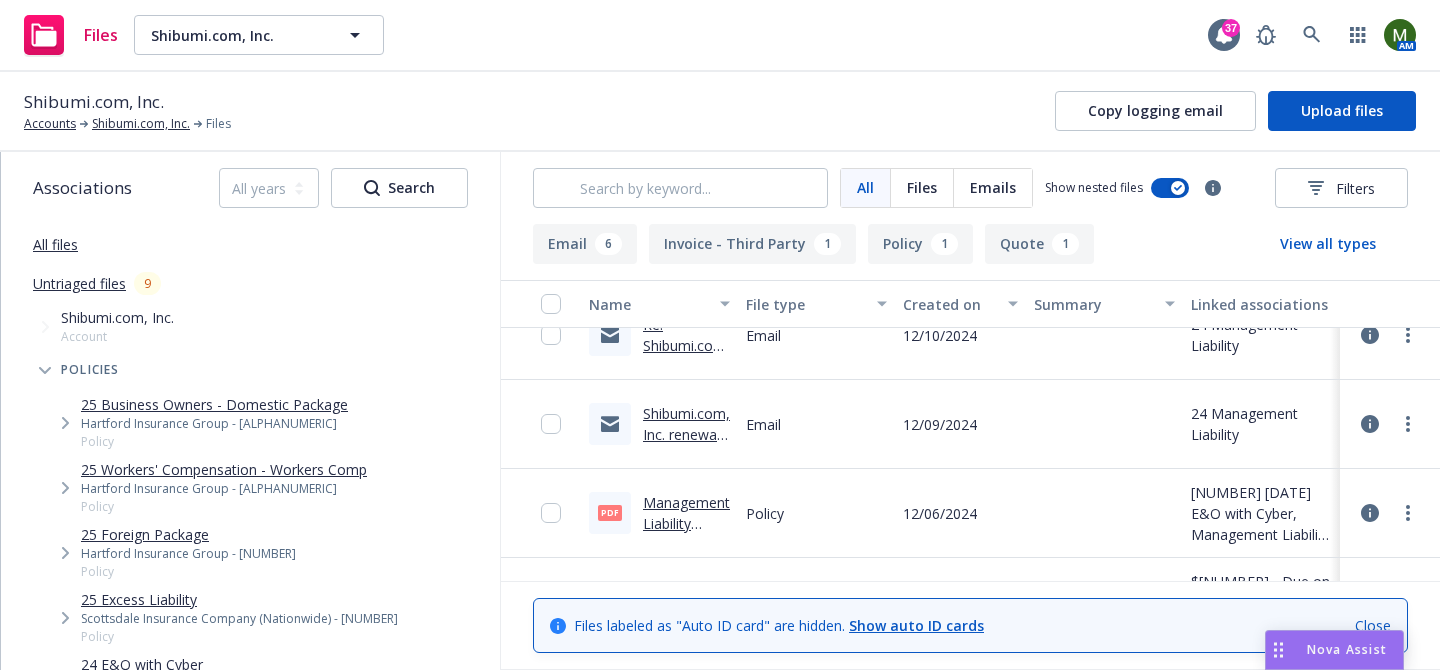 click on "Shibumi.com, Inc. renewal bound" at bounding box center [686, 434] 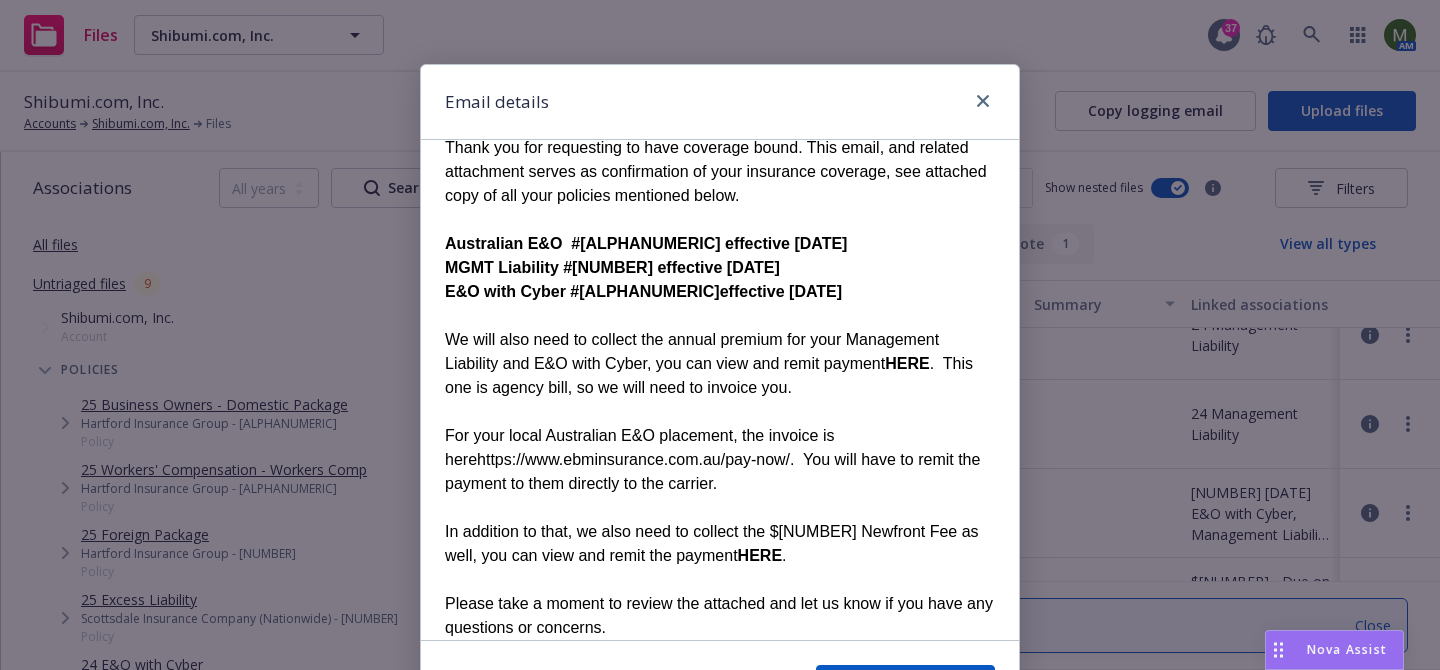scroll, scrollTop: 239, scrollLeft: 0, axis: vertical 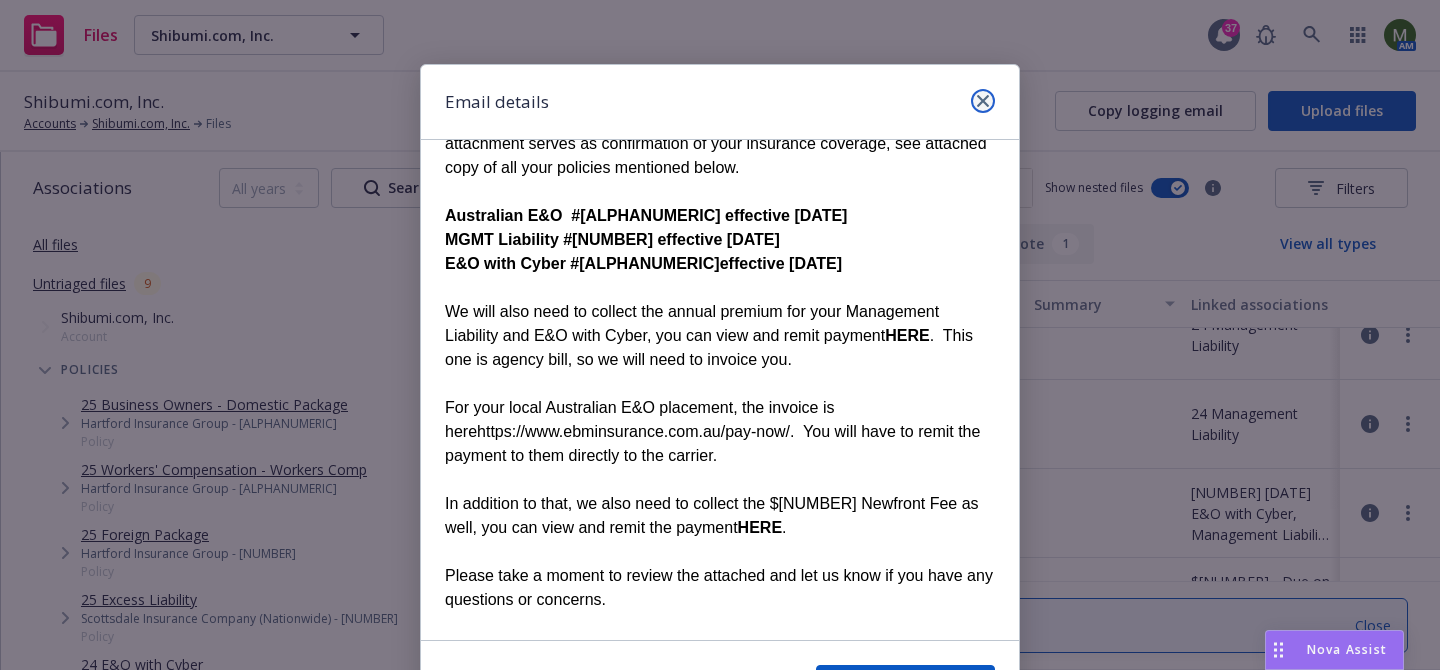 click 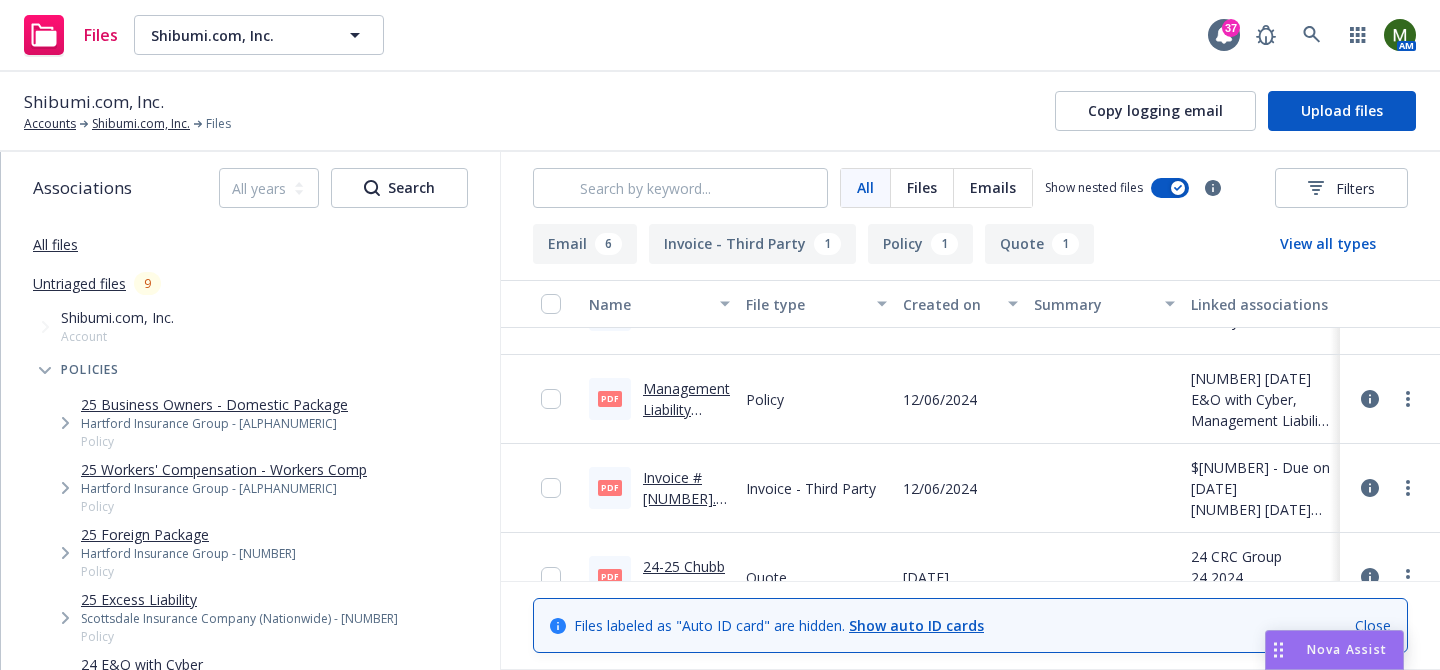 scroll, scrollTop: 506, scrollLeft: 0, axis: vertical 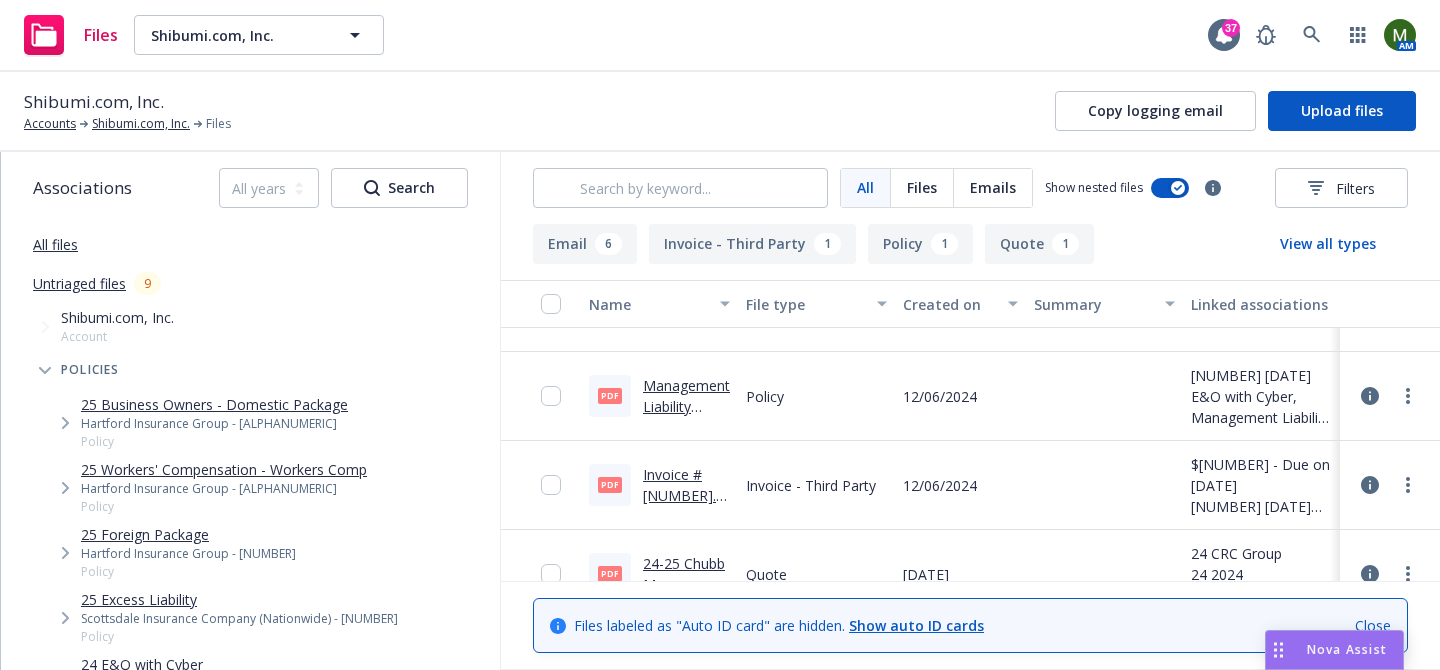 click on "Invoice #8248-2563.pdf" at bounding box center (683, 495) 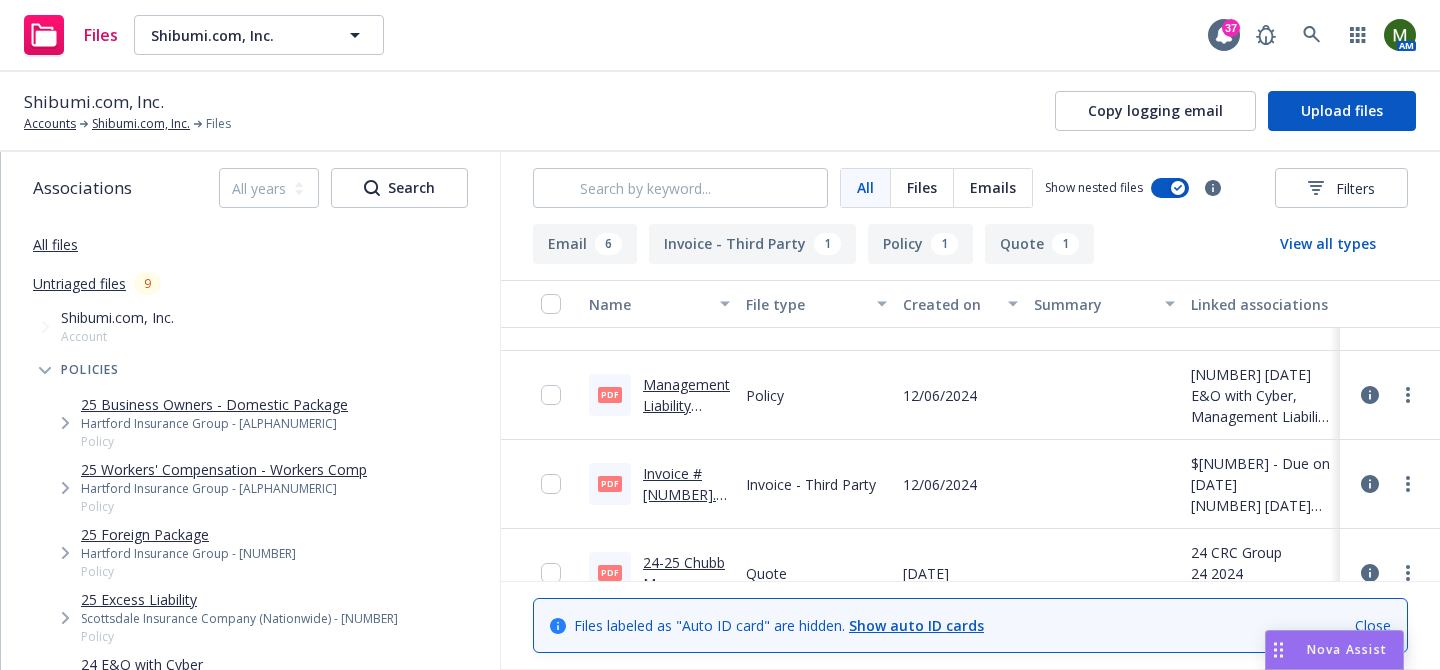 scroll, scrollTop: 543, scrollLeft: 0, axis: vertical 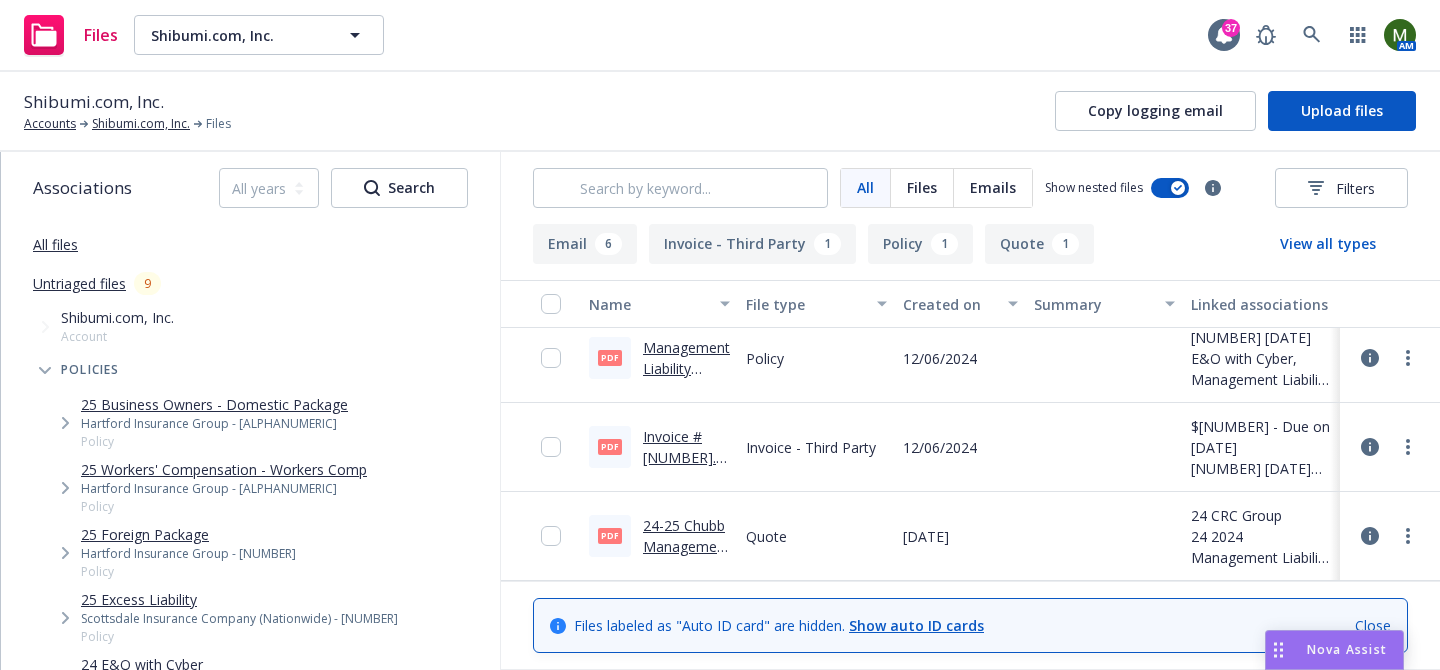 click on "24-25 Chubb Management Liab Quote.pdf" at bounding box center [686, 557] 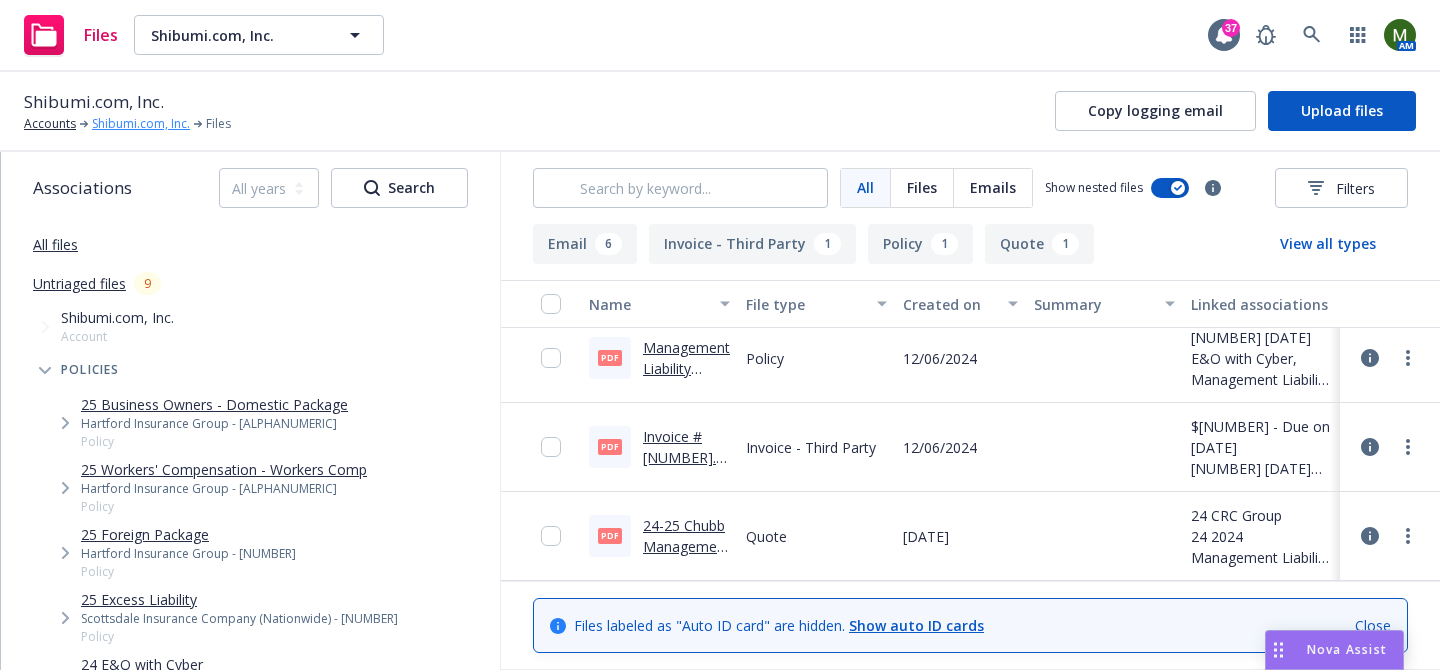 click on "Shibumi.com, Inc." at bounding box center [141, 124] 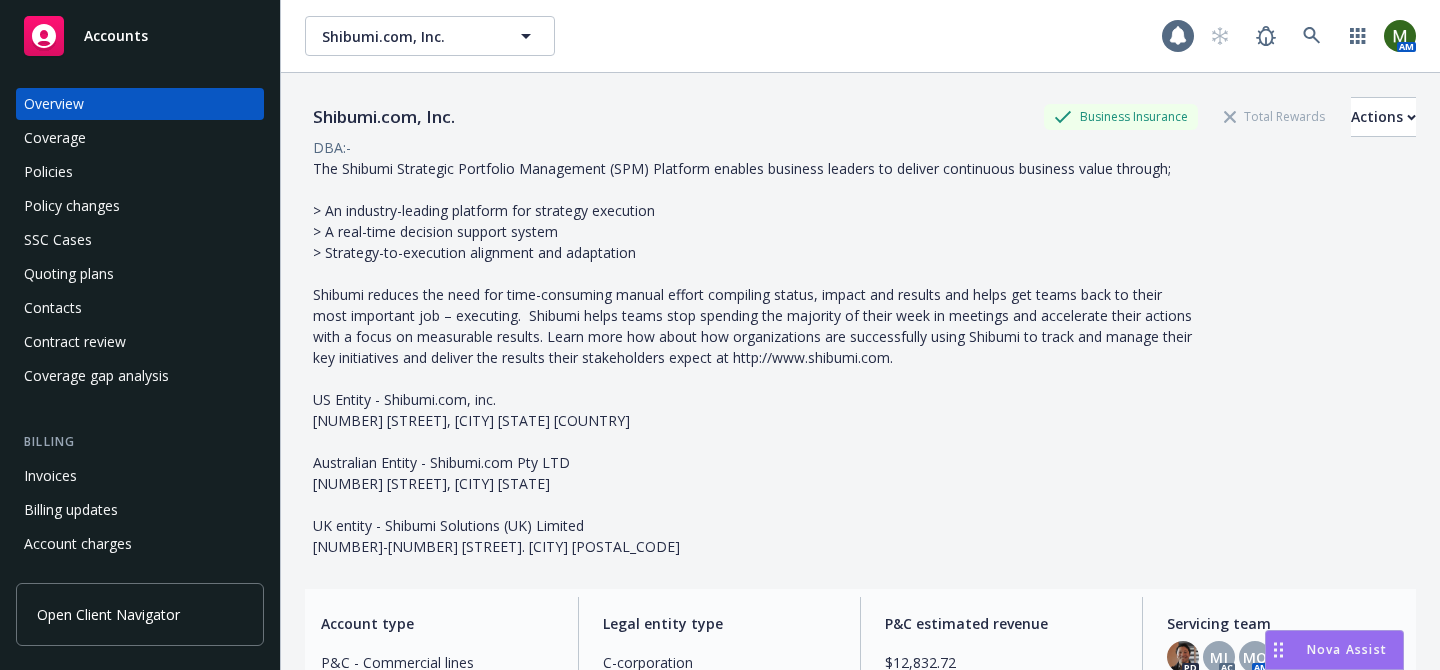 scroll, scrollTop: 0, scrollLeft: 0, axis: both 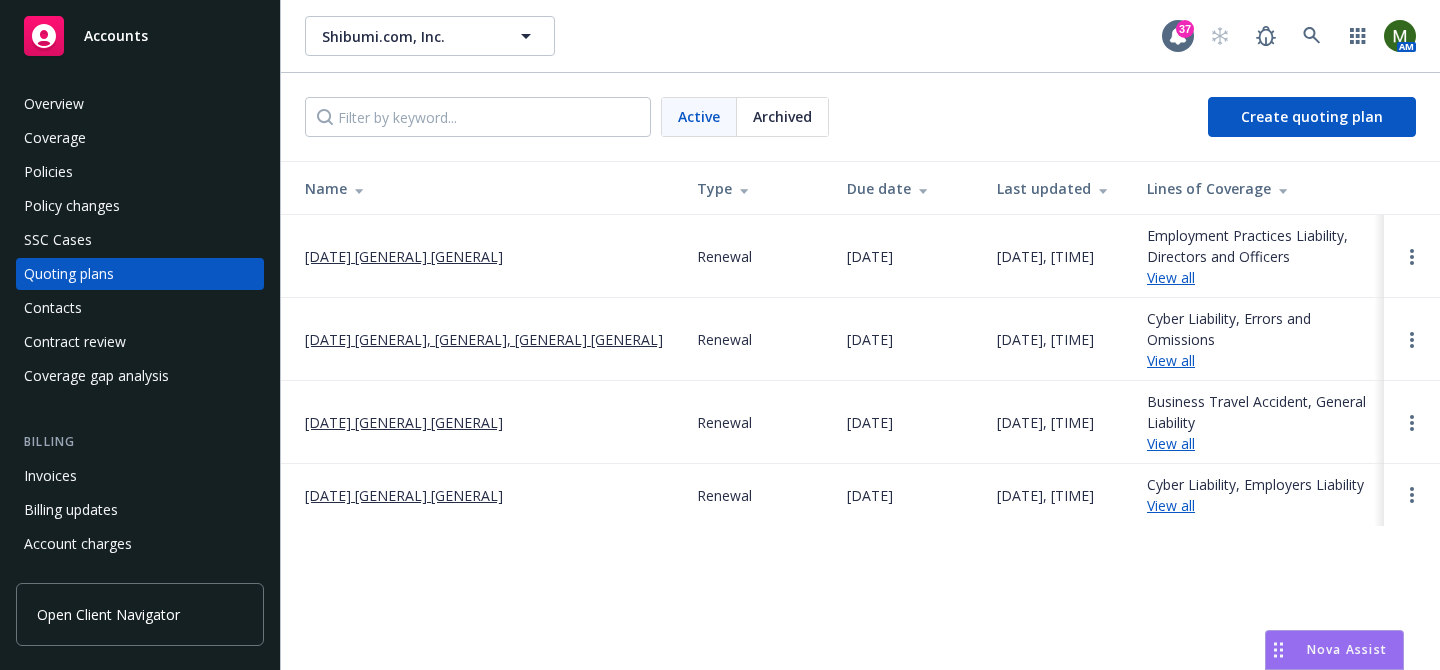 click on "Active Archived Create quoting plan" at bounding box center [860, 117] 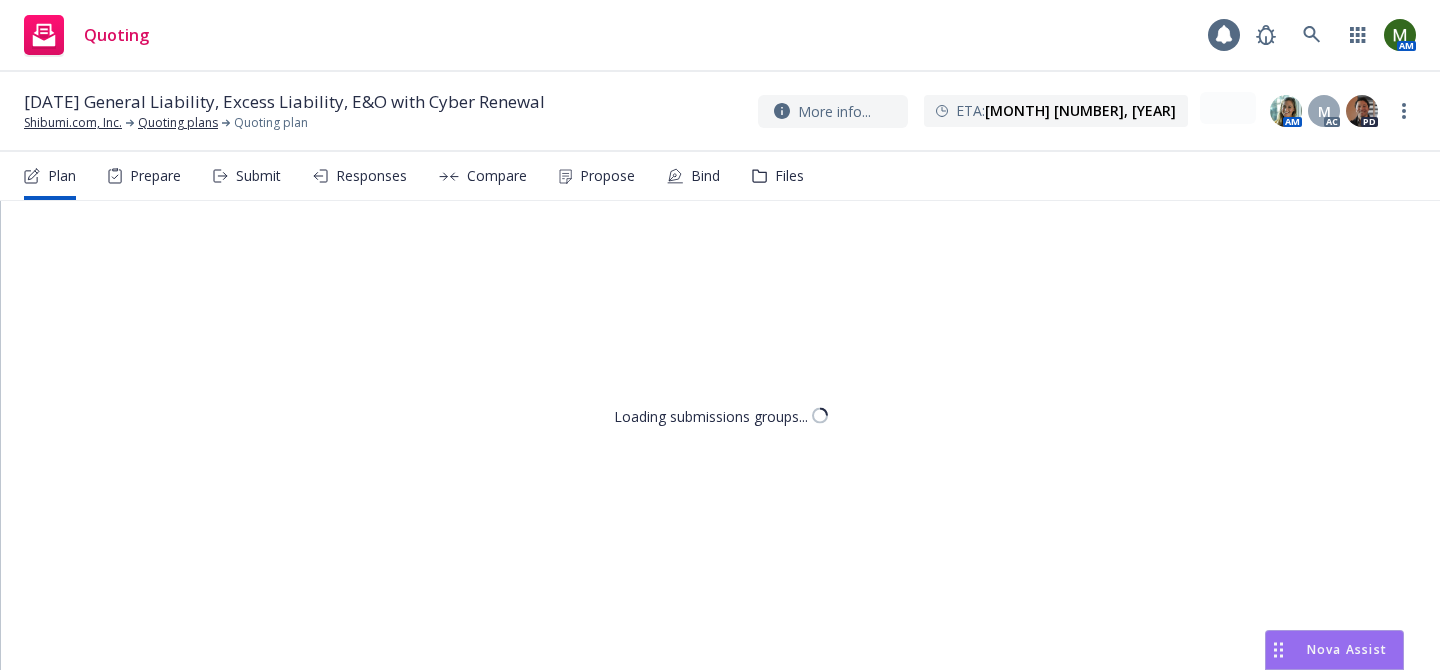 scroll, scrollTop: 0, scrollLeft: 0, axis: both 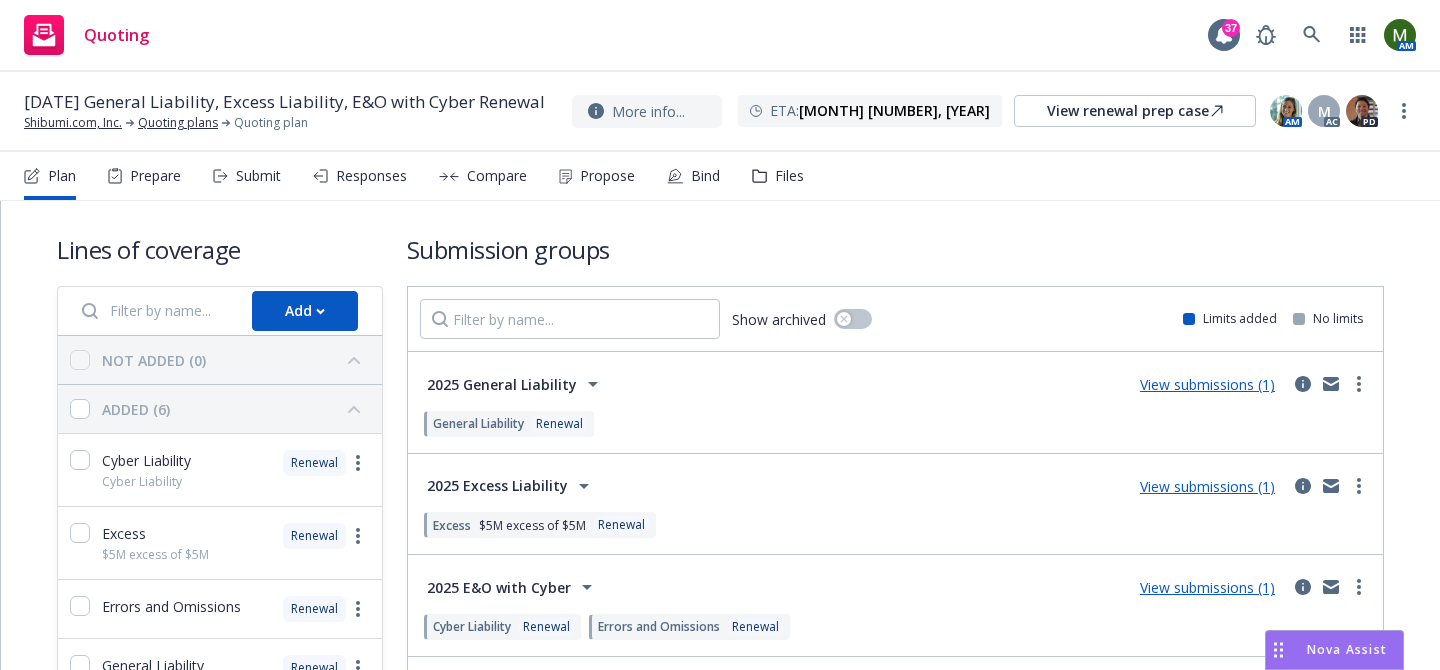 click on "Submit" at bounding box center (247, 176) 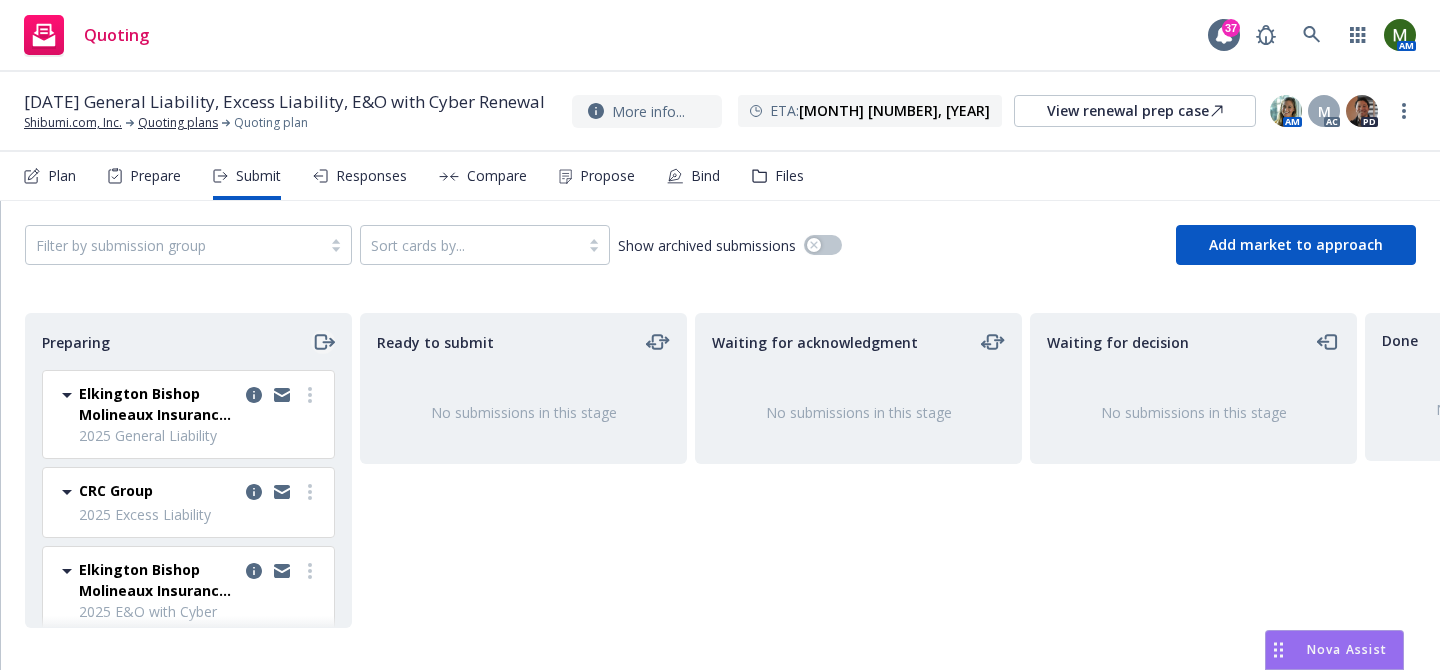 click 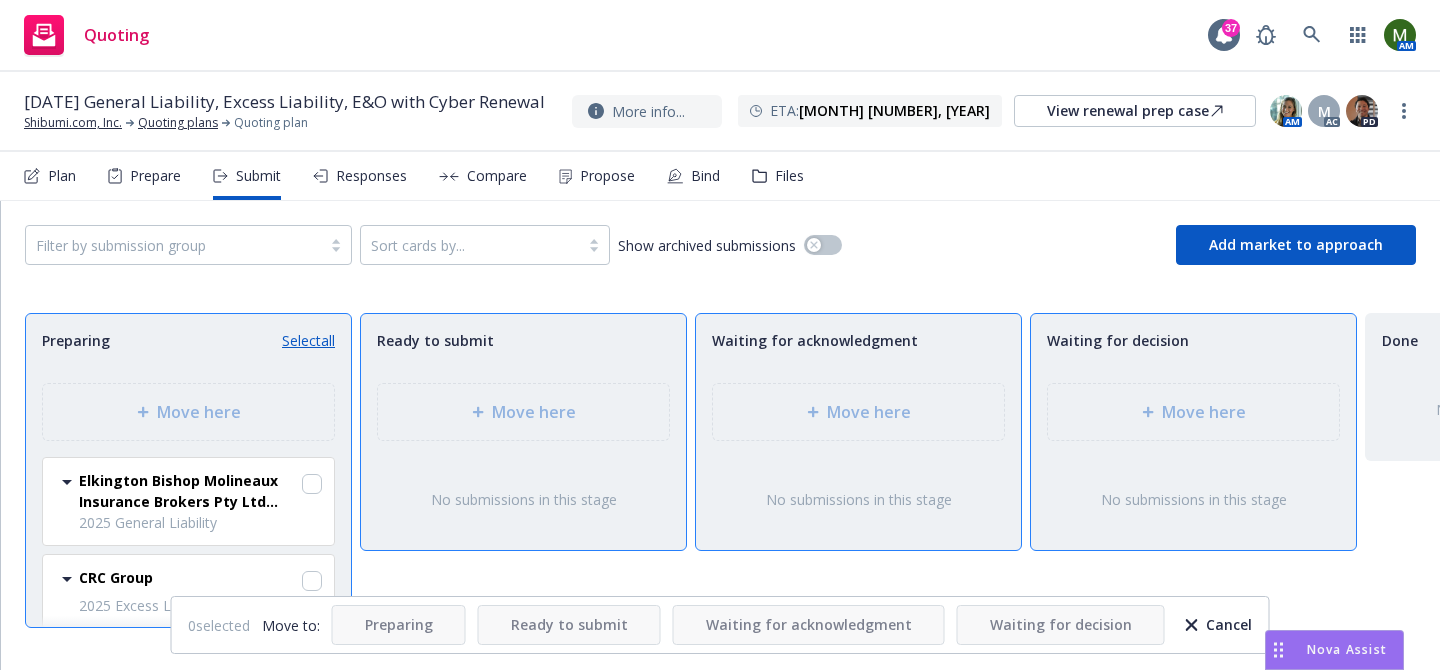 click on "Select  all" at bounding box center [308, 340] 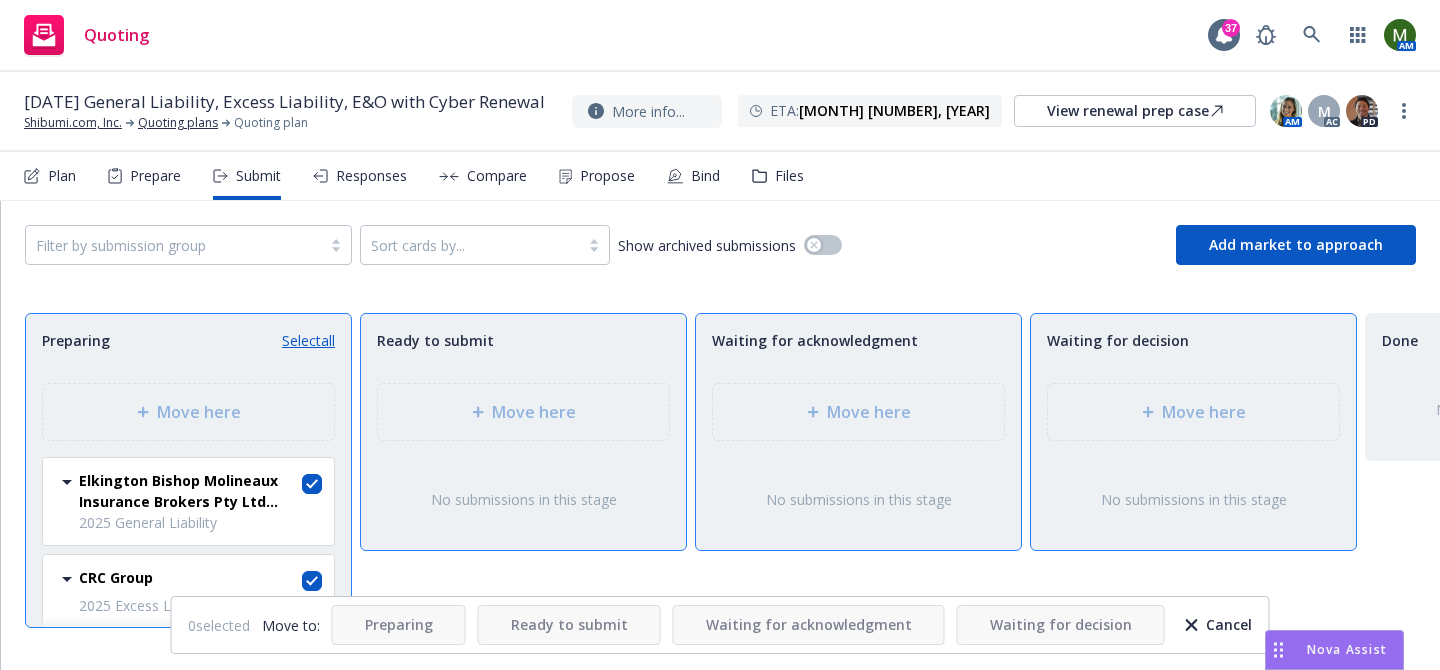 checkbox on "true" 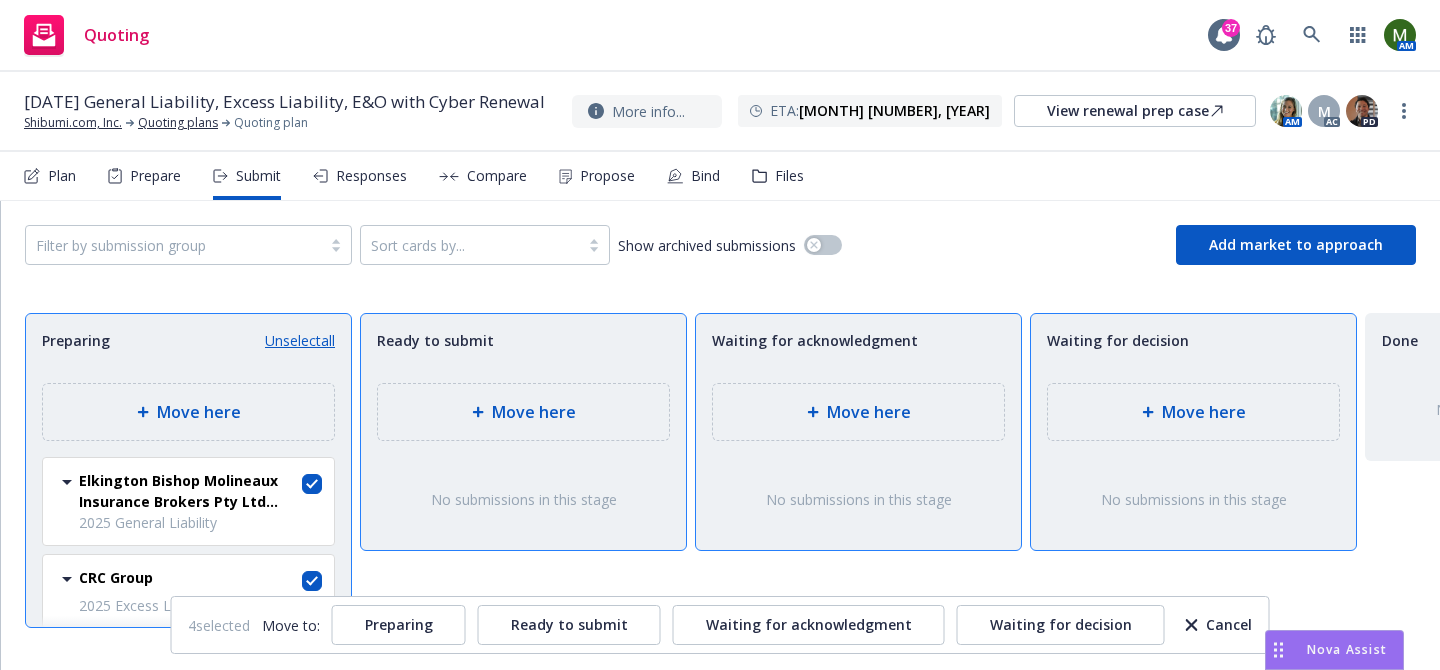 click on "Move here" at bounding box center (523, 412) 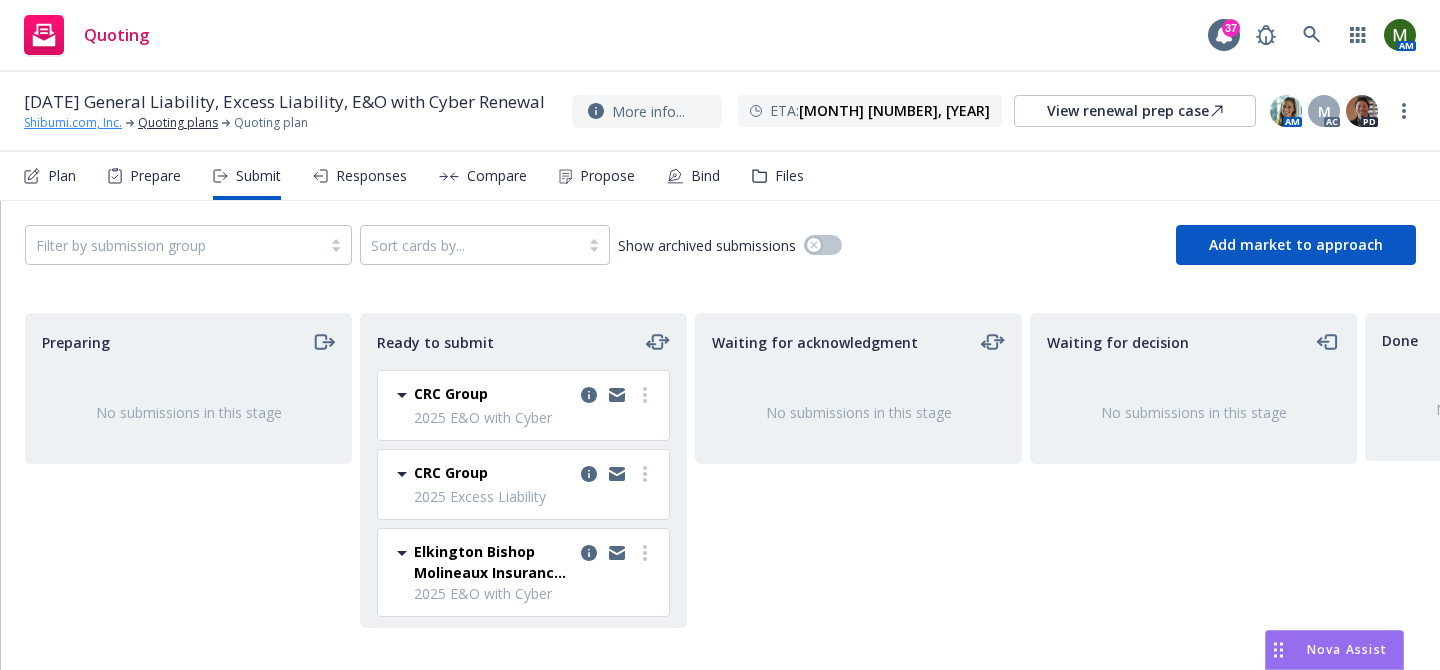 click on "Shibumi.com, Inc." at bounding box center (73, 123) 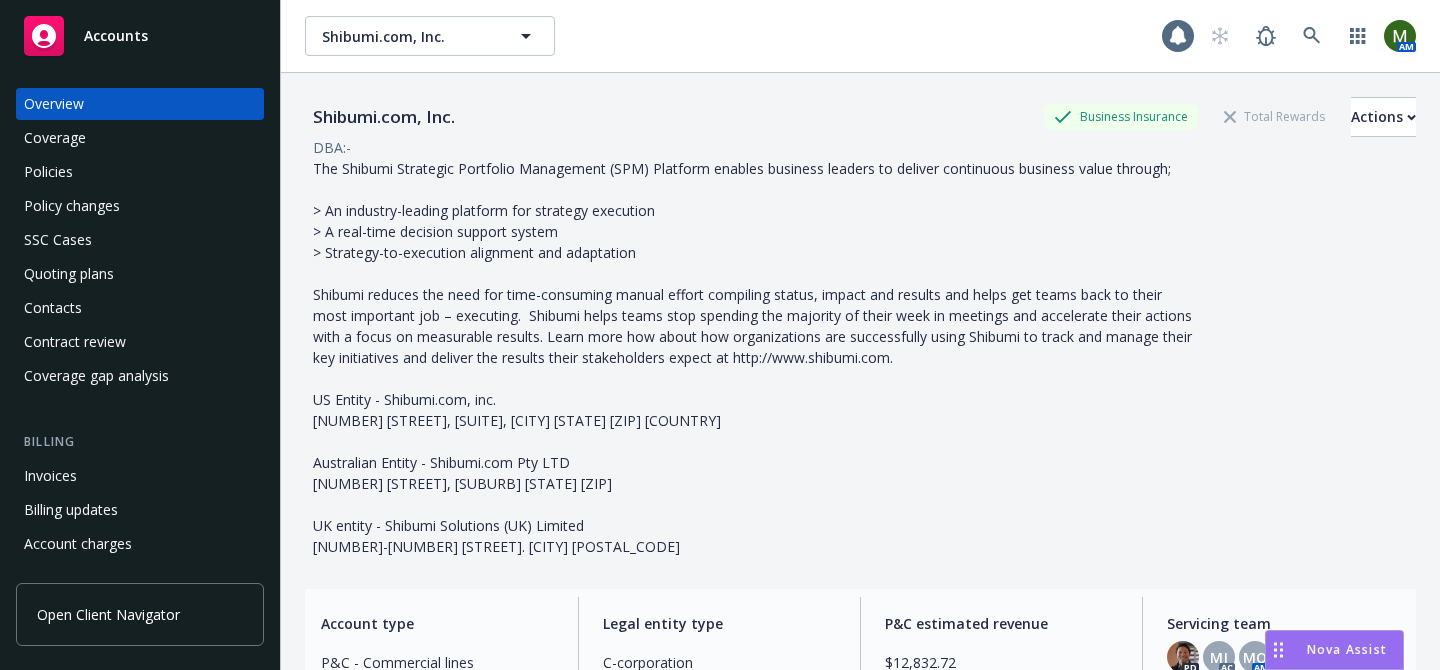 scroll, scrollTop: 0, scrollLeft: 0, axis: both 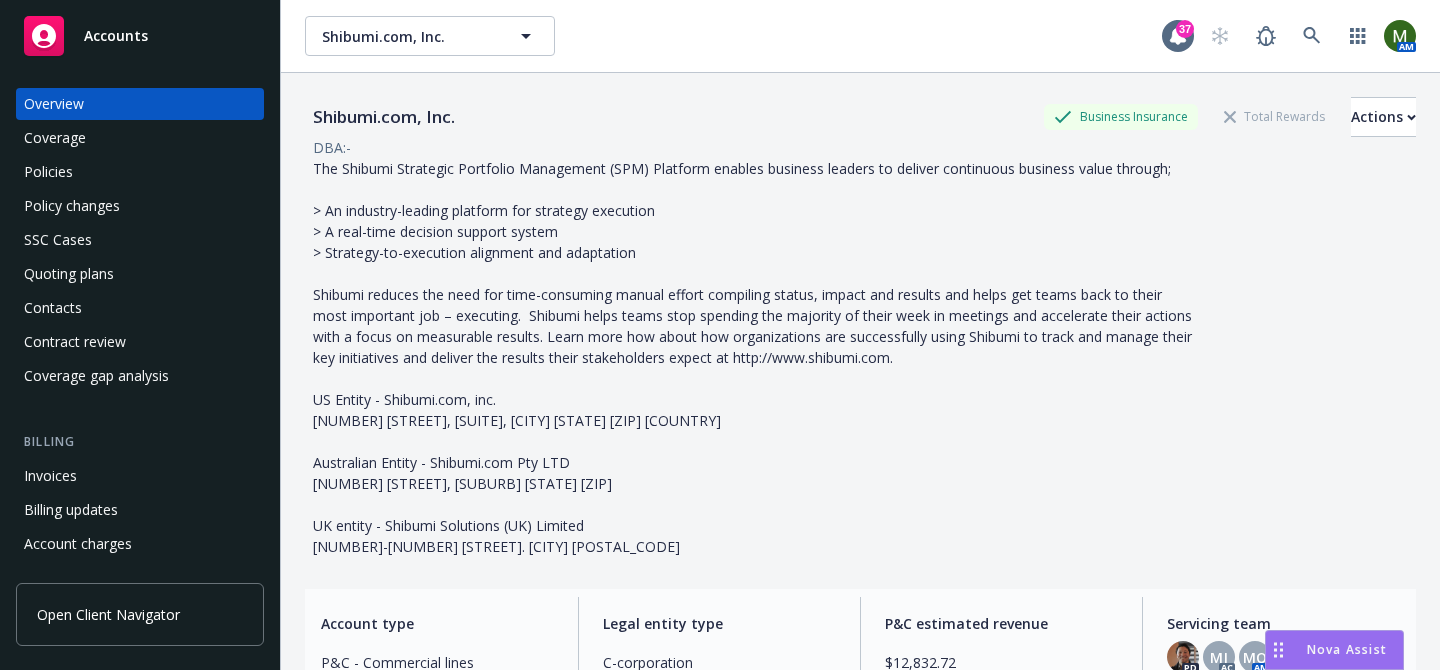 click on "Policies" at bounding box center [48, 172] 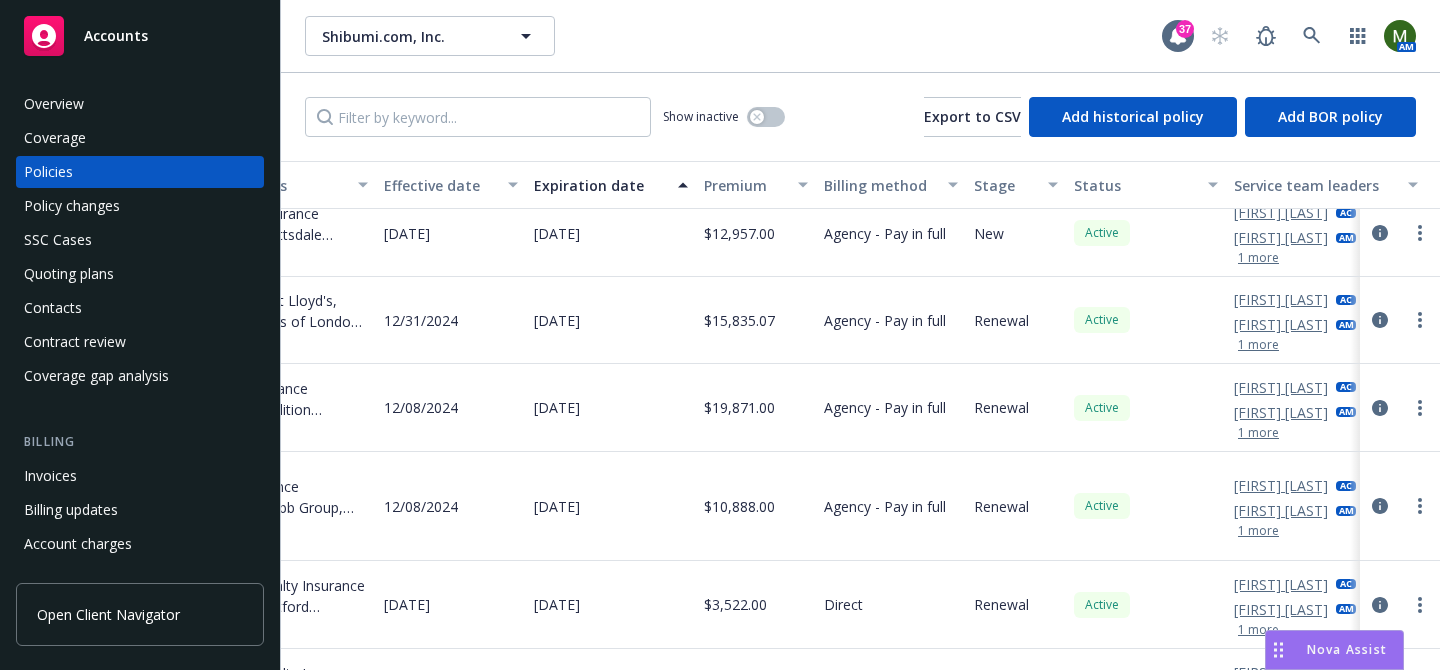 scroll, scrollTop: 106, scrollLeft: 714, axis: both 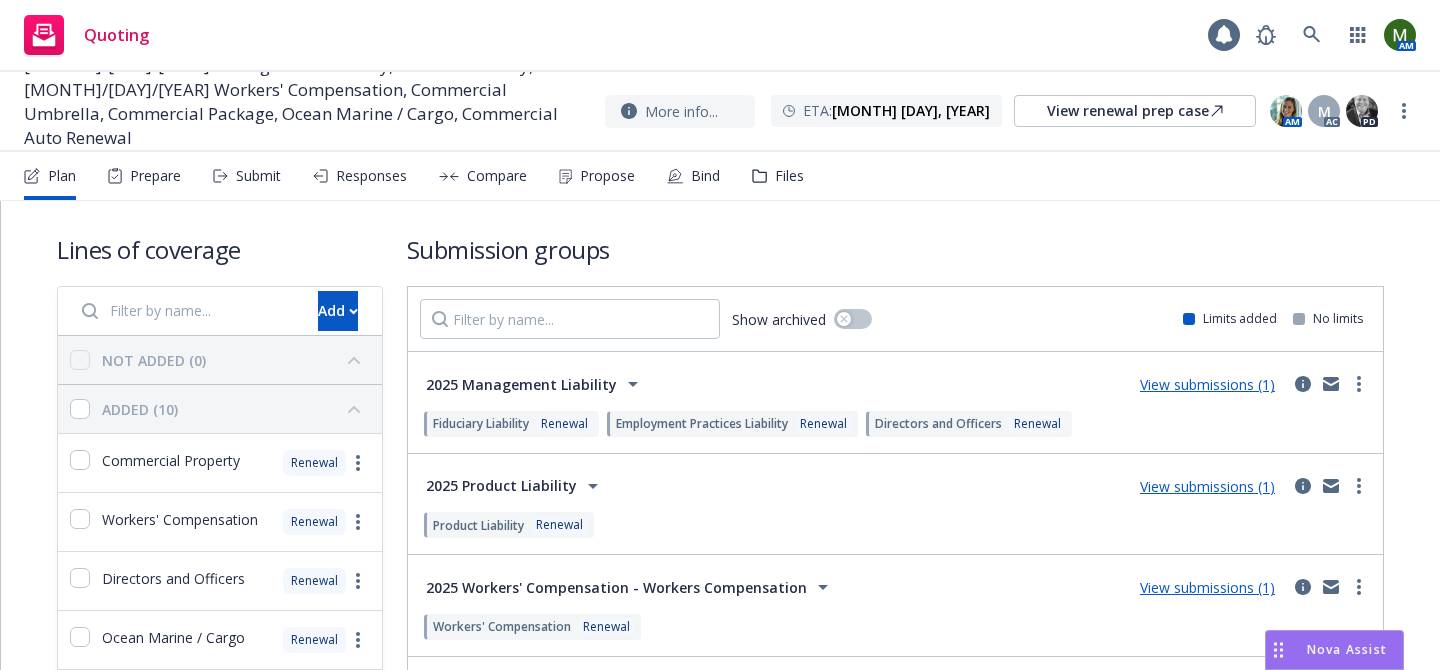 click on "Smart Caregiver Corporation" at bounding box center [106, 159] 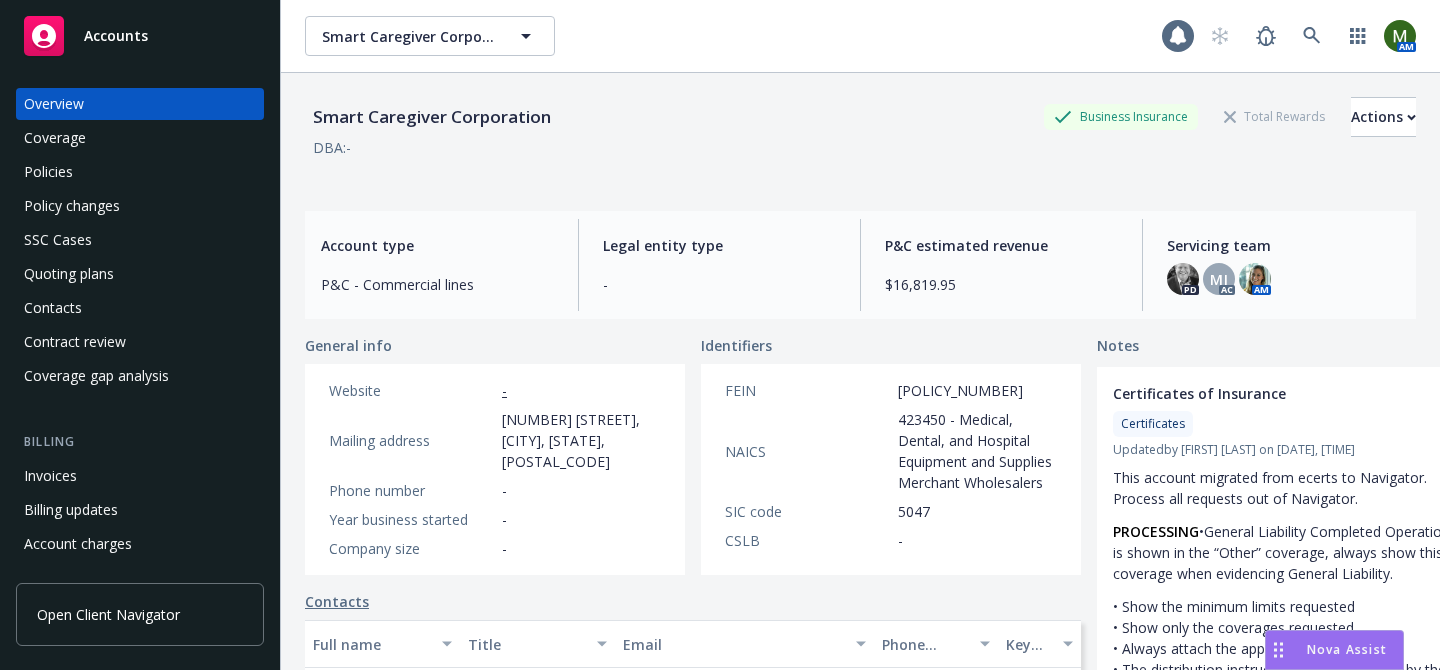 scroll, scrollTop: 0, scrollLeft: 0, axis: both 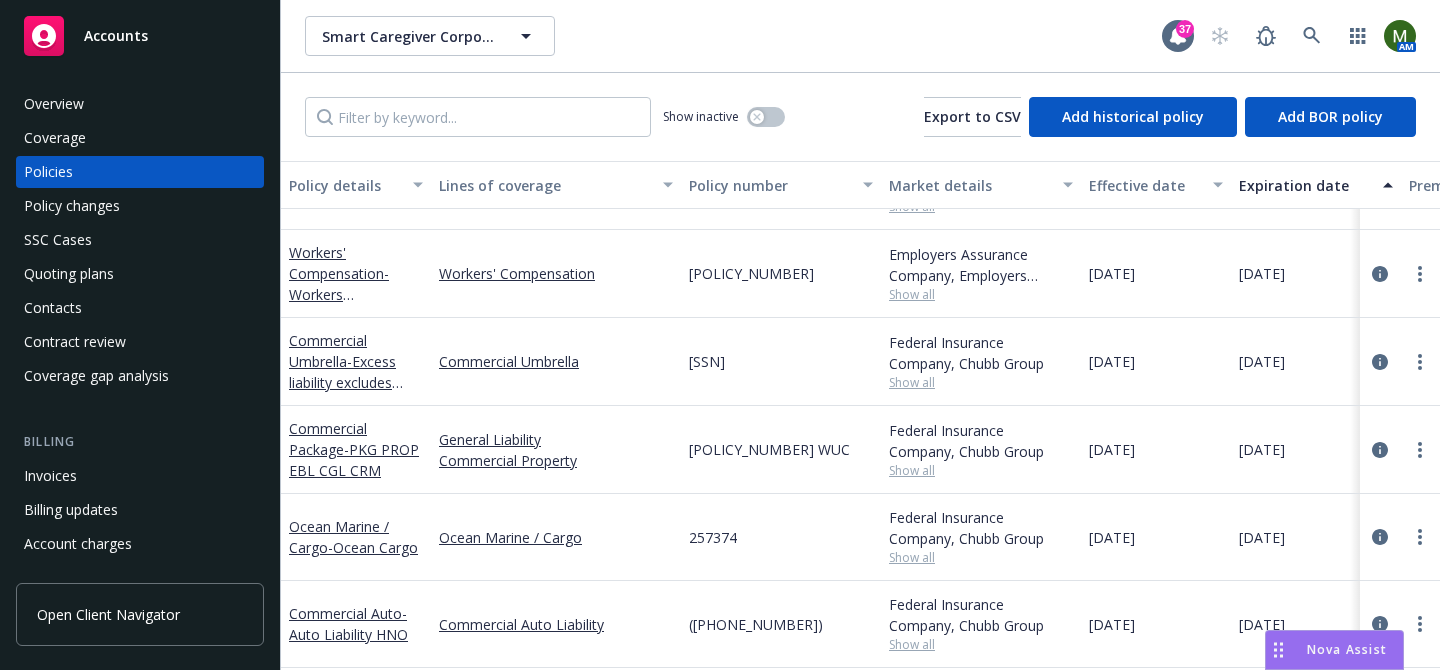 click on "Quoting plans" at bounding box center [140, 274] 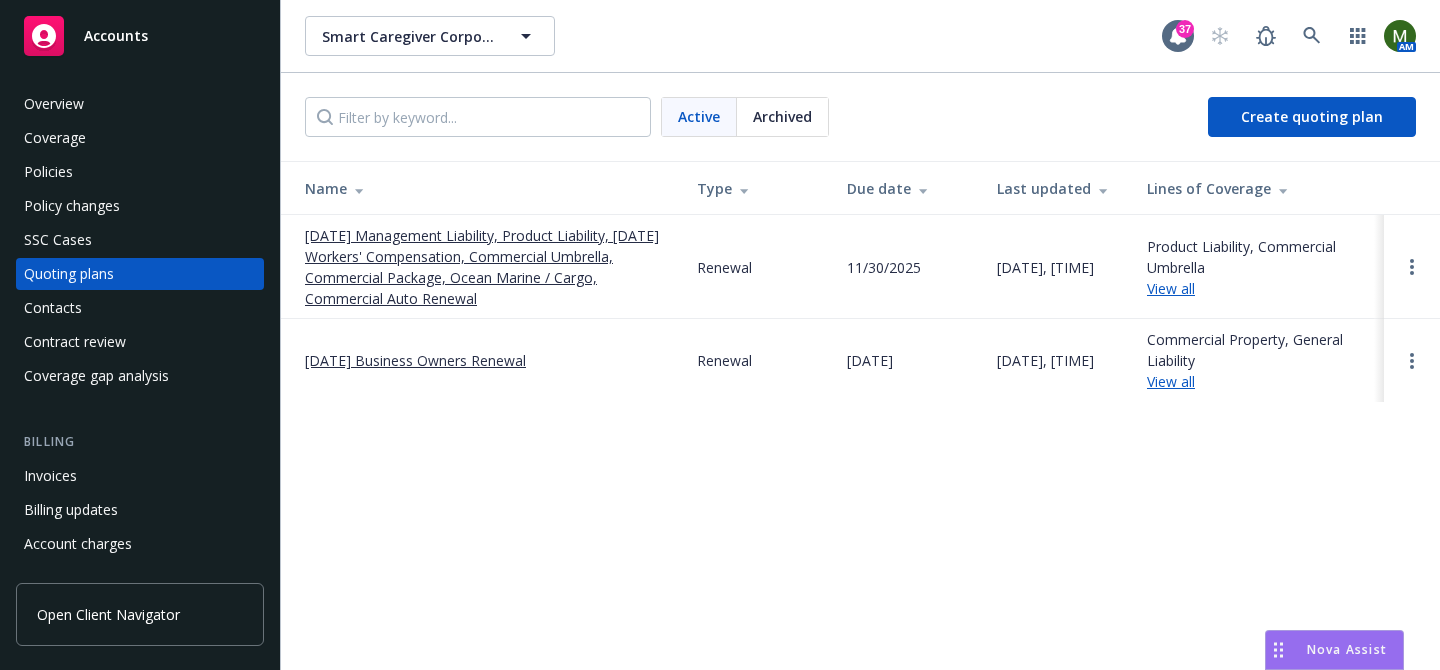 click on "Policies" at bounding box center [140, 172] 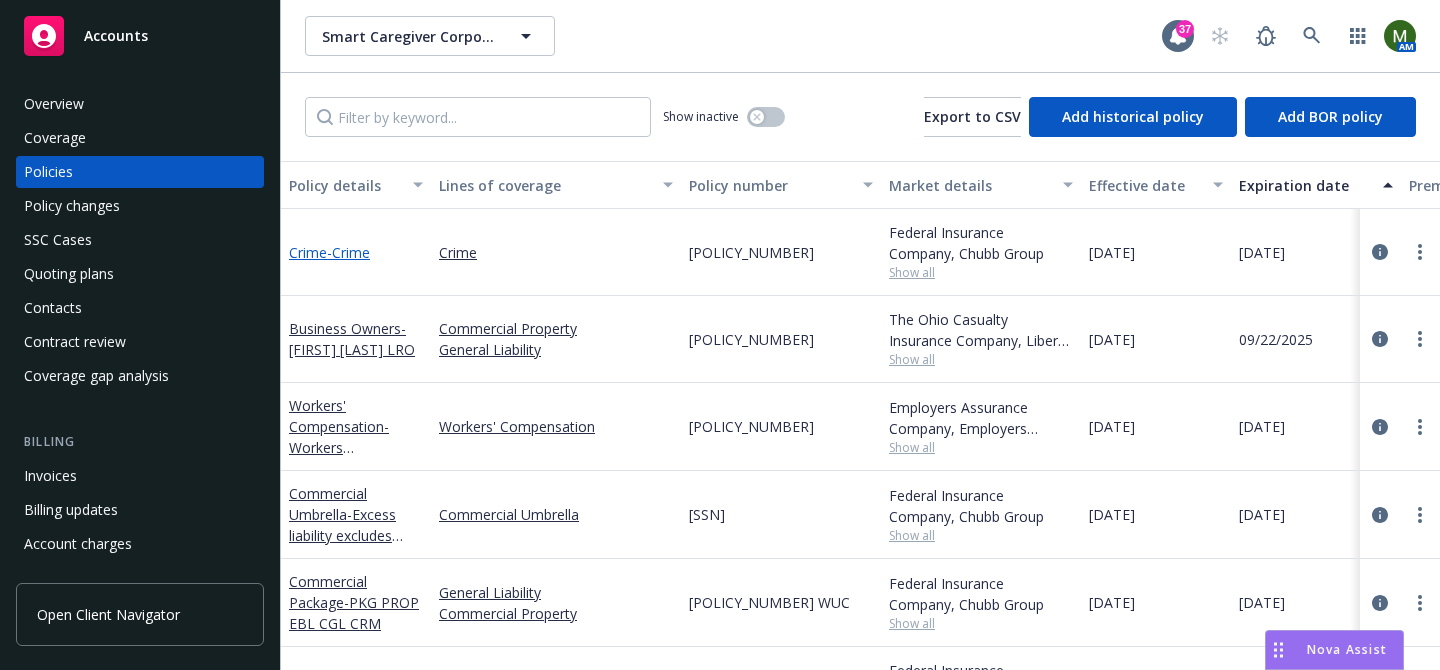 click on "-  Crime" at bounding box center (348, 252) 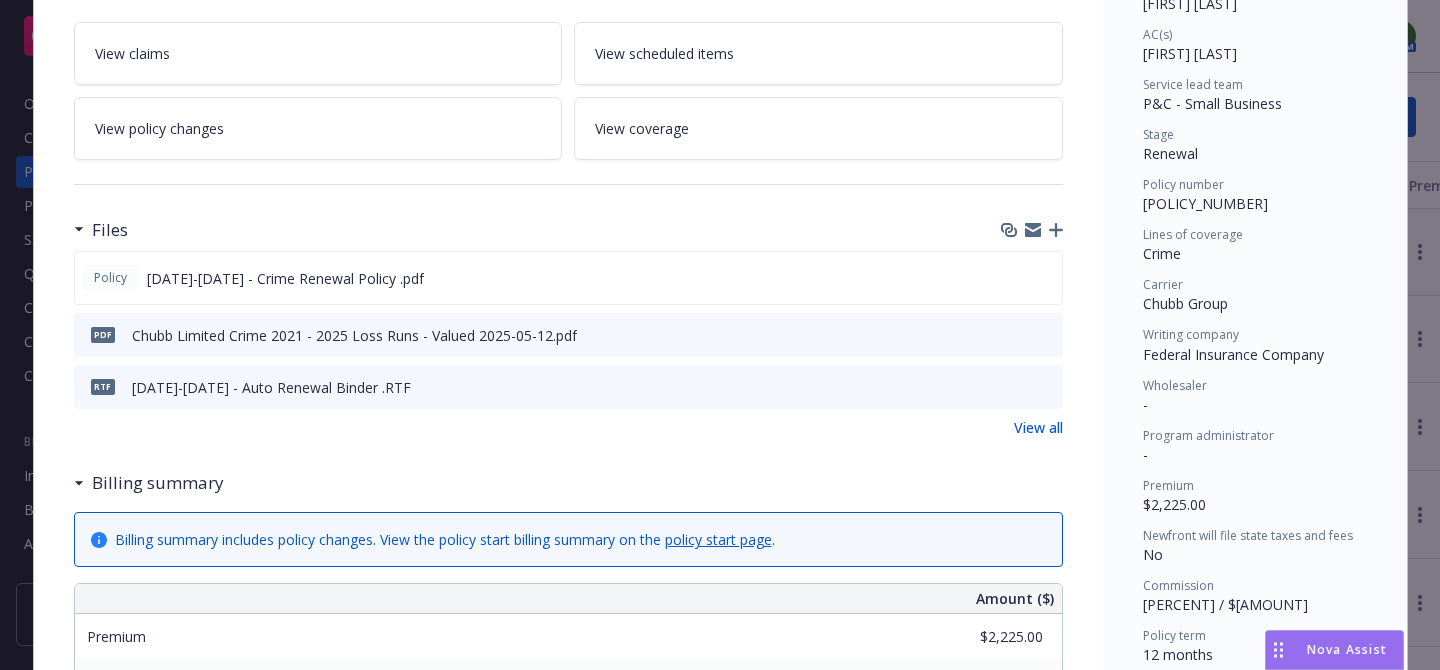 scroll, scrollTop: 346, scrollLeft: 0, axis: vertical 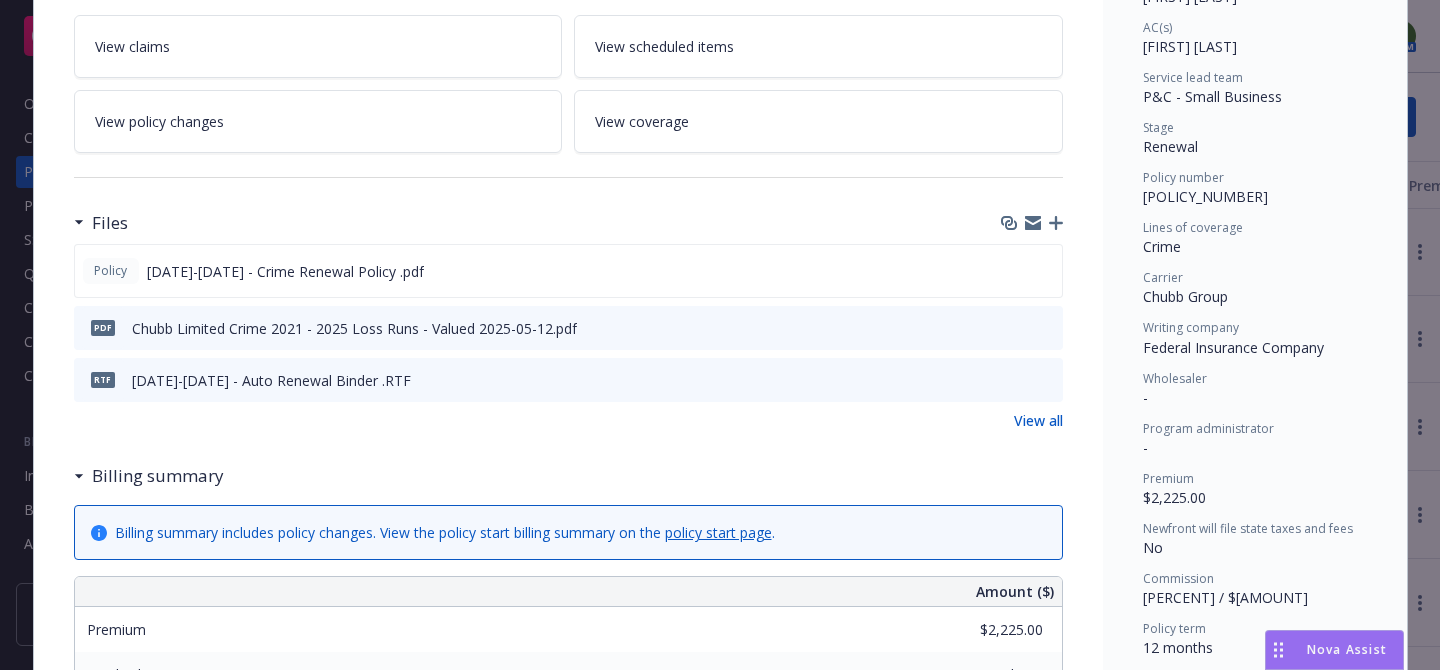 click at bounding box center (1044, 379) 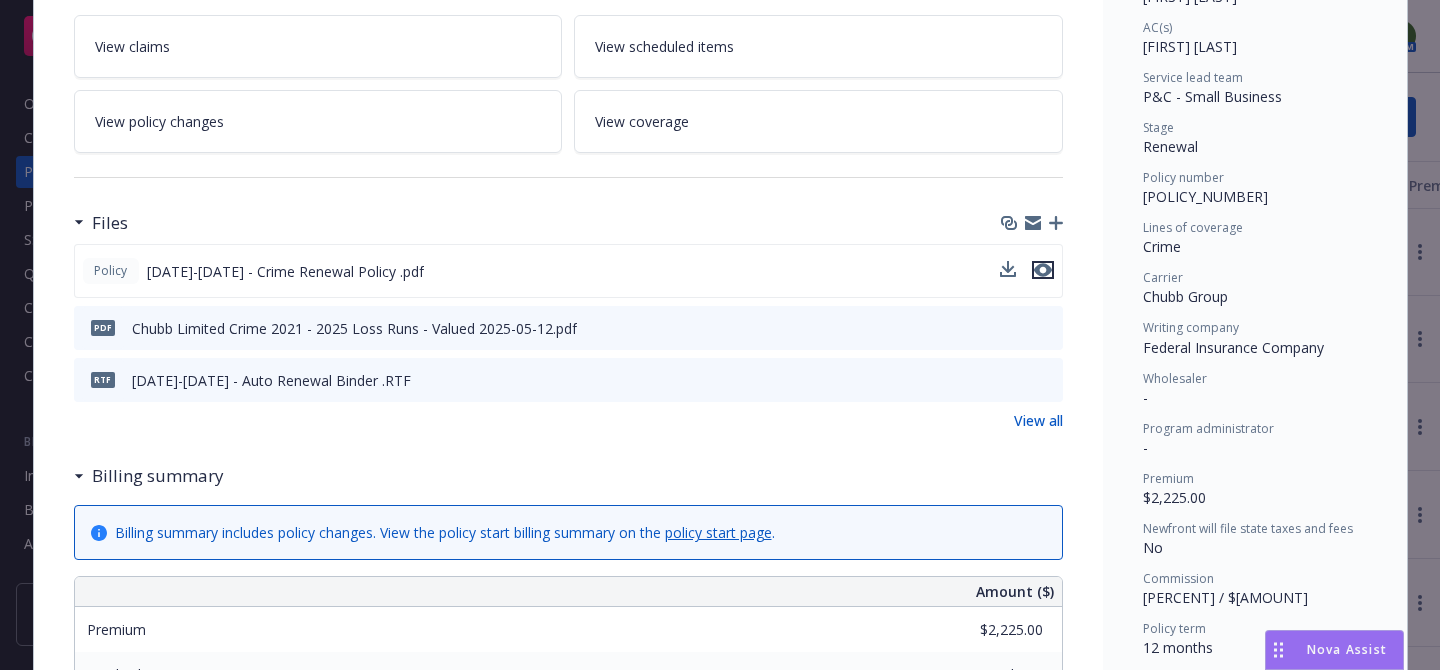 click 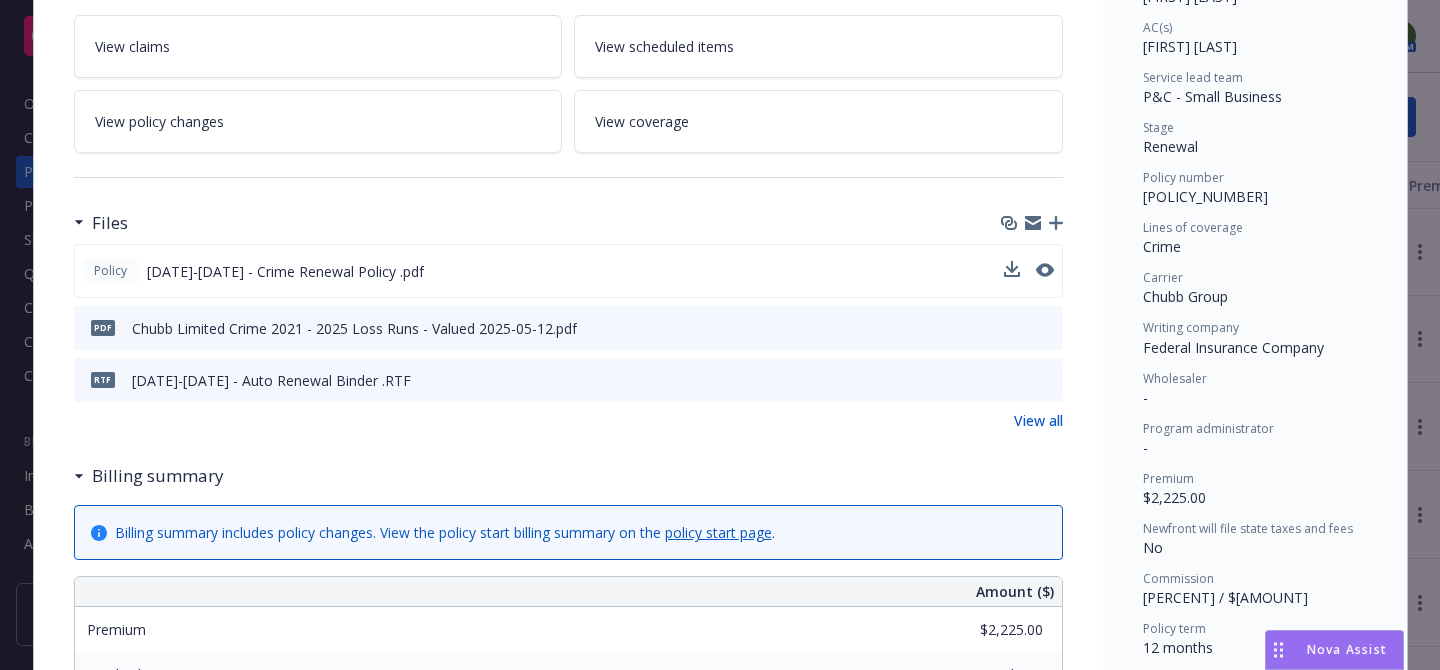 scroll, scrollTop: 0, scrollLeft: 0, axis: both 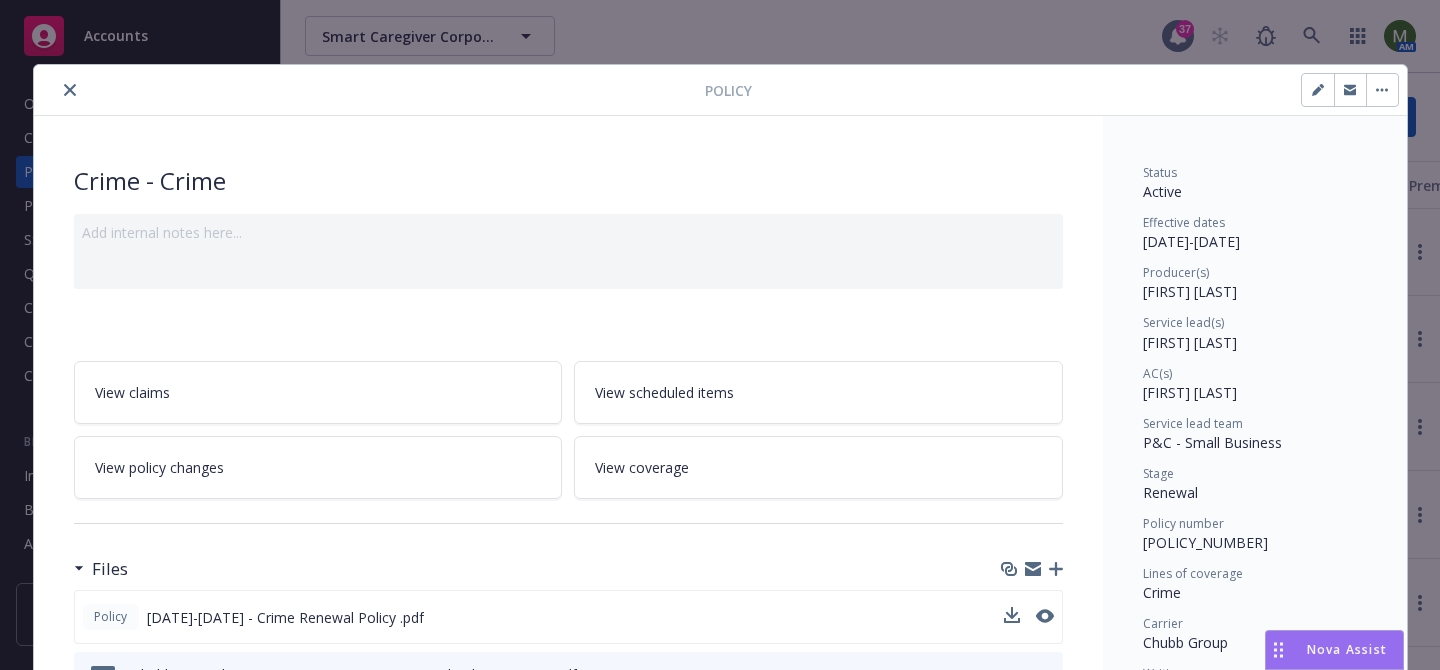 click at bounding box center [373, 90] 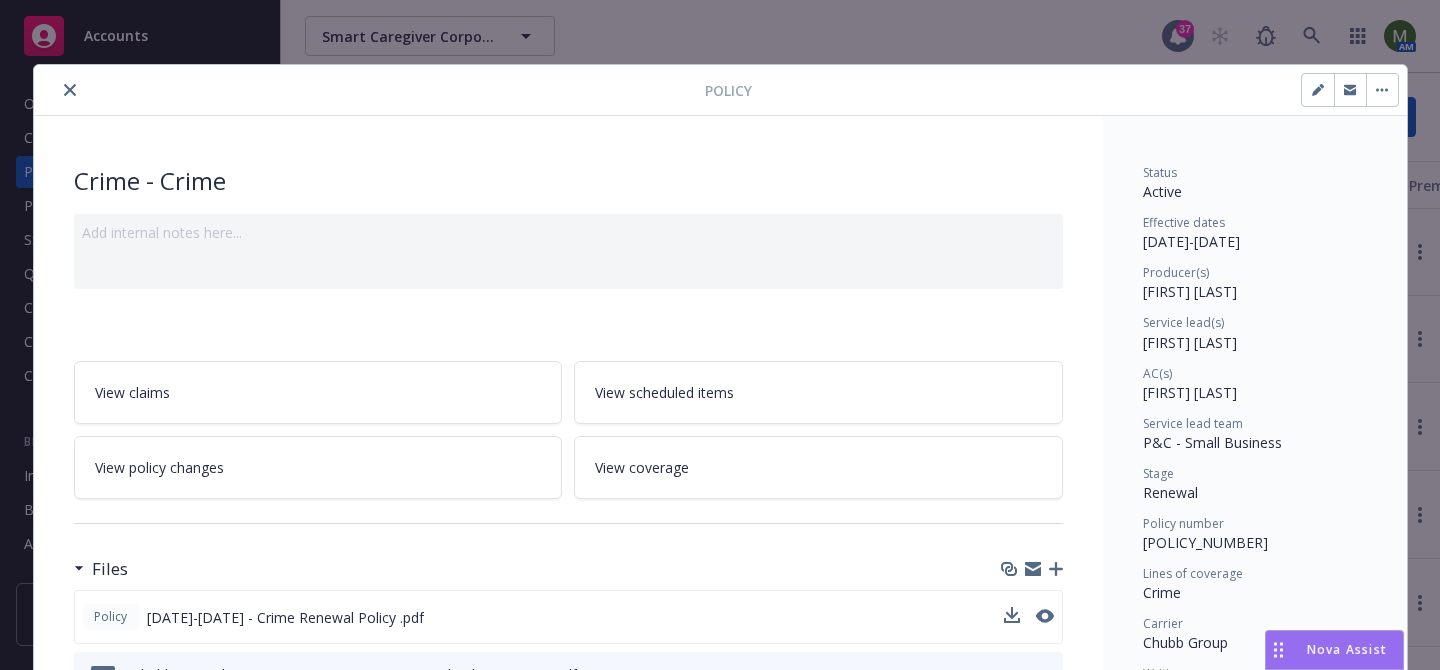 click at bounding box center (70, 90) 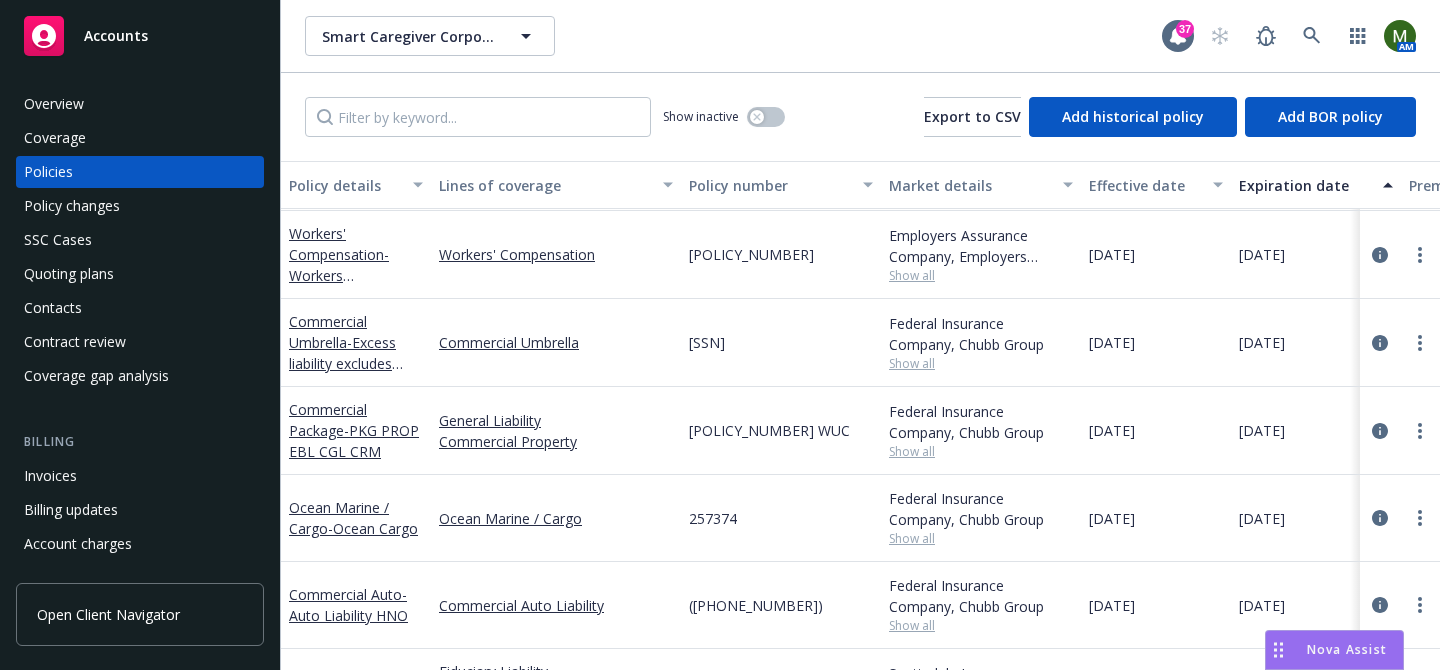 scroll, scrollTop: 170, scrollLeft: 0, axis: vertical 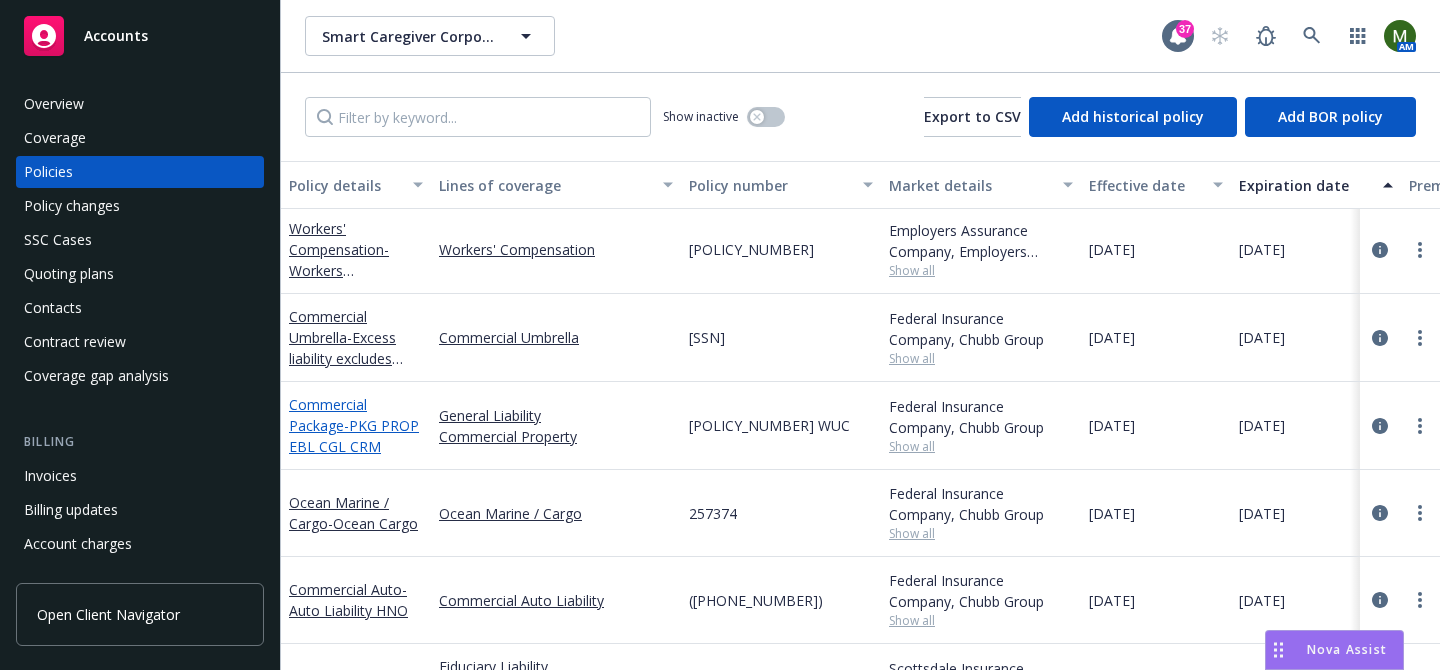 click on "Commercial Package  -  PKG PROP EBL CGL CRM" at bounding box center (354, 425) 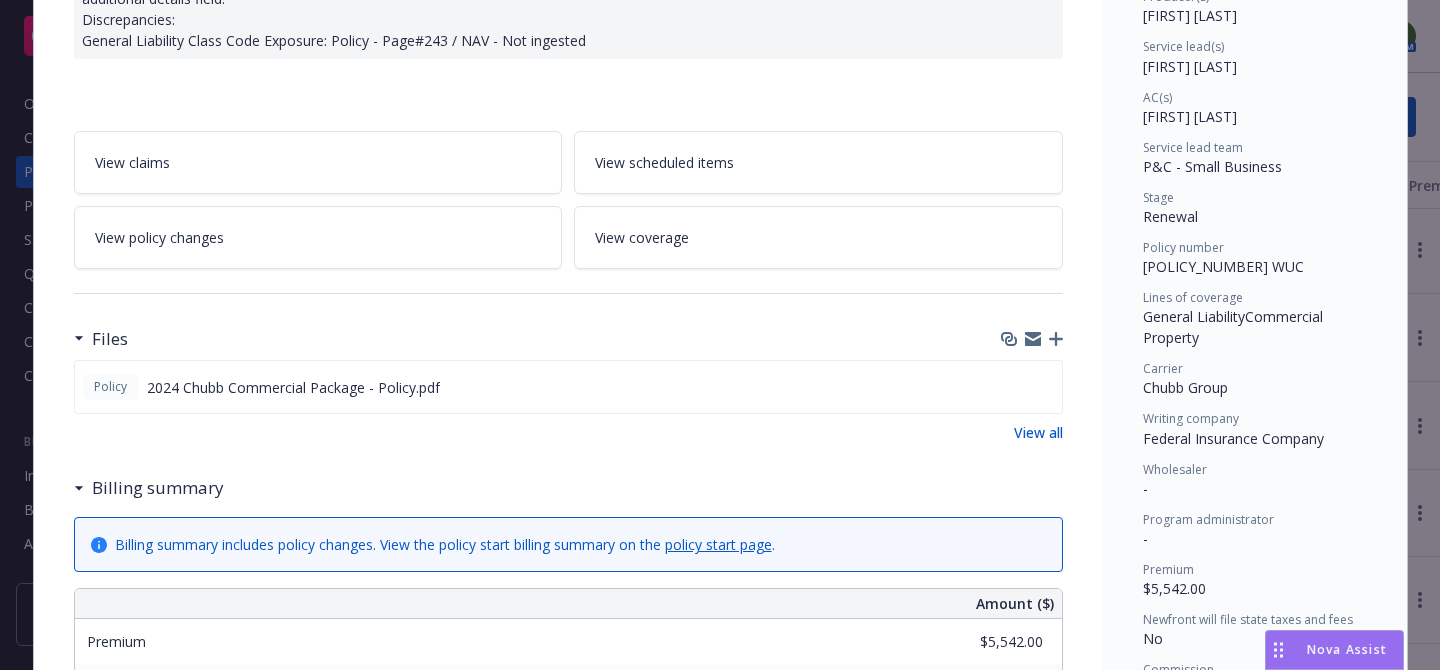 scroll, scrollTop: 0, scrollLeft: 0, axis: both 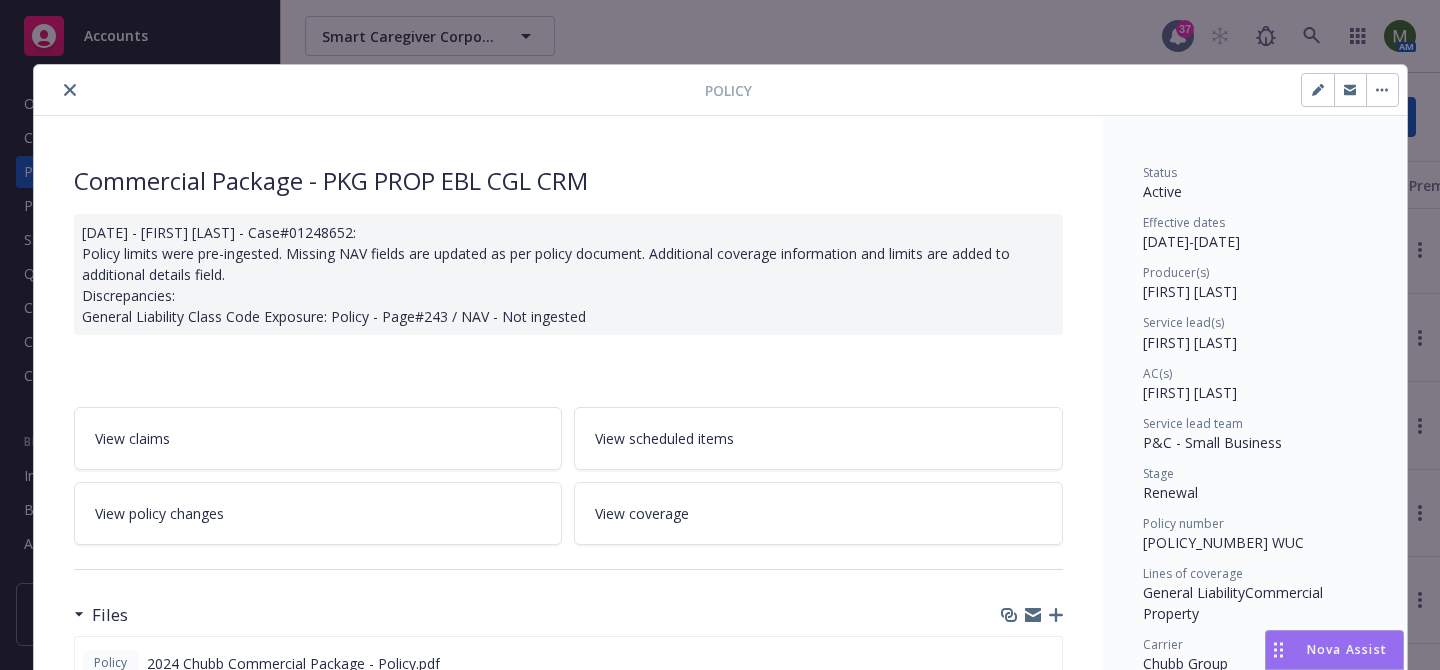 click 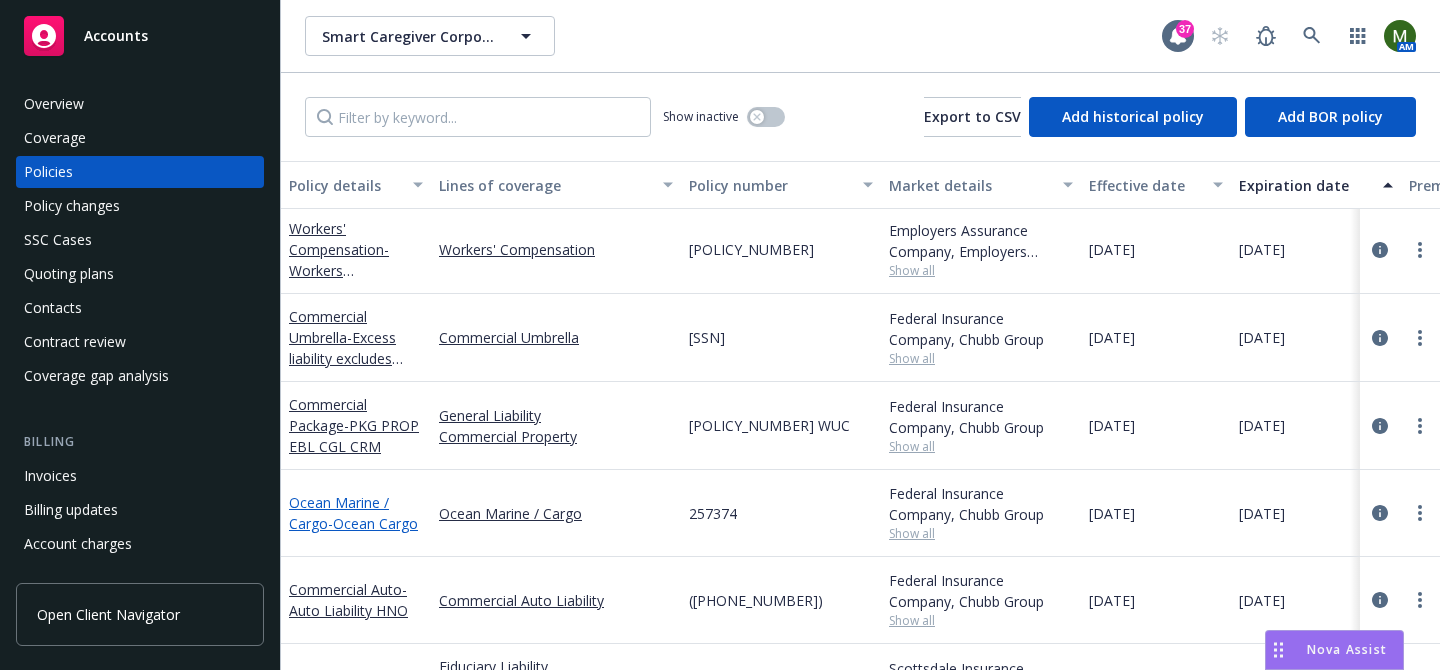 click on "Ocean Marine / Cargo  -  Ocean Cargo" at bounding box center (353, 513) 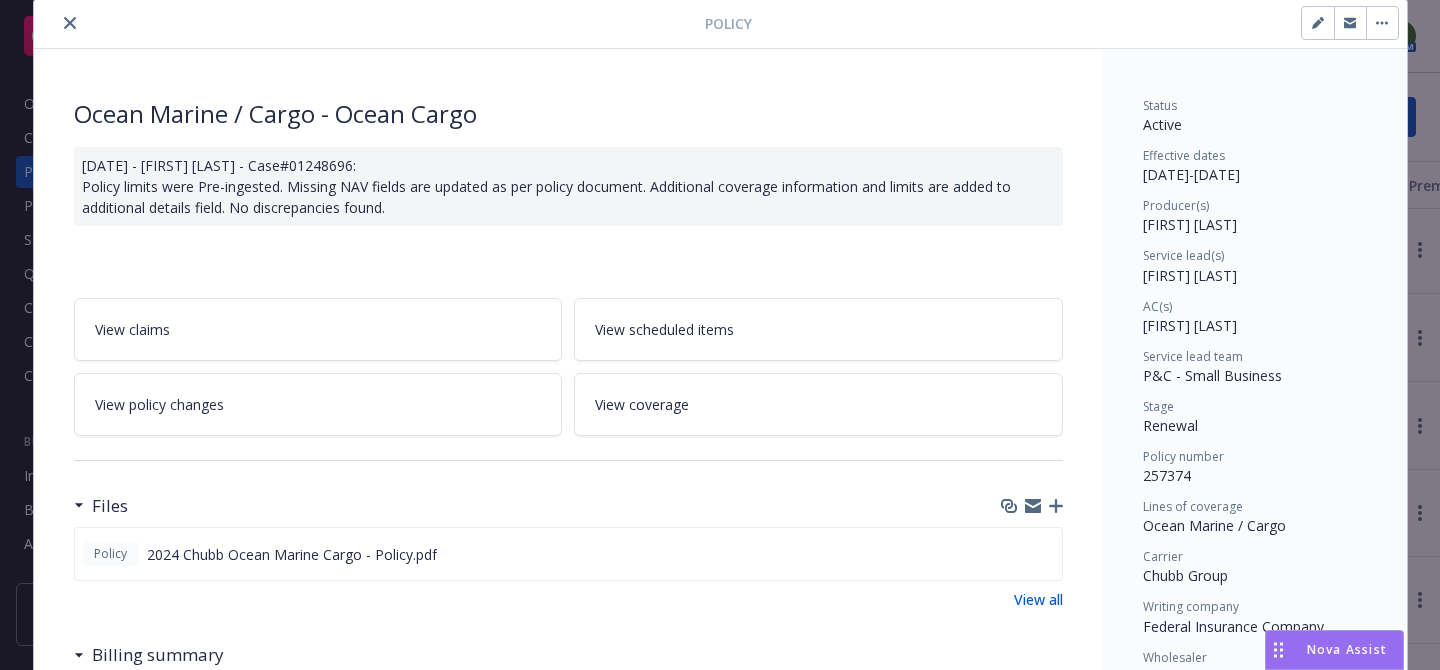 scroll, scrollTop: 0, scrollLeft: 0, axis: both 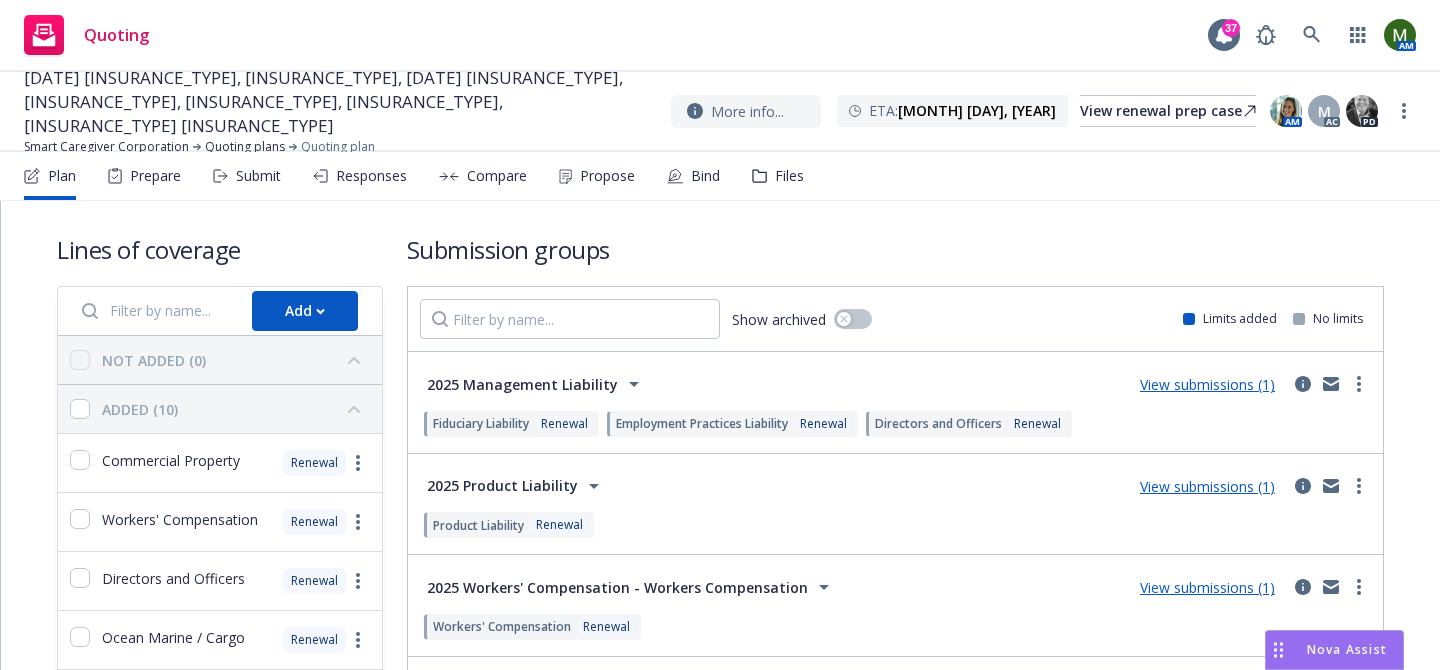click on "Quoting 37 AM" at bounding box center [720, 36] 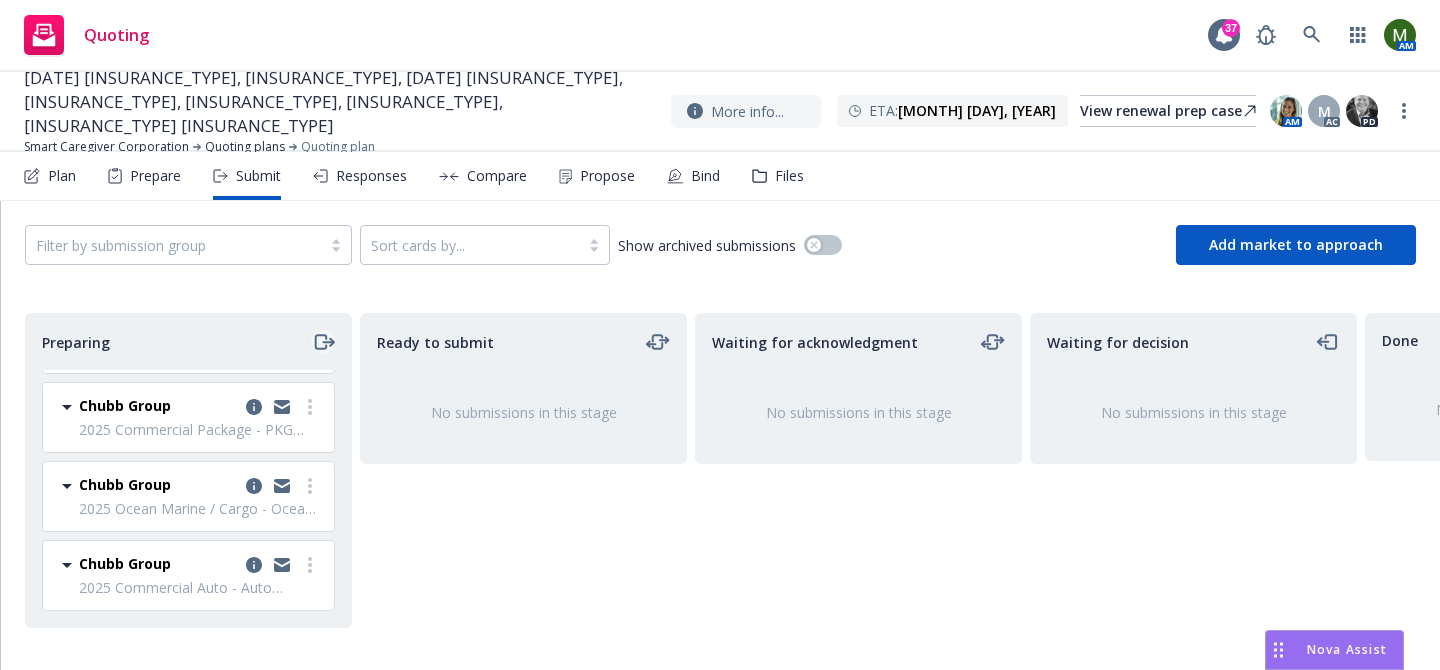 click 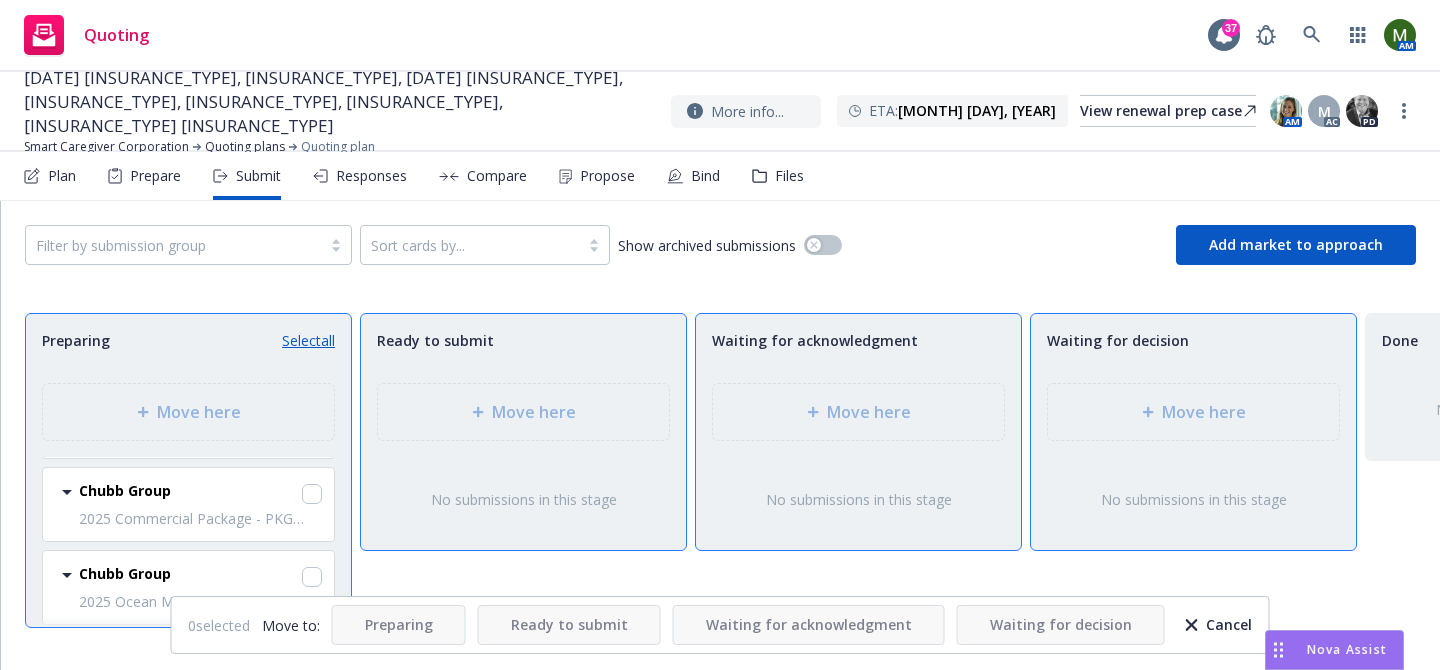 scroll, scrollTop: 316, scrollLeft: 0, axis: vertical 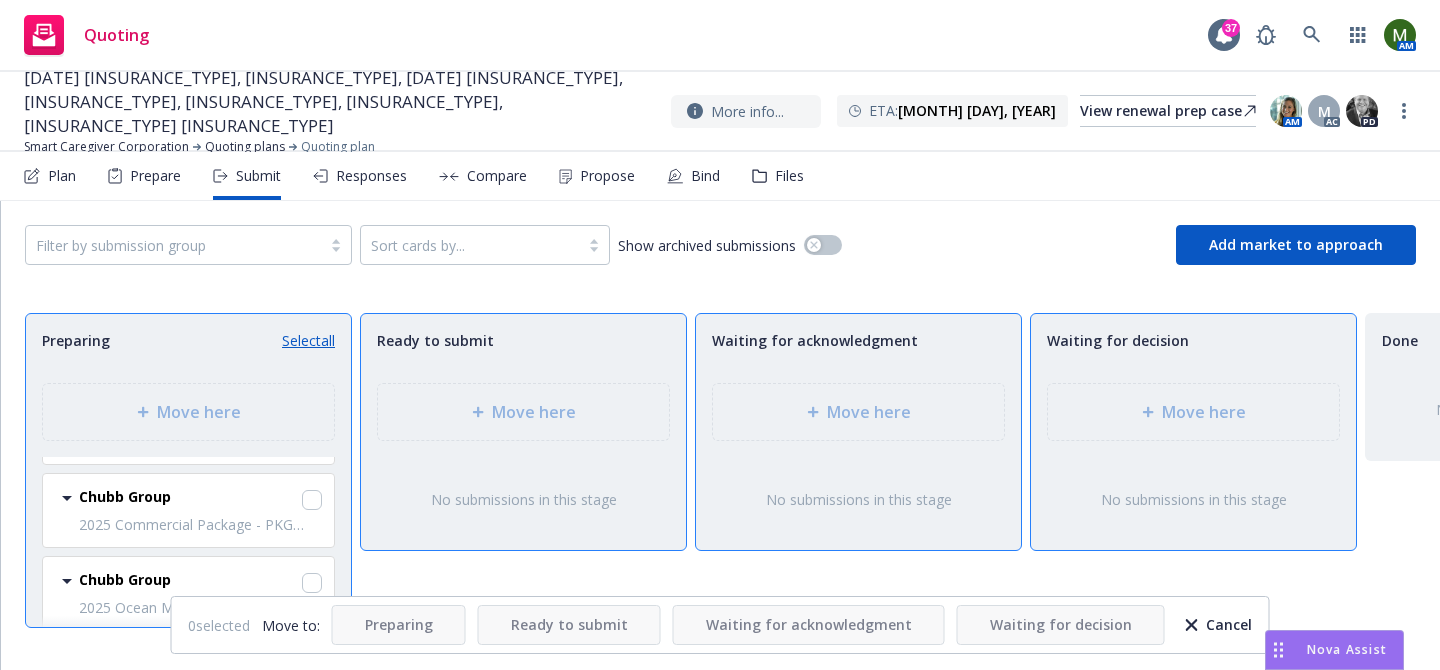 click on "Select  all" at bounding box center (308, 340) 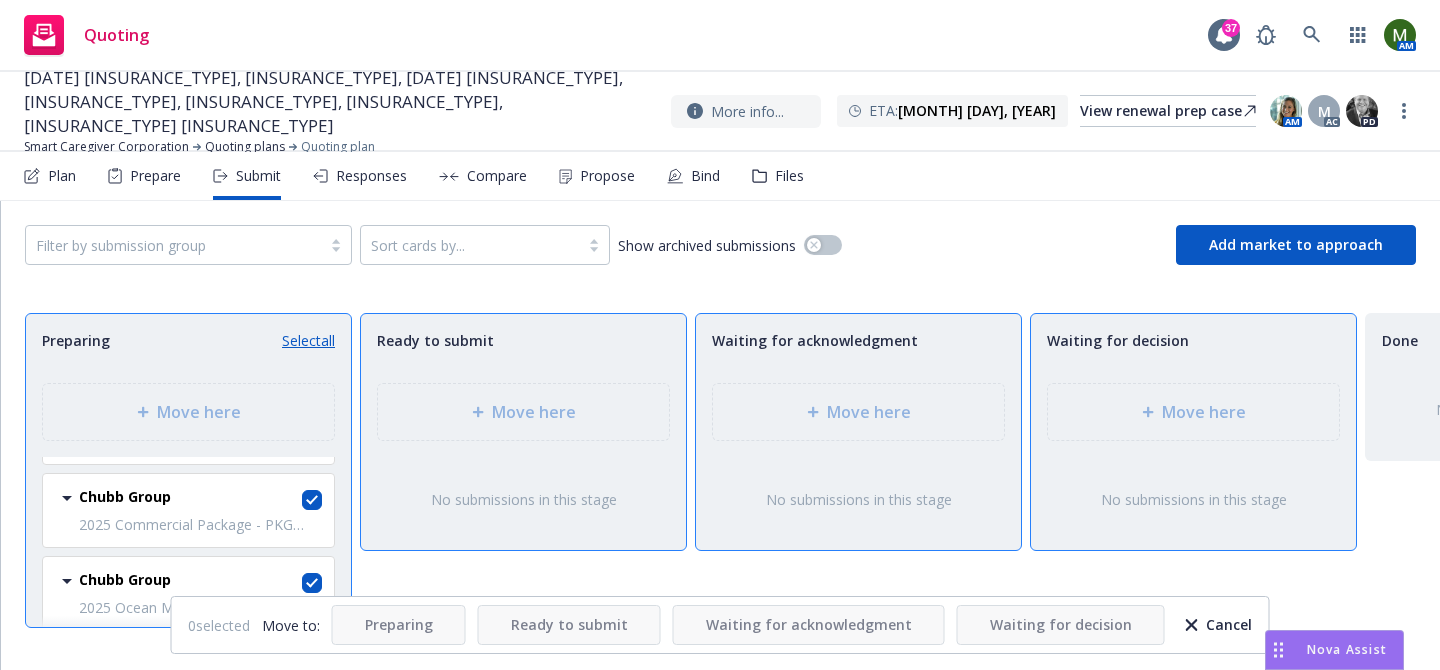 checkbox on "true" 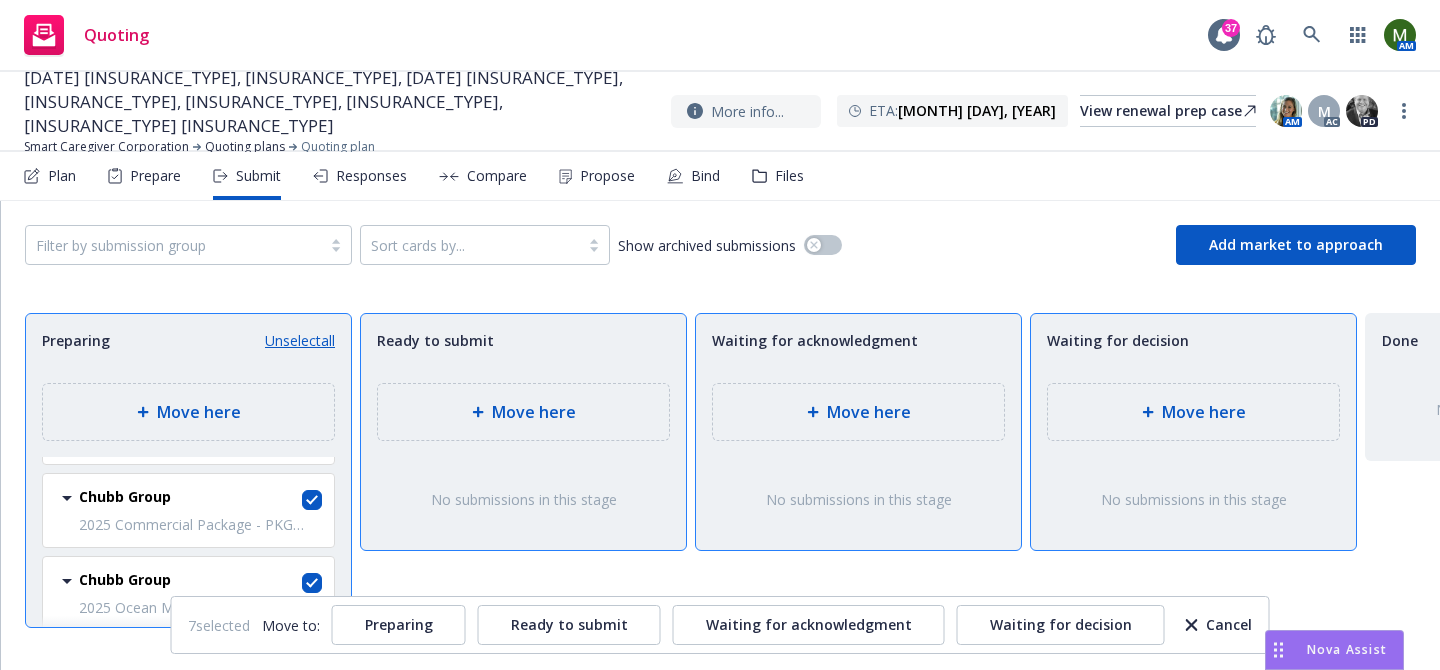 click on "Move here" at bounding box center (523, 412) 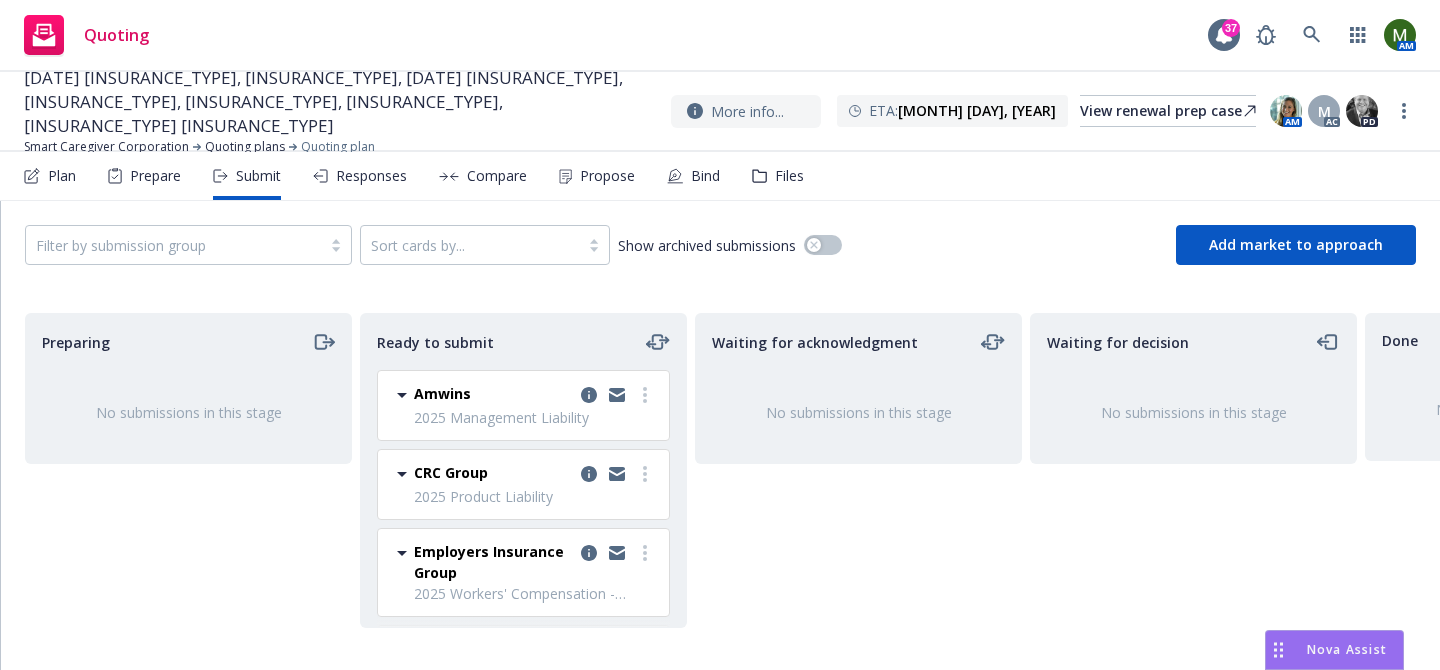 scroll, scrollTop: 0, scrollLeft: 0, axis: both 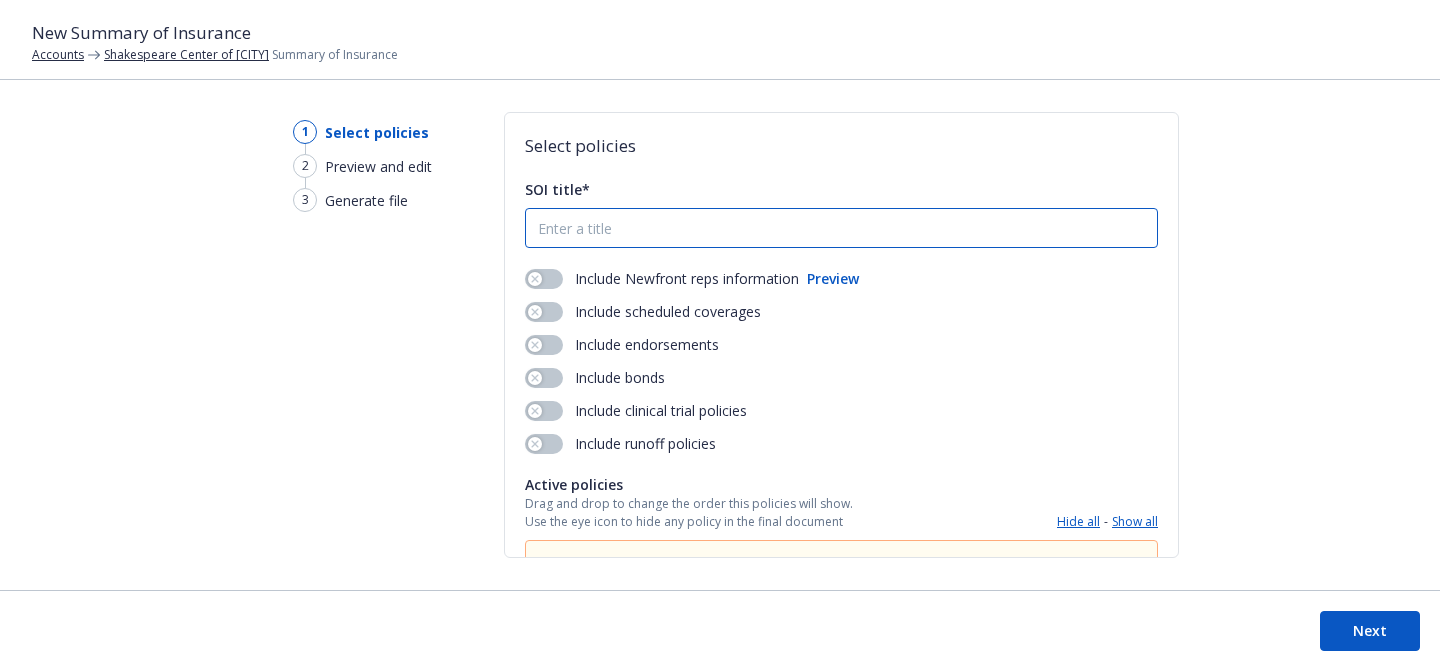 click on "SOI title*" at bounding box center (841, 228) 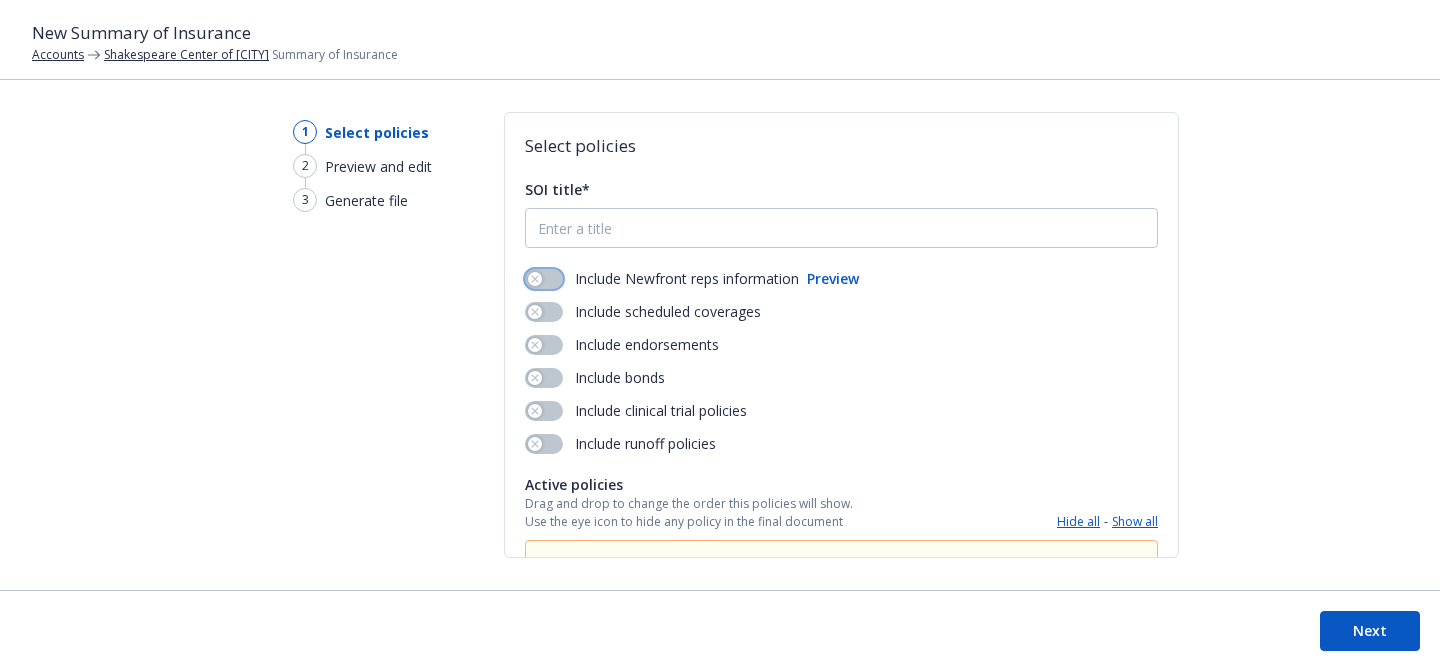 click at bounding box center [544, 279] 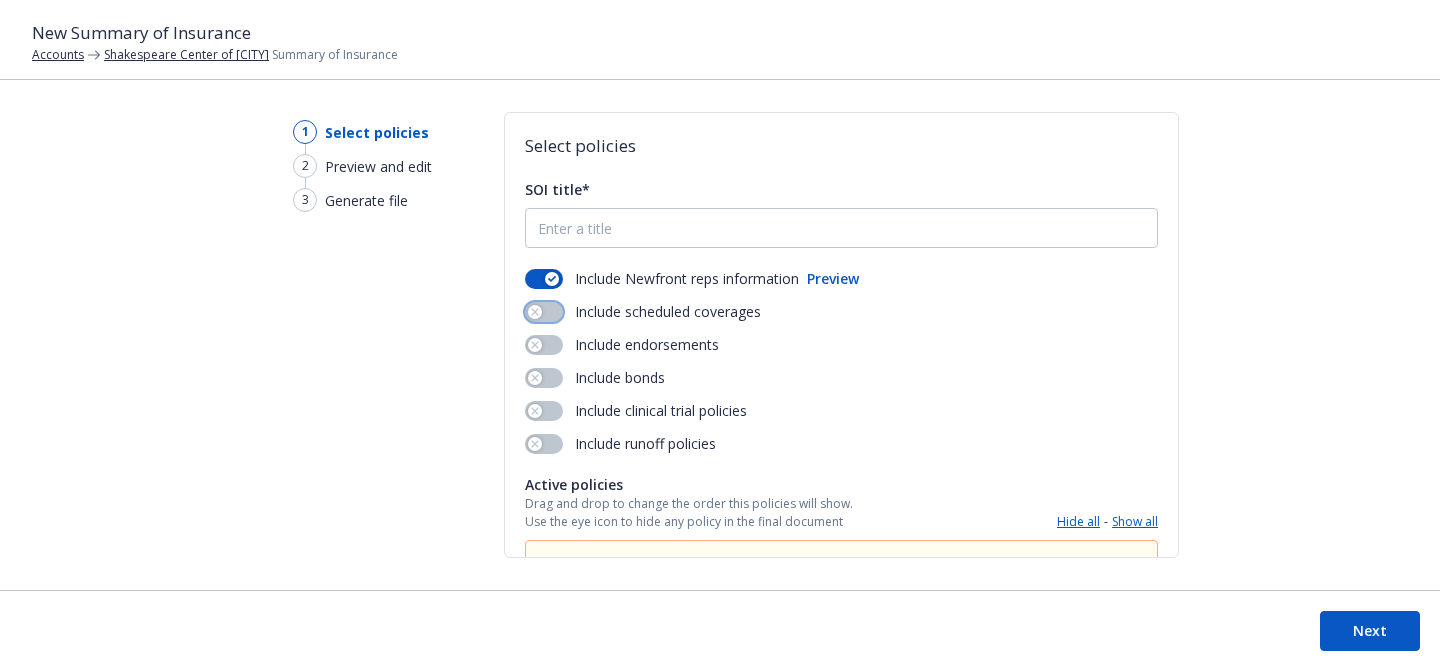 click at bounding box center (544, 312) 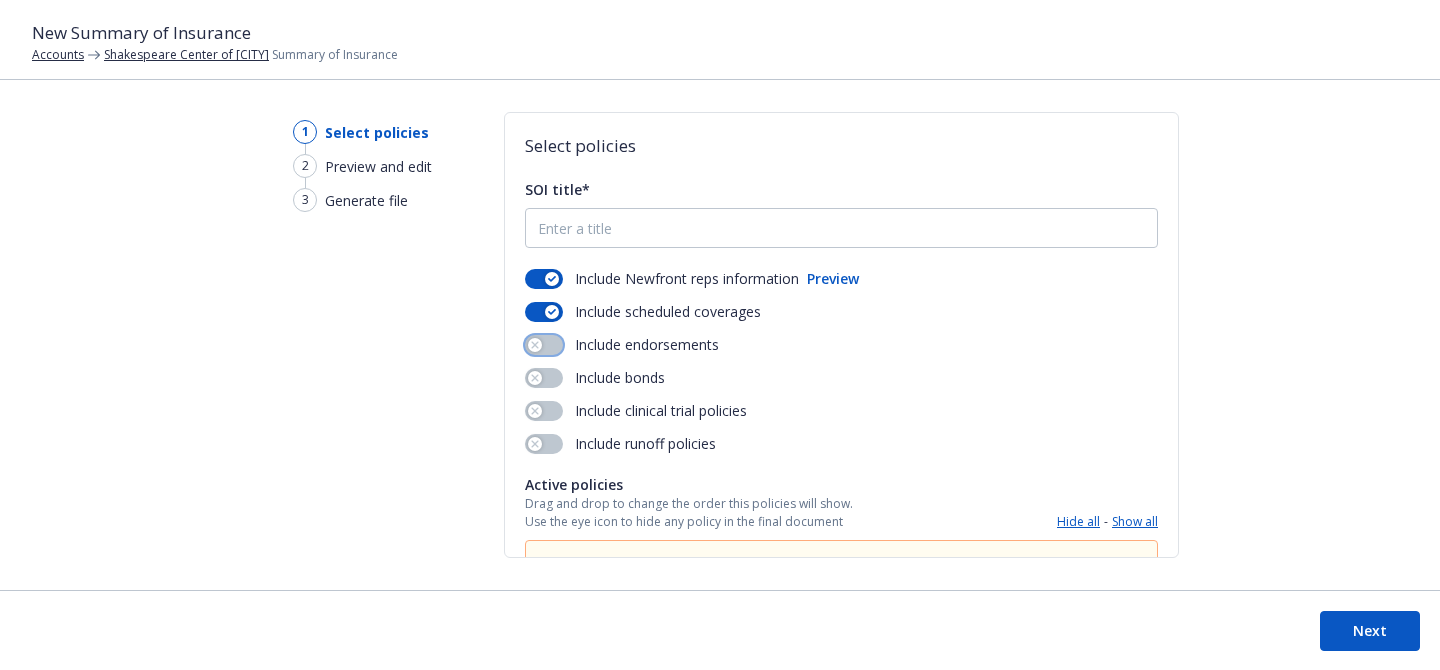 click at bounding box center [544, 345] 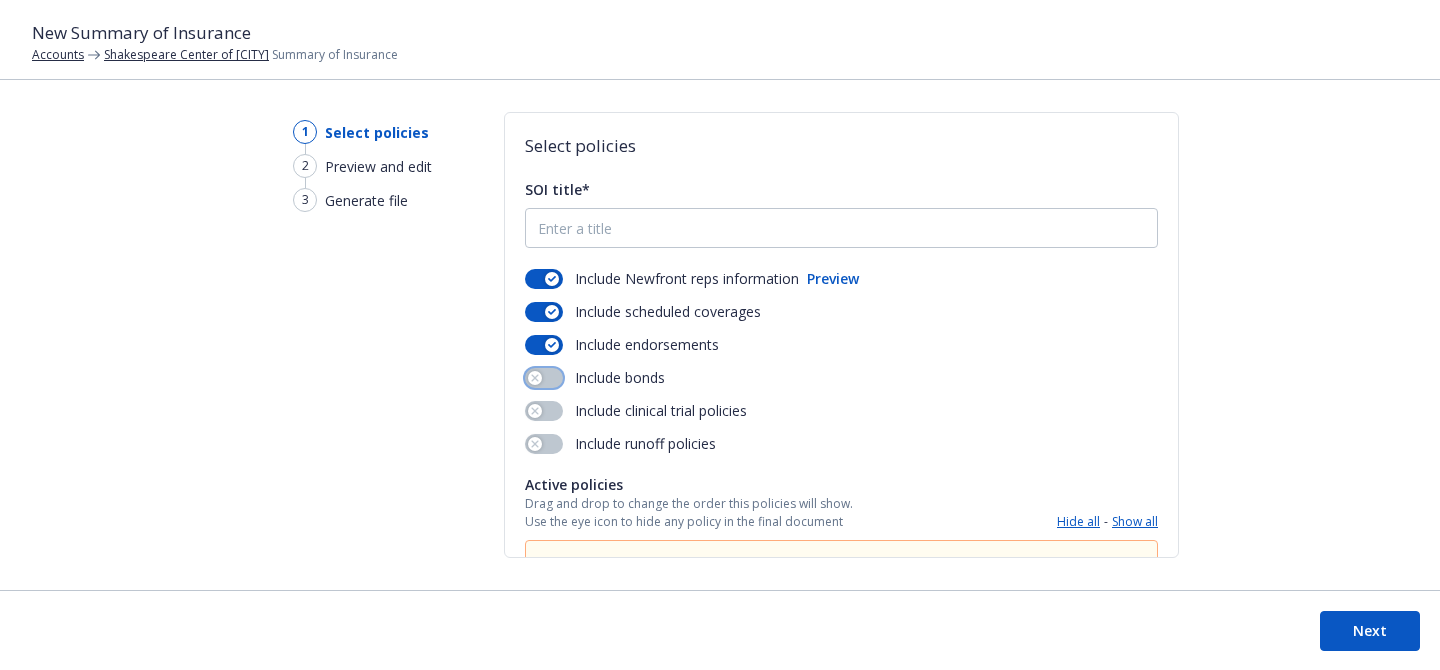 click at bounding box center (544, 378) 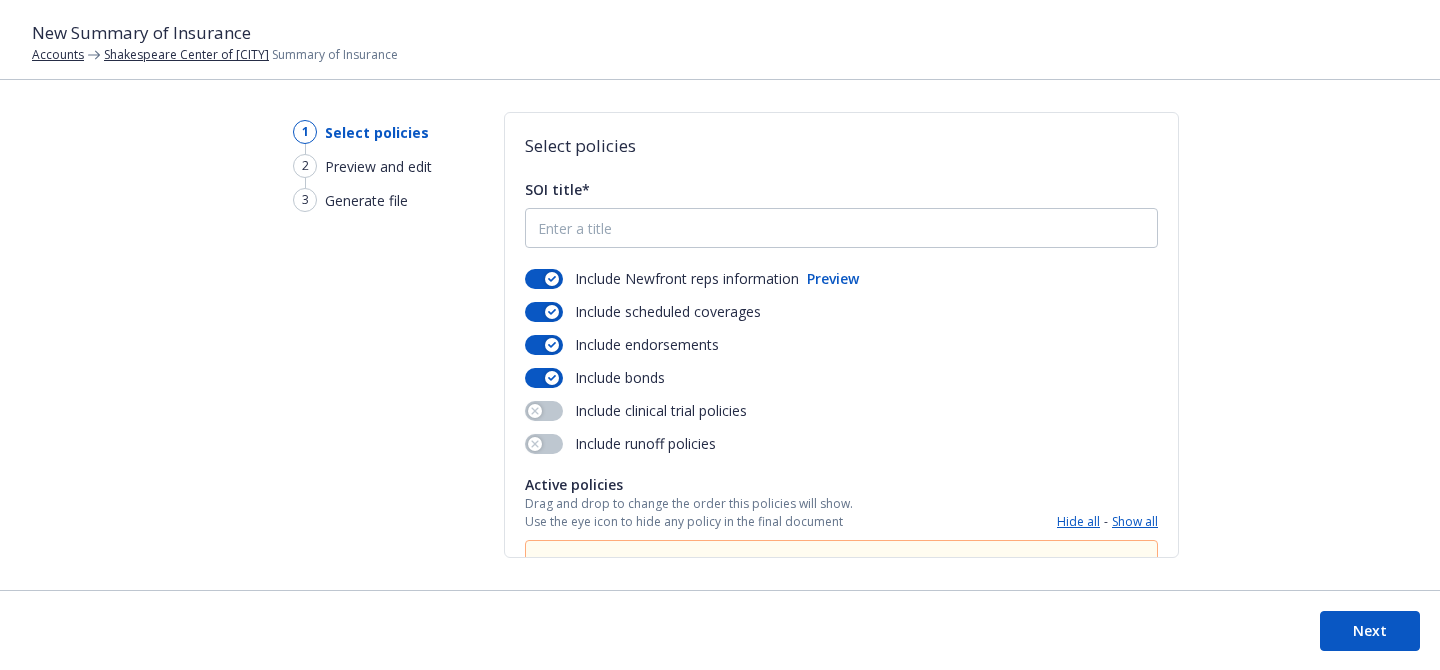 click on "Preview" at bounding box center [833, 278] 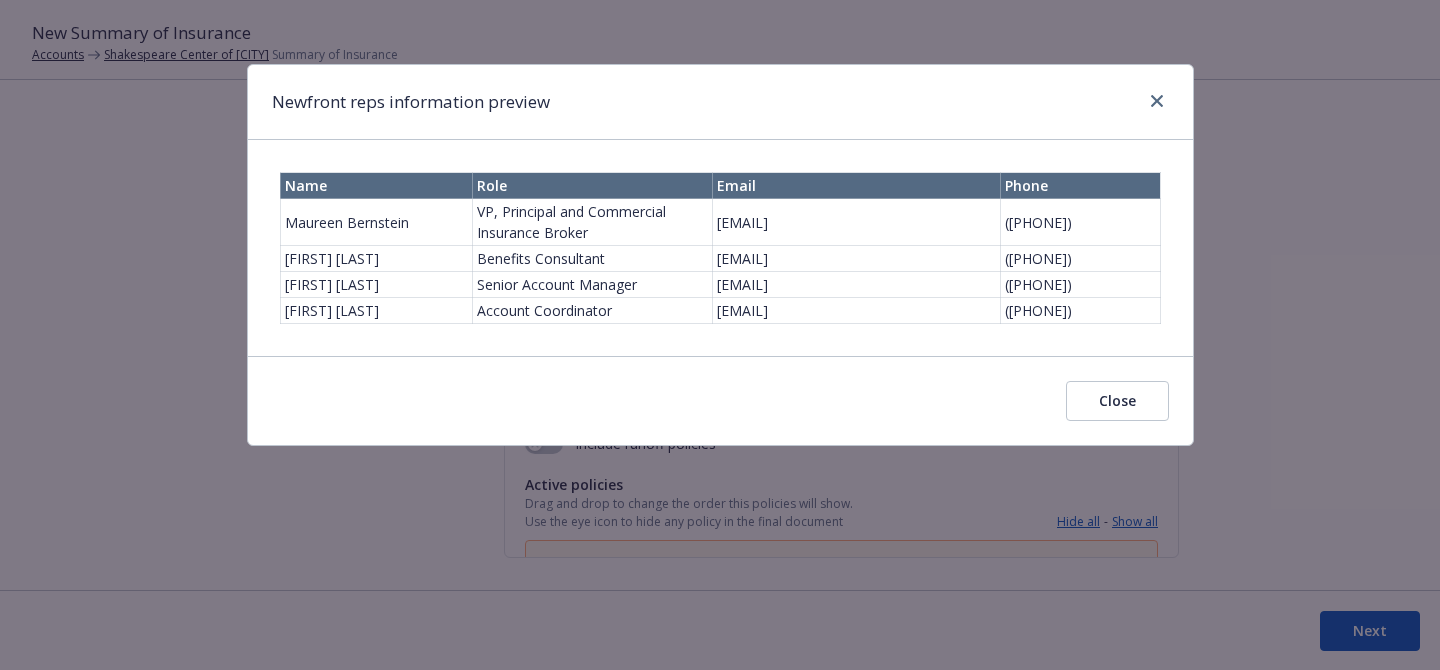 click on "Close" at bounding box center (1117, 401) 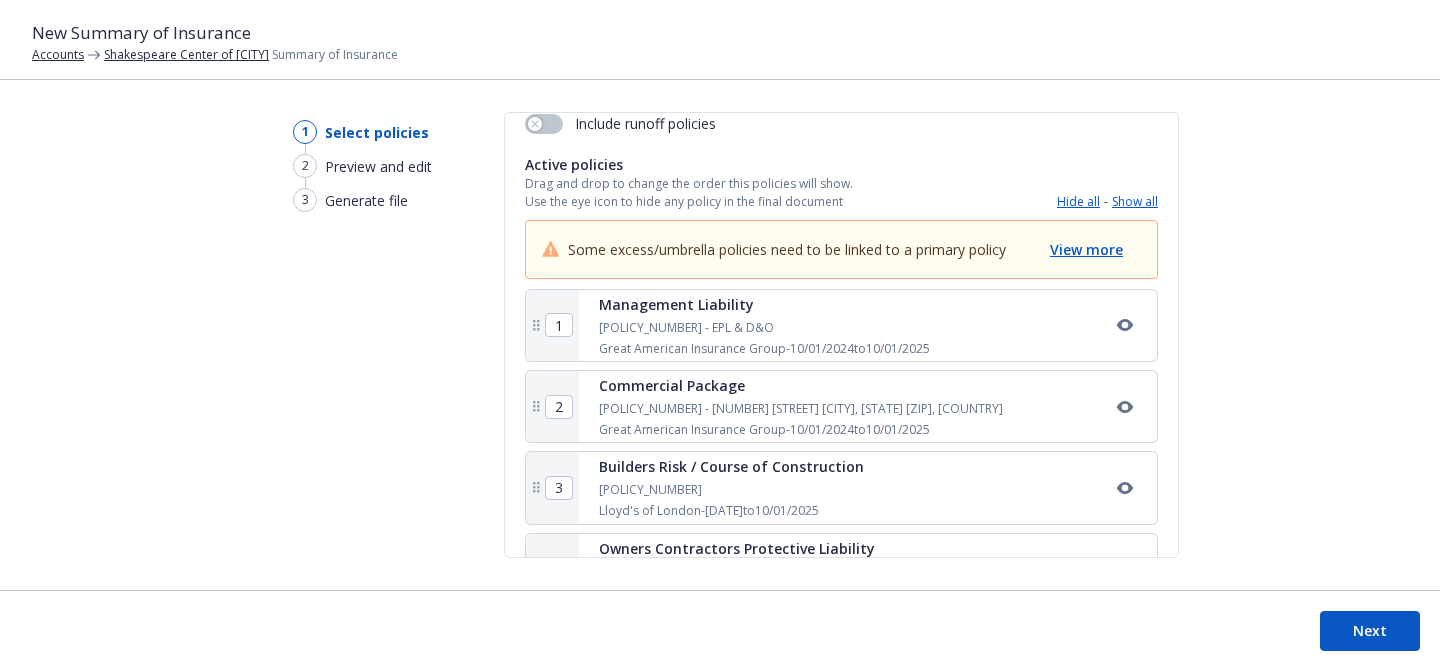 scroll, scrollTop: 325, scrollLeft: 0, axis: vertical 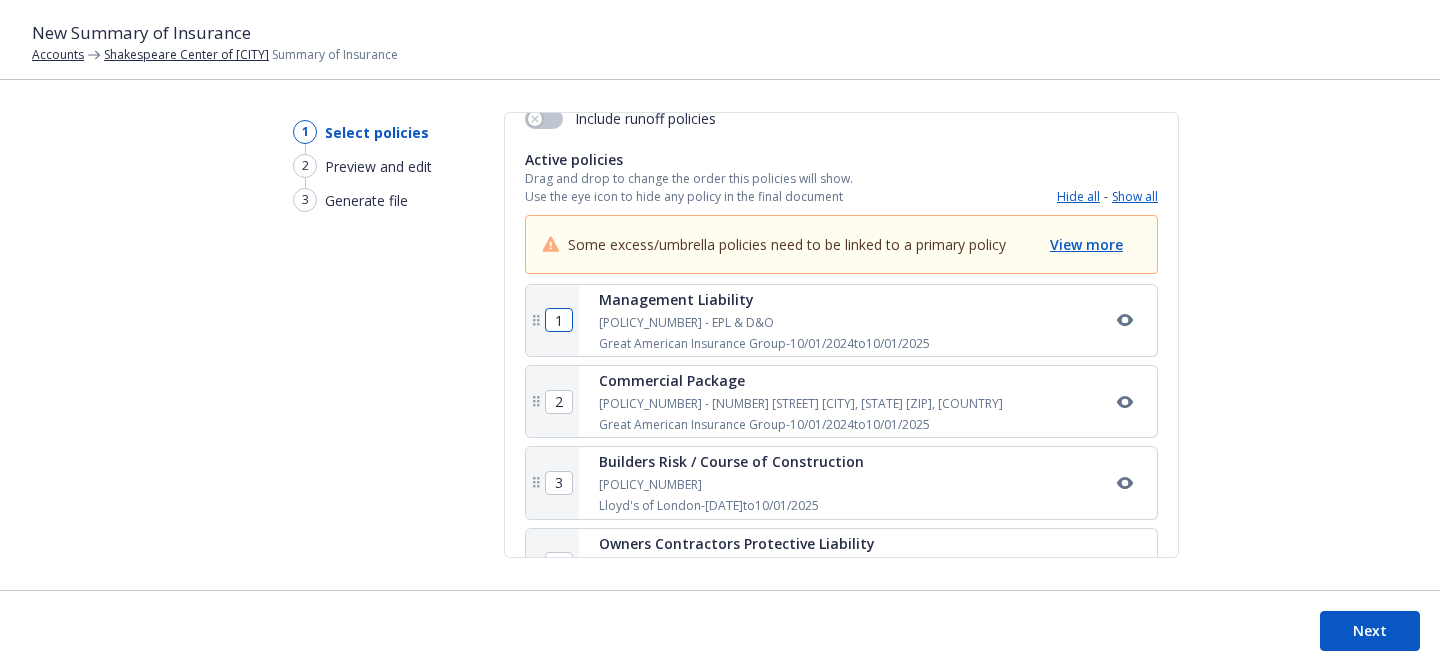 click on "1" at bounding box center [559, 320] 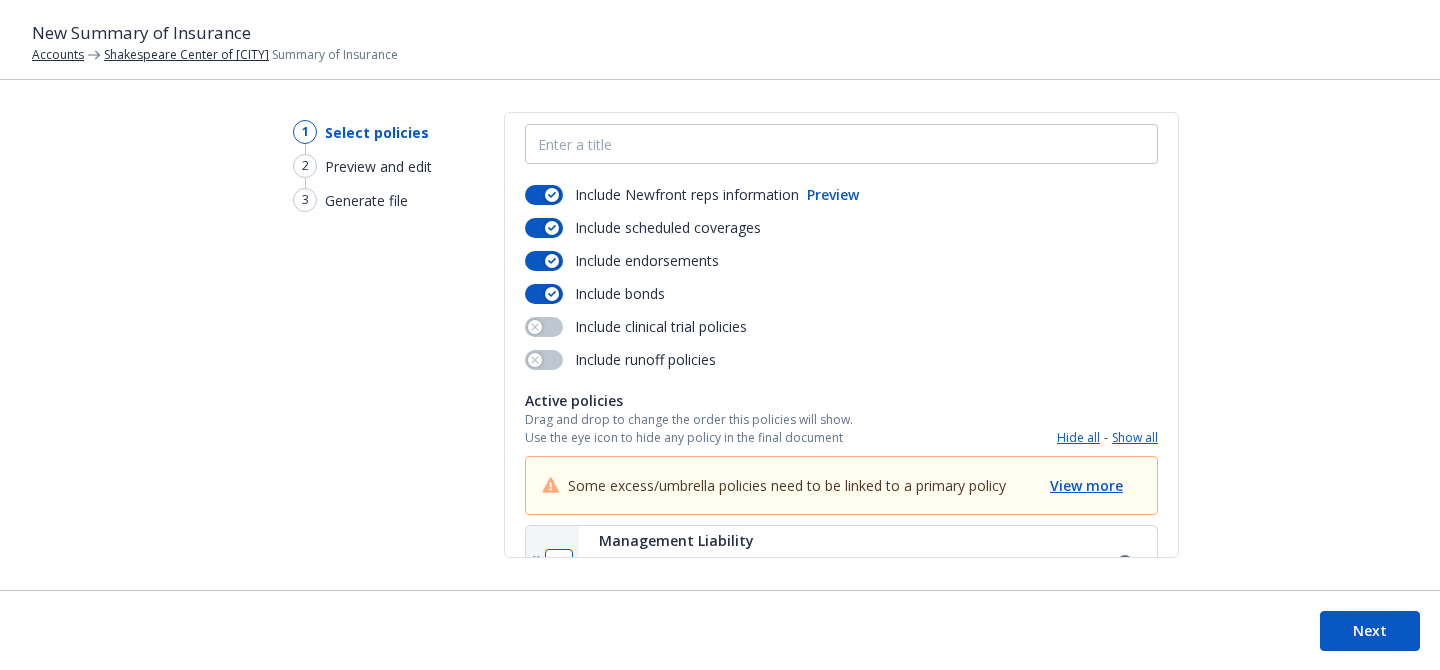 scroll, scrollTop: 0, scrollLeft: 0, axis: both 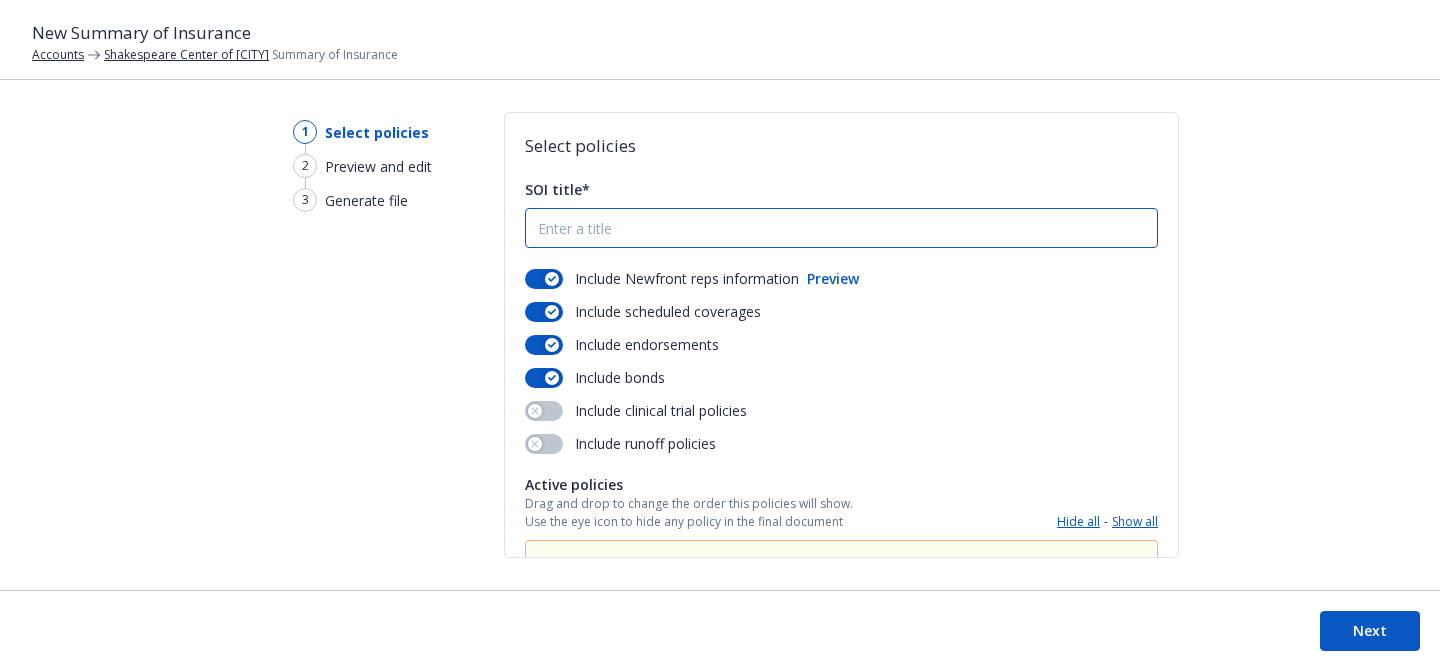 click on "SOI title*" at bounding box center (841, 228) 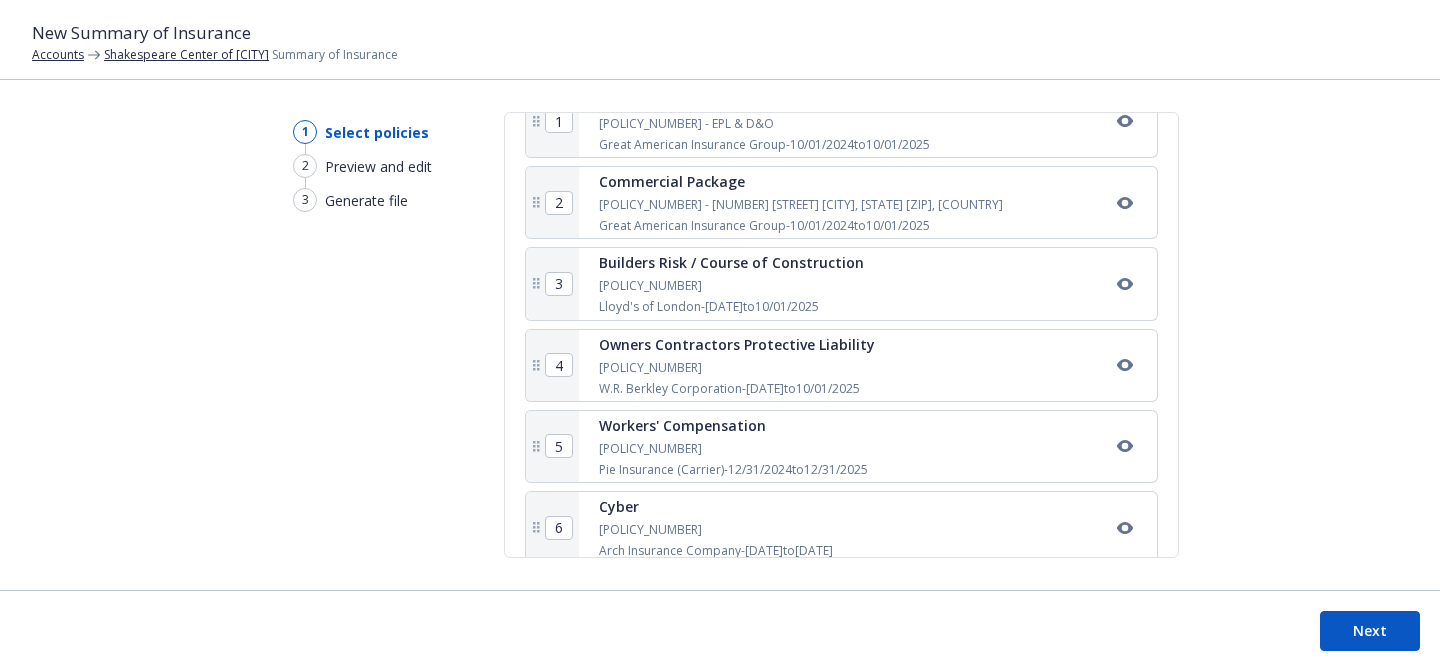 scroll, scrollTop: 551, scrollLeft: 0, axis: vertical 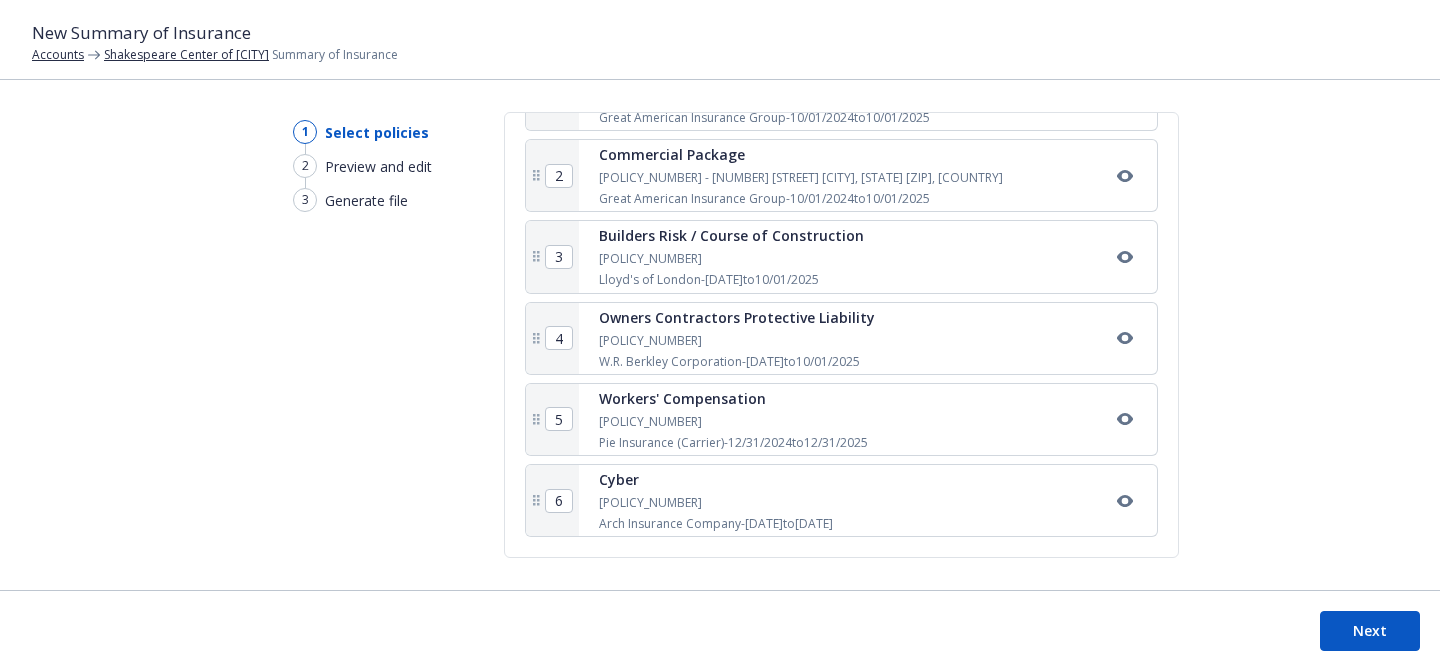 click on "Next" at bounding box center [720, 630] 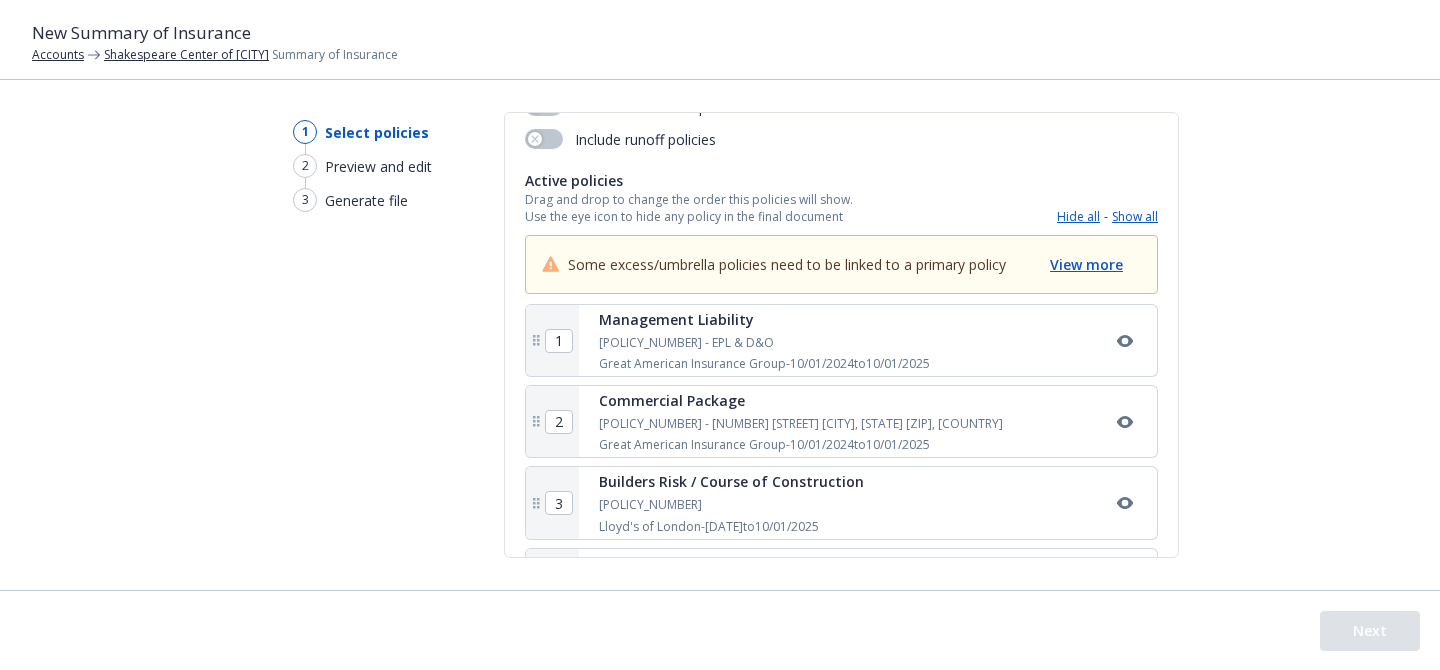 scroll, scrollTop: 0, scrollLeft: 0, axis: both 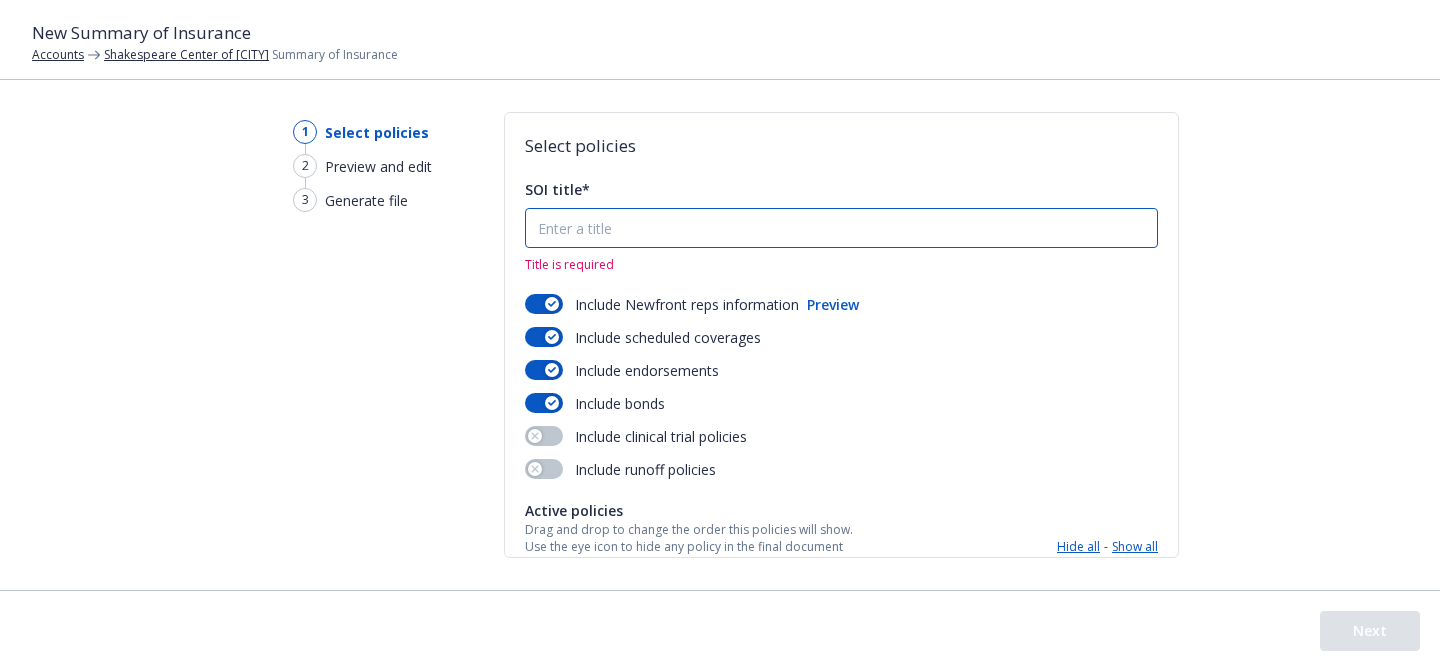 click on "SOI title*" at bounding box center (841, 228) 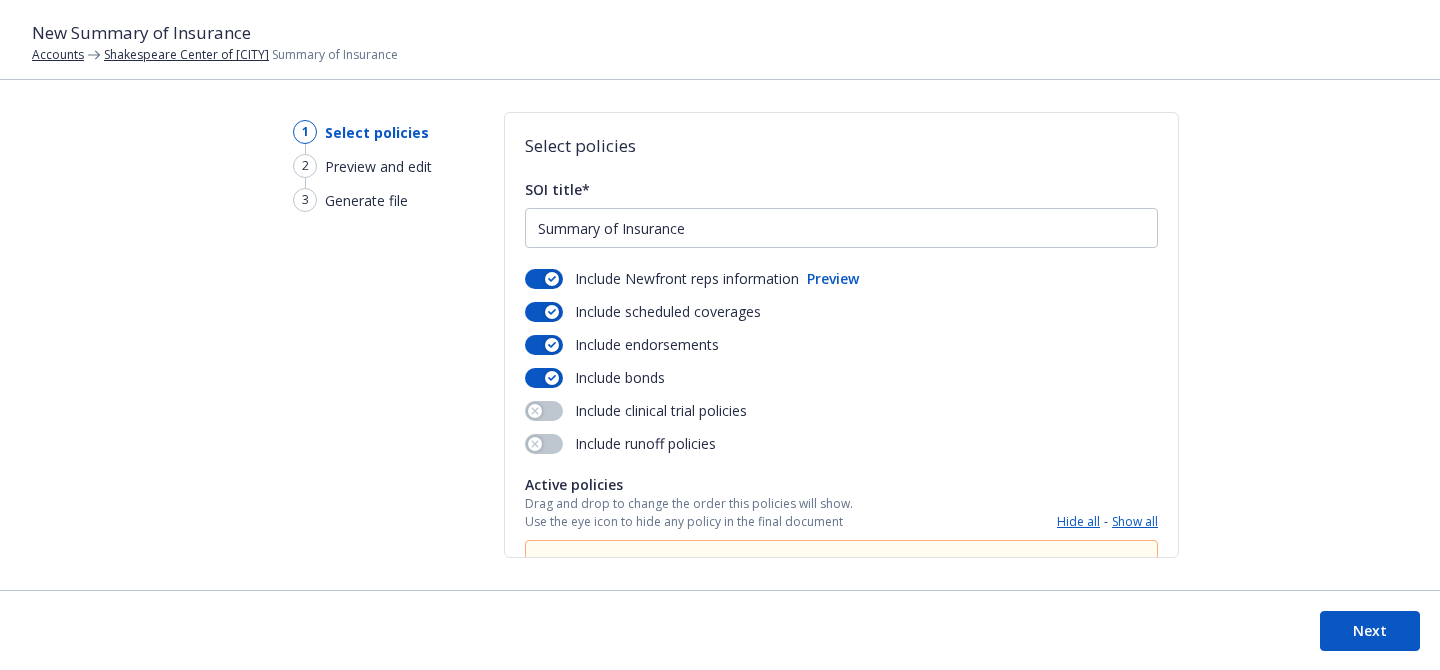 drag, startPoint x: 299, startPoint y: 55, endPoint x: 105, endPoint y: 59, distance: 194.04123 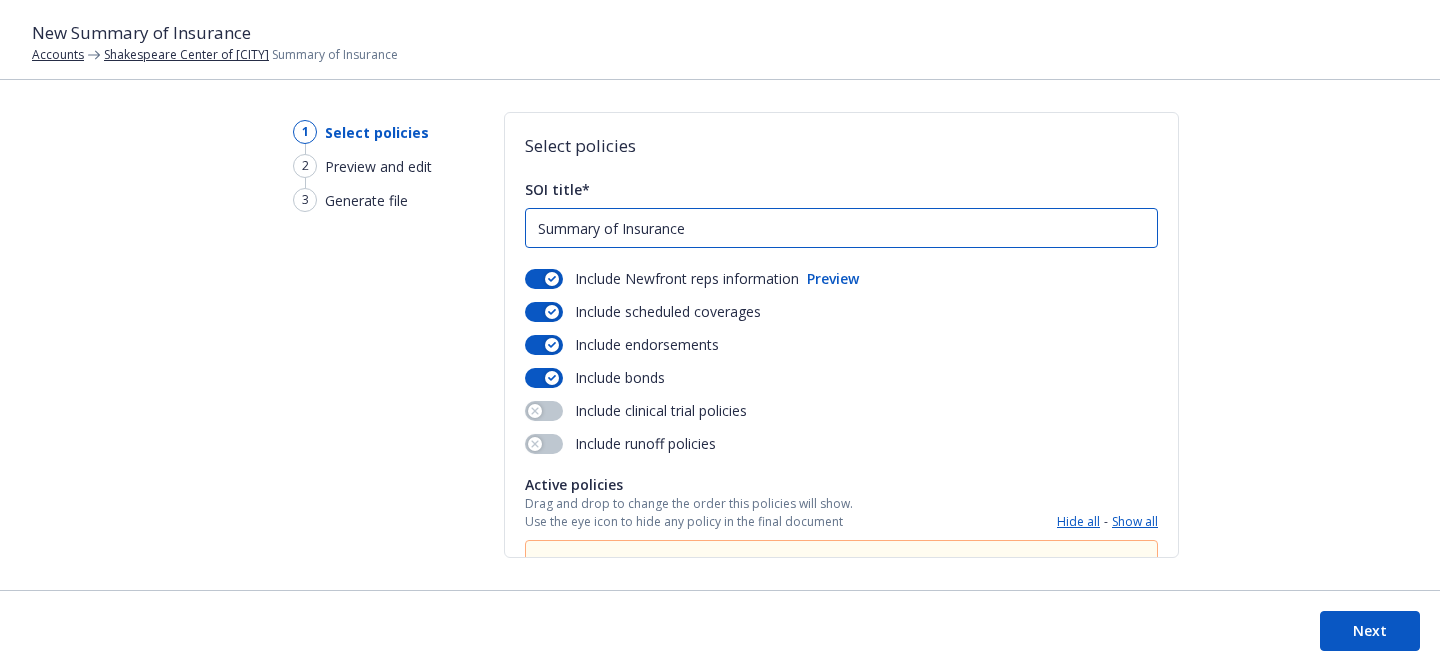 click on "Summary of Insurance" at bounding box center [841, 228] 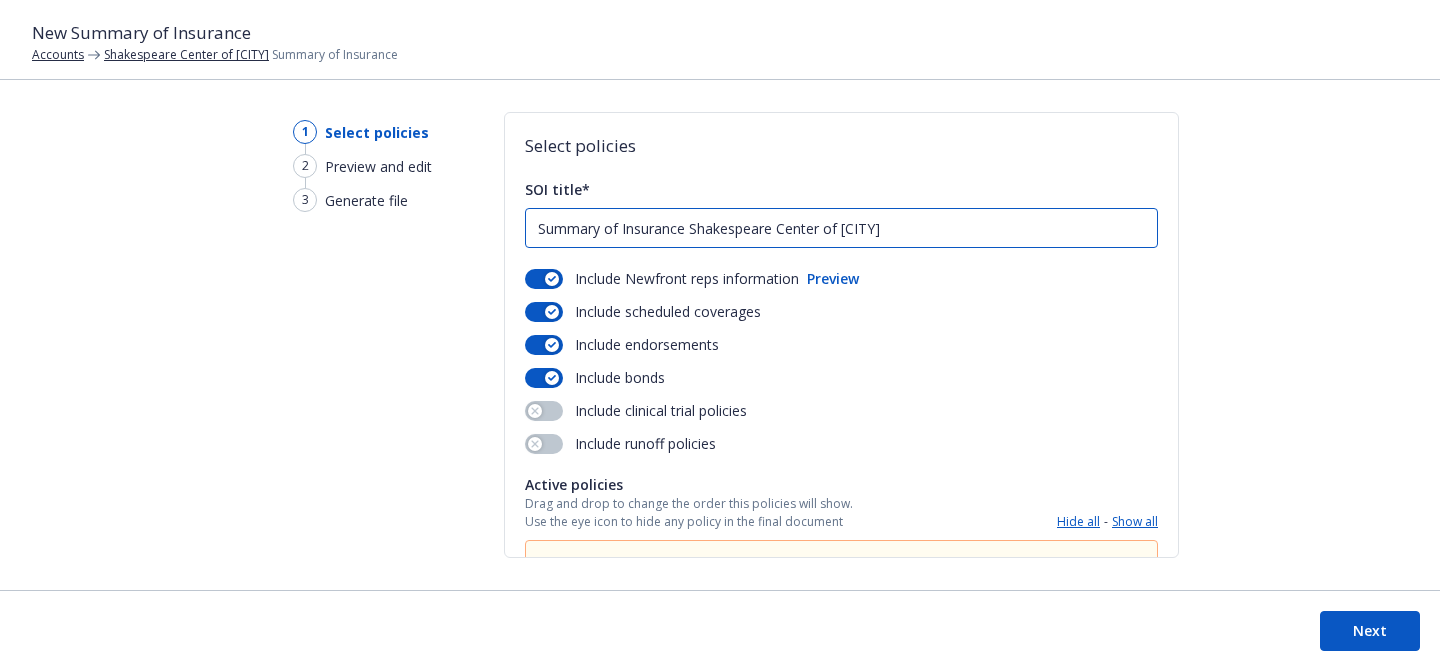 type on "Summary of Insurance Shakespeare Center of Los Angeles" 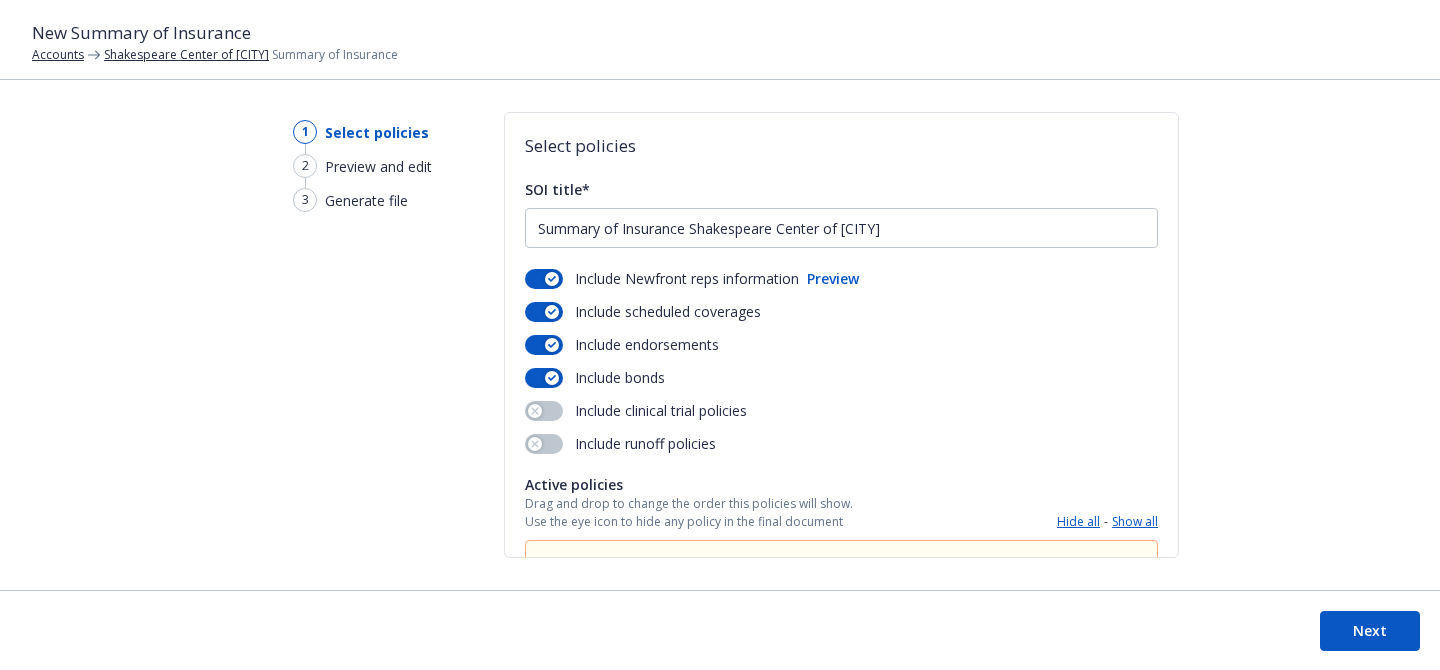 click on "Next" at bounding box center [1370, 631] 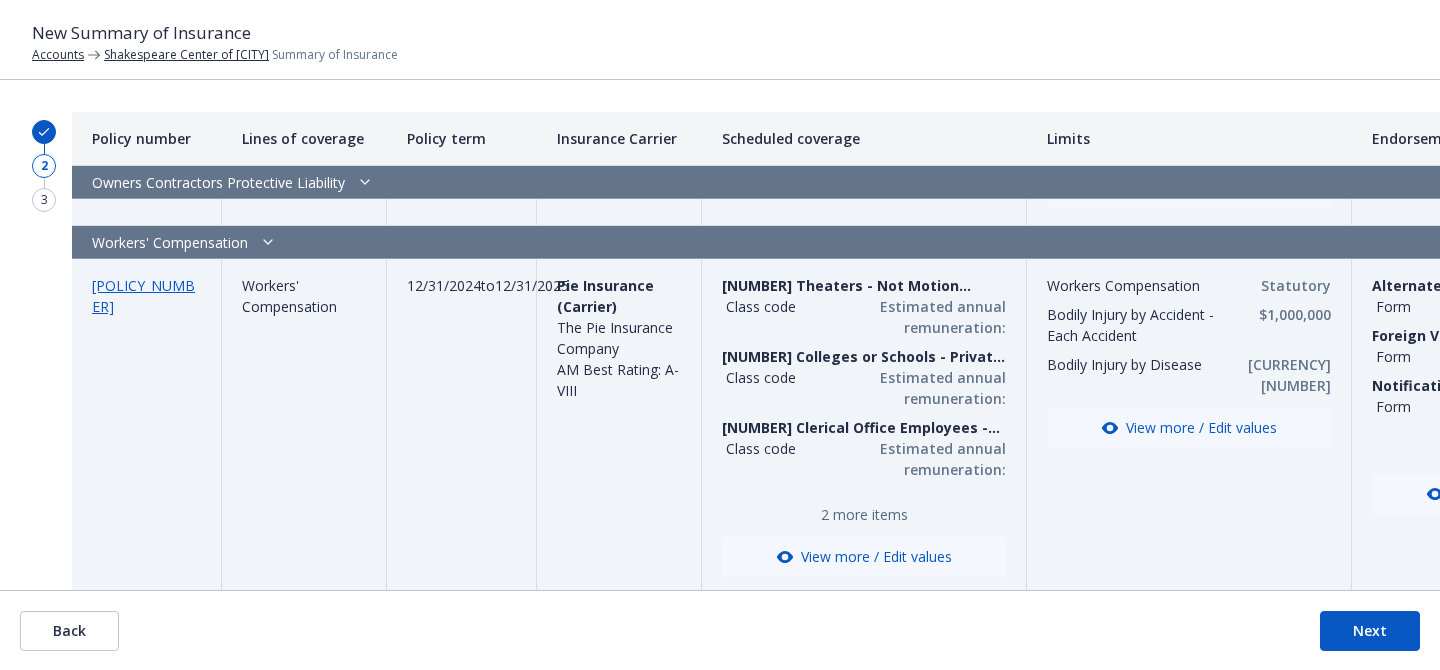 scroll, scrollTop: 2172, scrollLeft: 0, axis: vertical 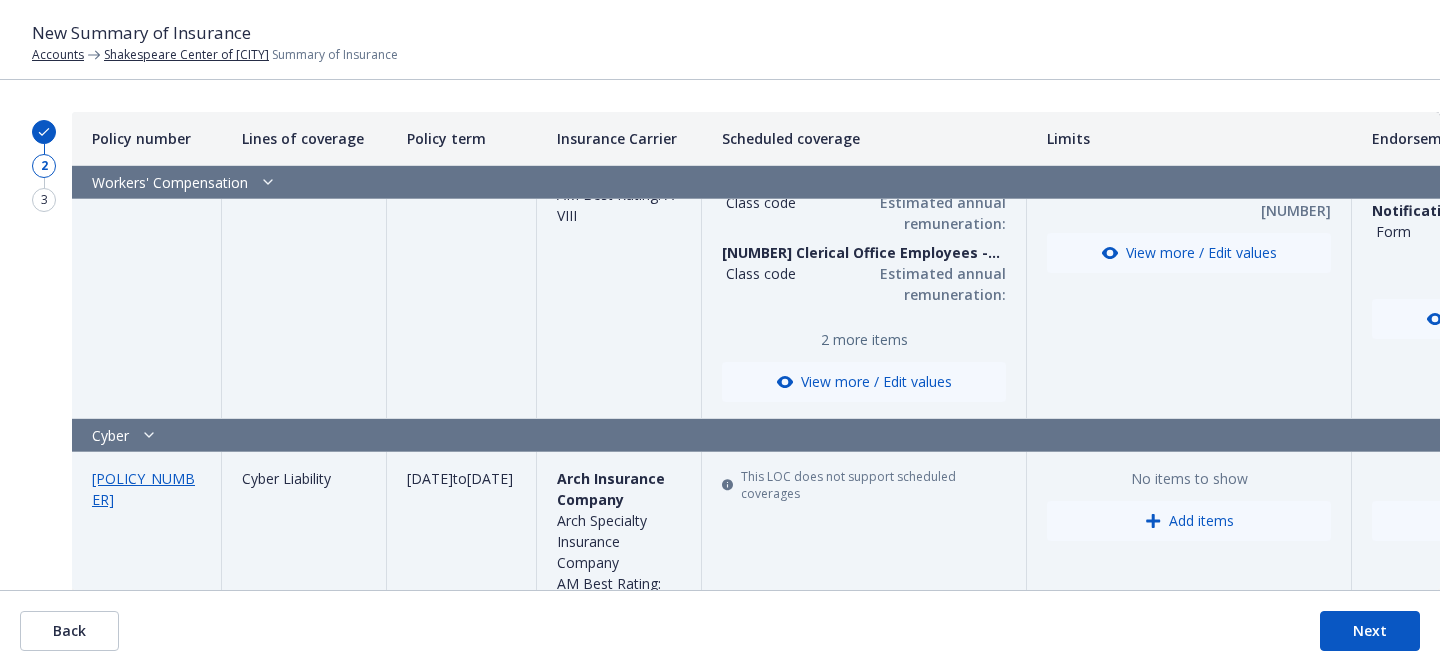 click on "Next" at bounding box center [1370, 631] 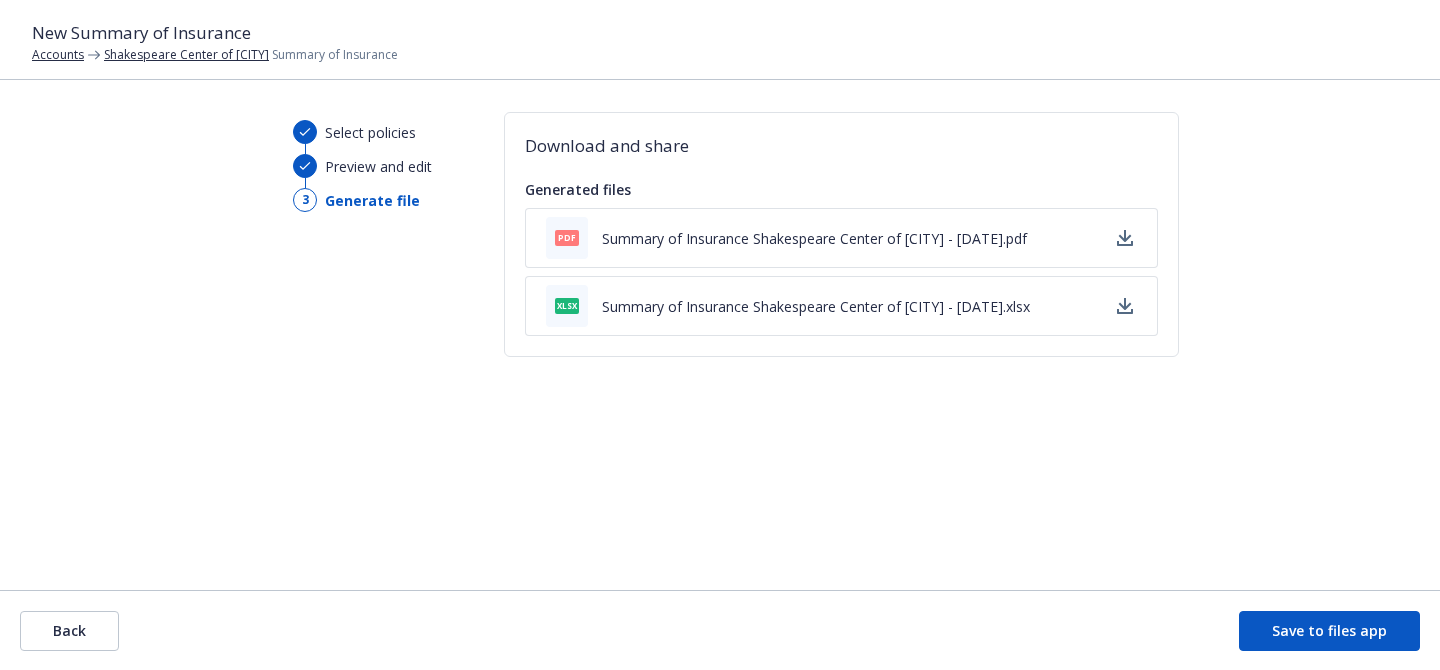 click on "Save to files app" at bounding box center (1329, 631) 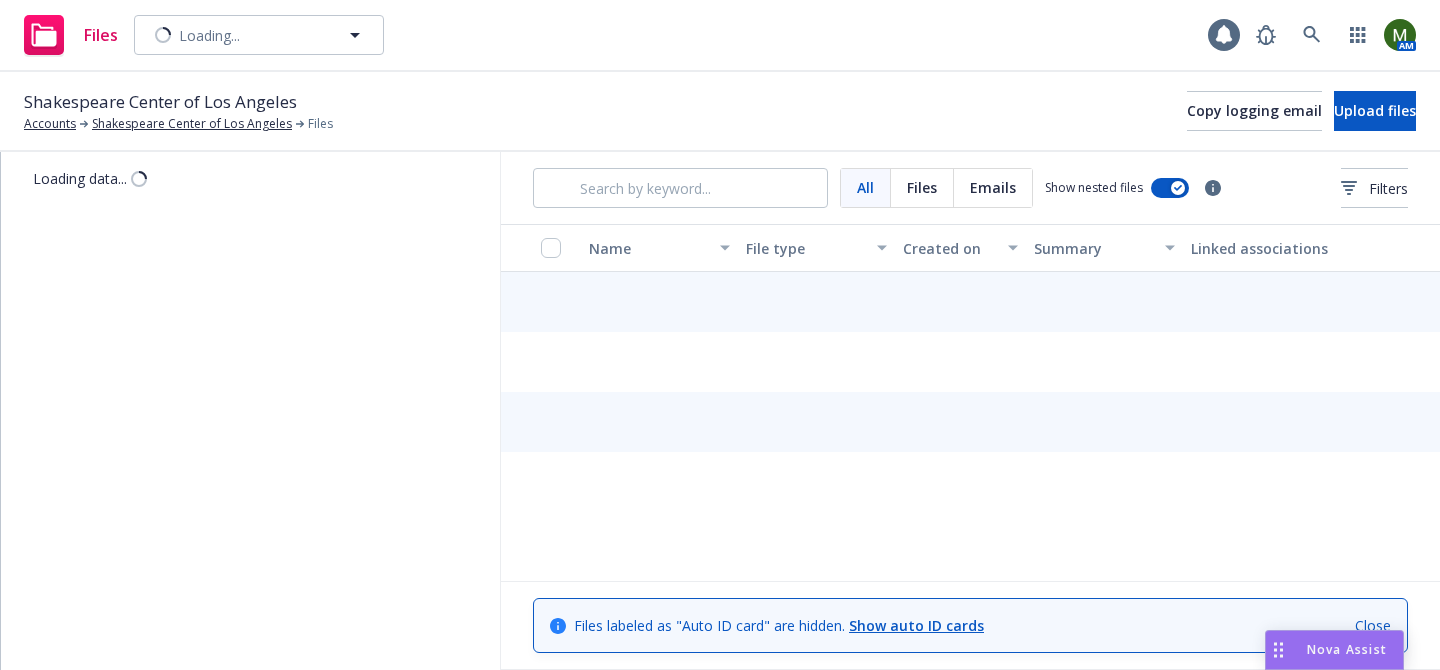 scroll, scrollTop: 0, scrollLeft: 0, axis: both 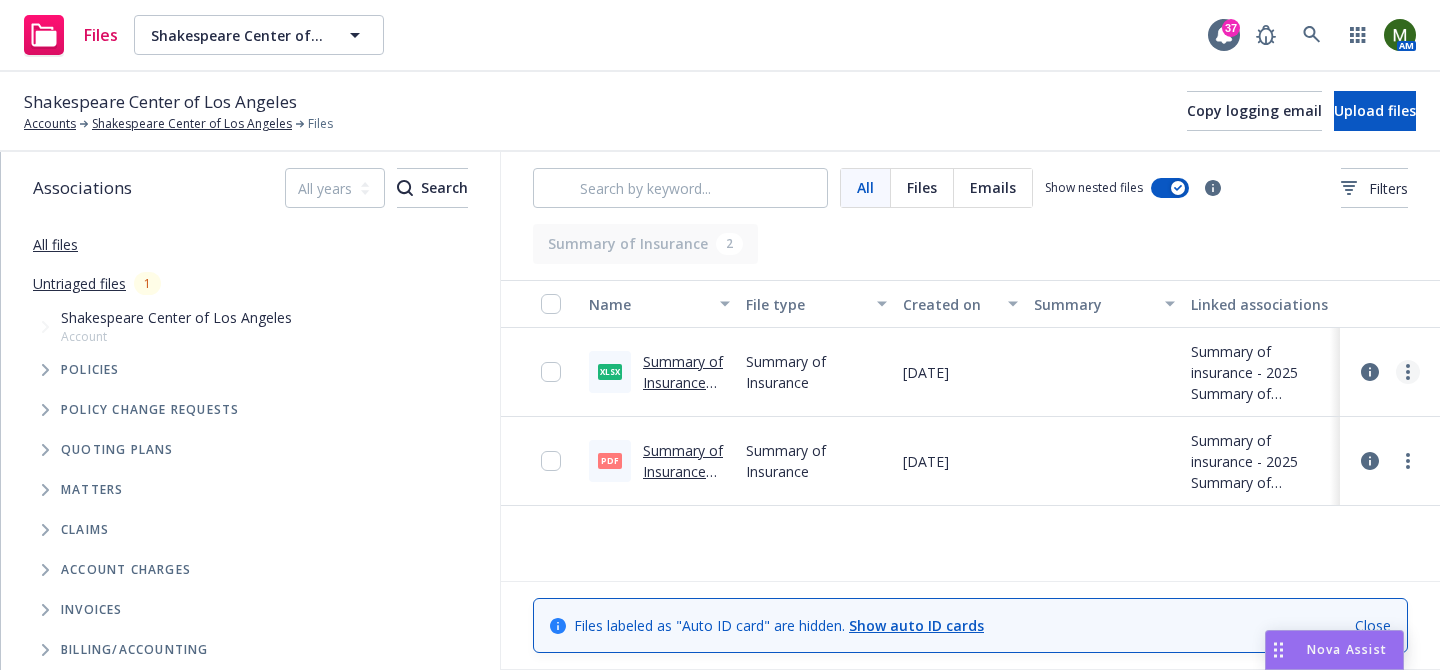 click at bounding box center (1408, 372) 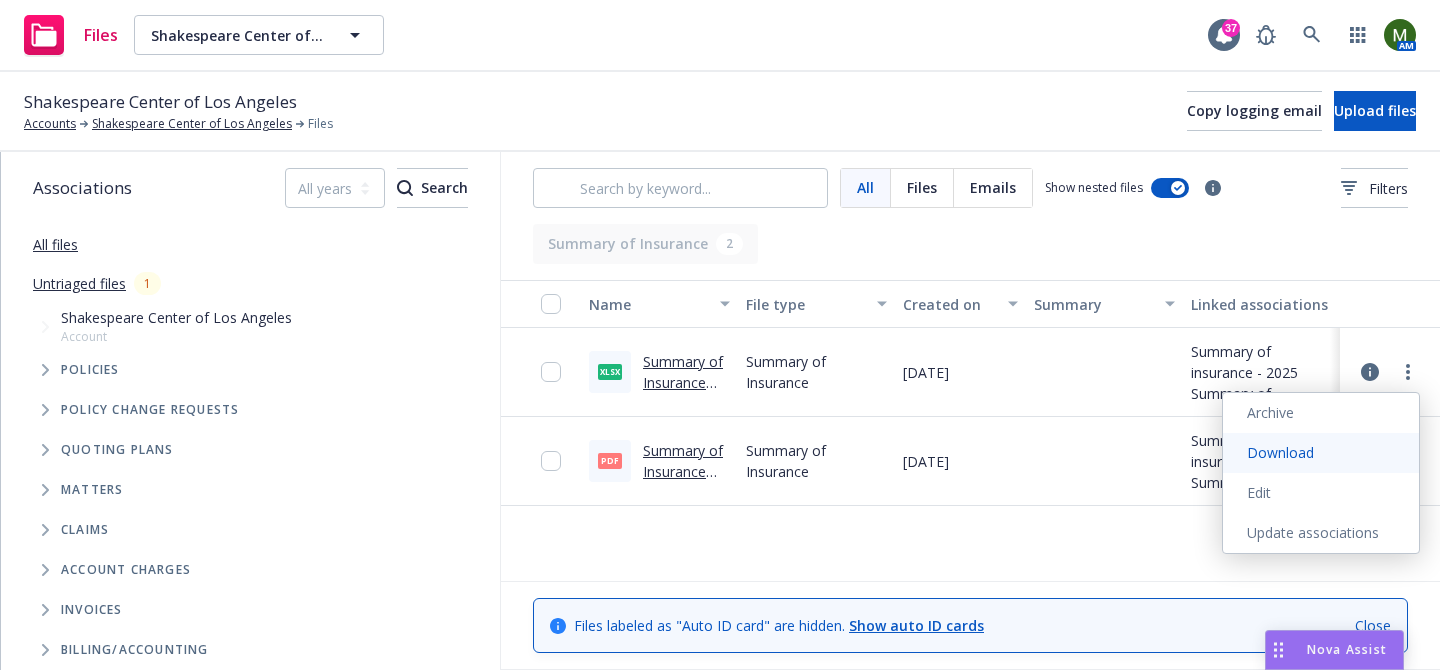 click on "Download" at bounding box center [1321, 453] 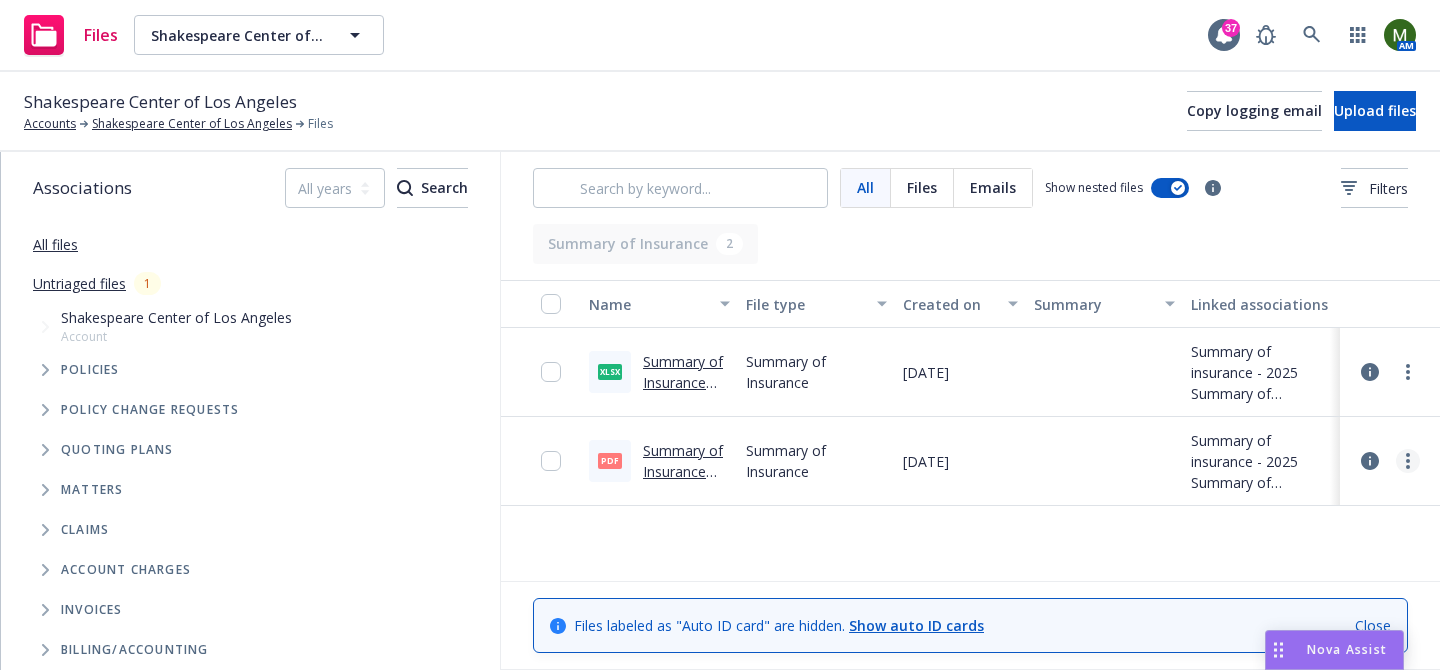 click at bounding box center [1408, 461] 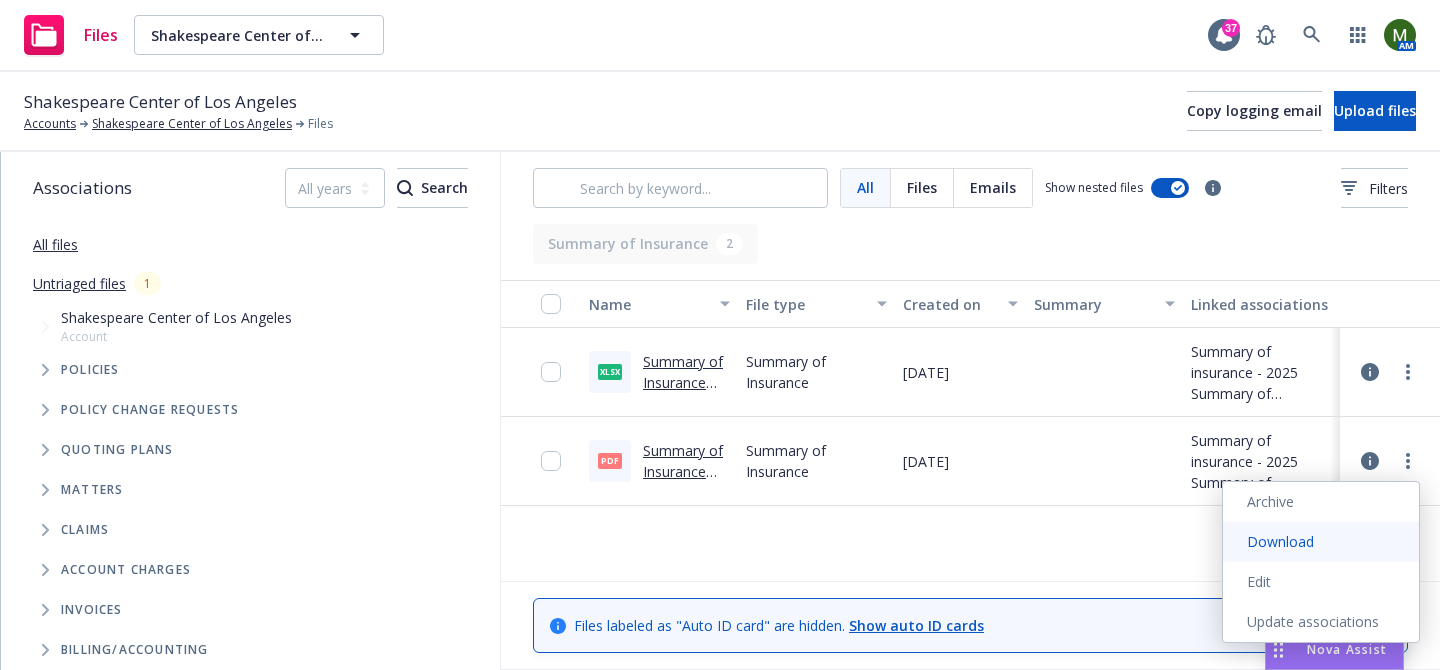 click on "Download" at bounding box center (1321, 542) 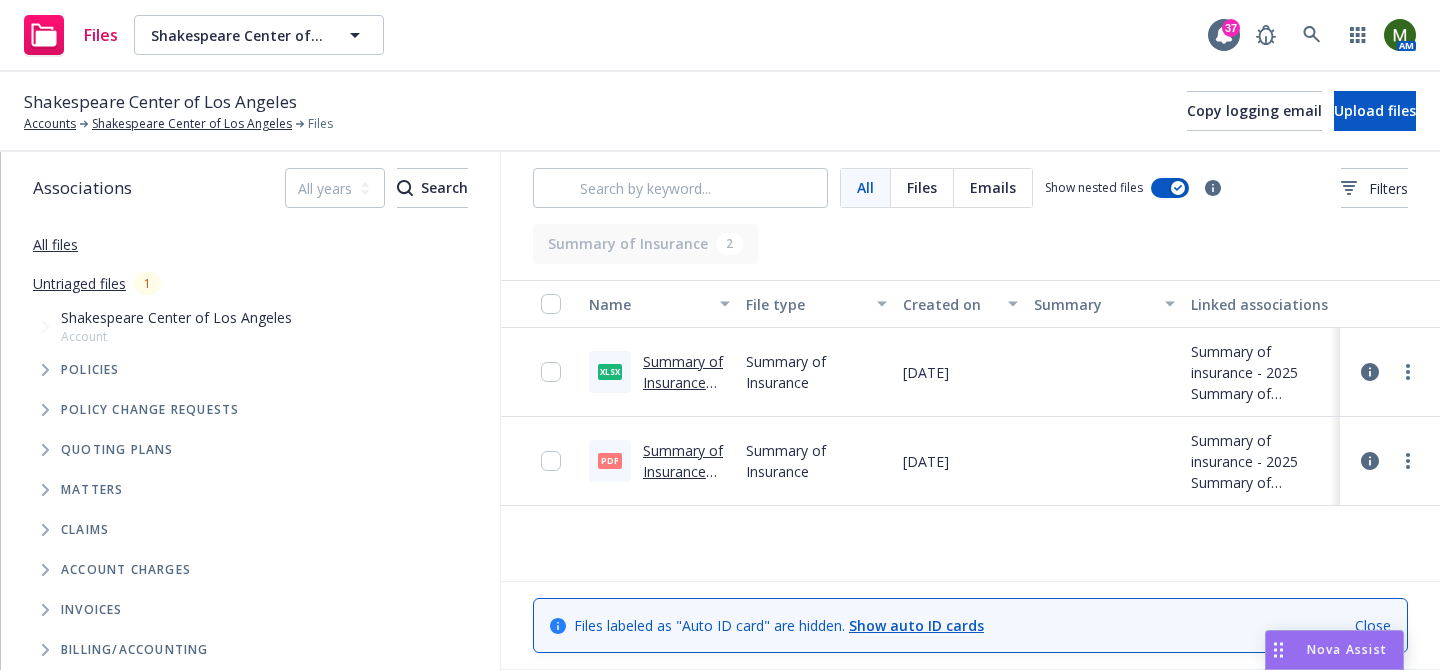 click on "Summary of Insurance [PERSON] - [DATE].xlsx" at bounding box center (683, 393) 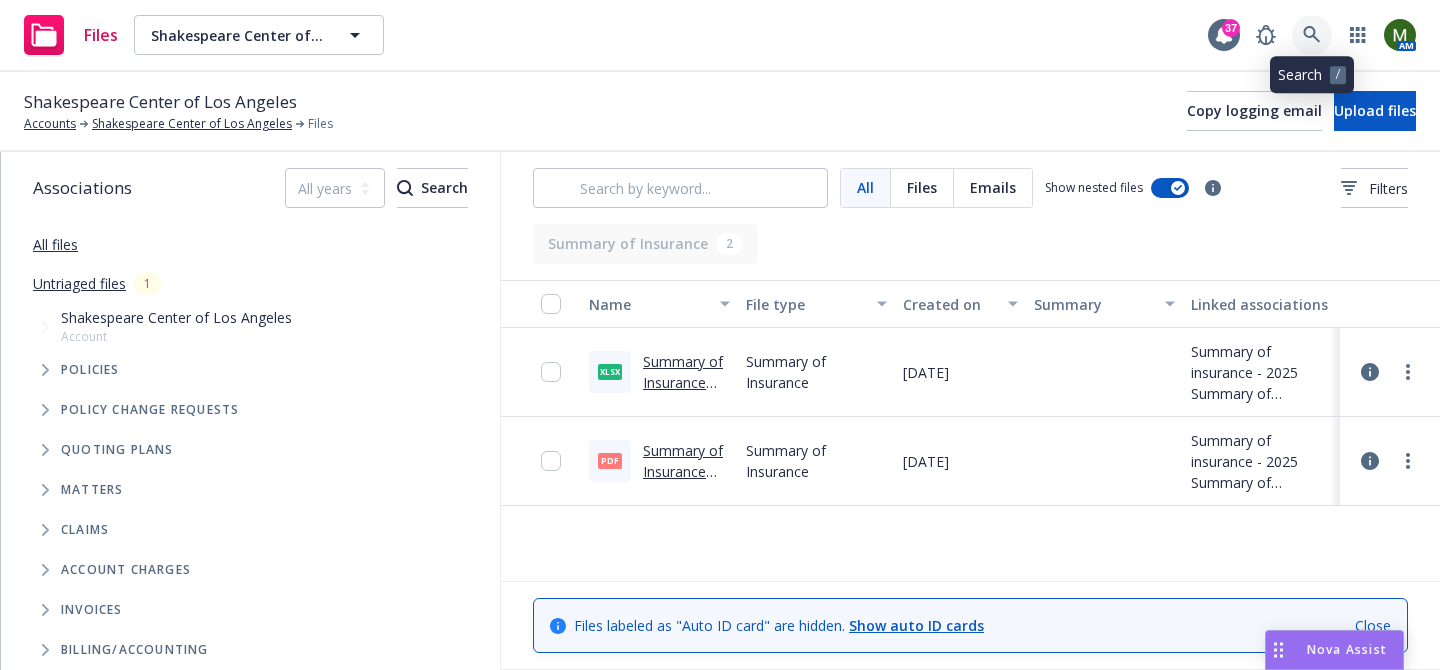 click 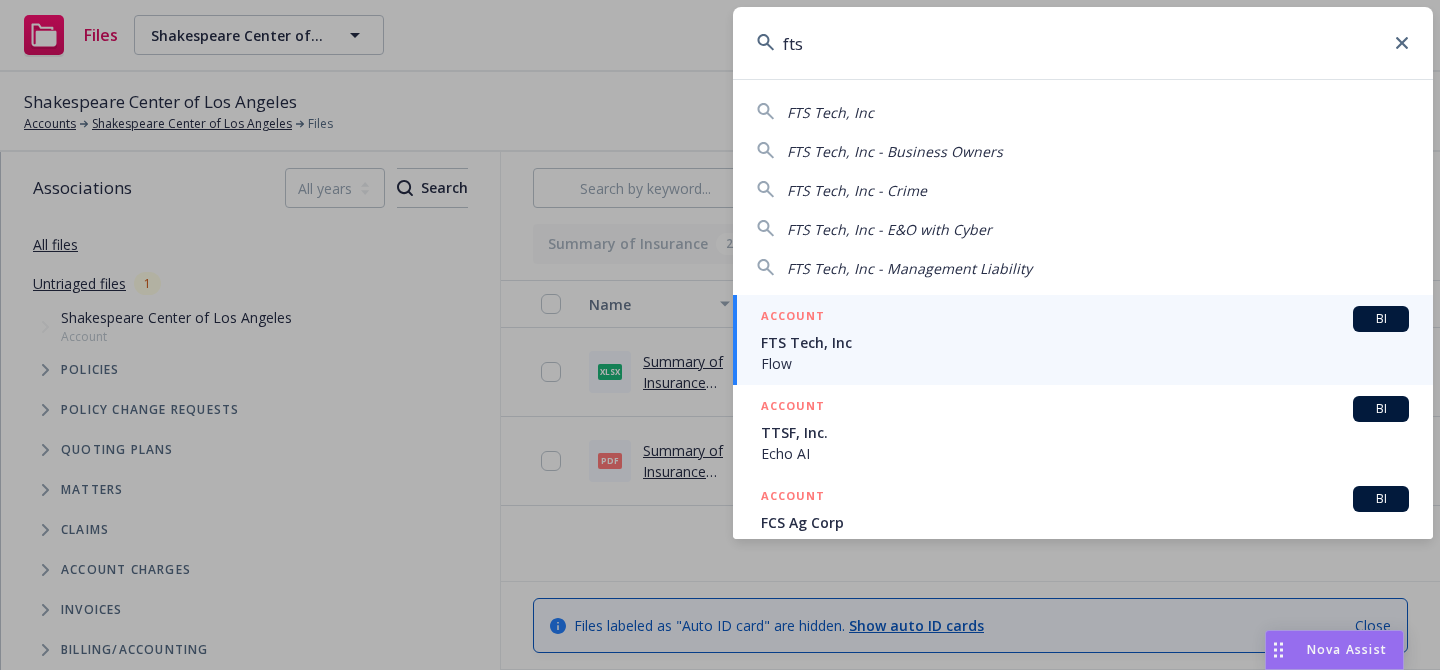 type on "fts" 